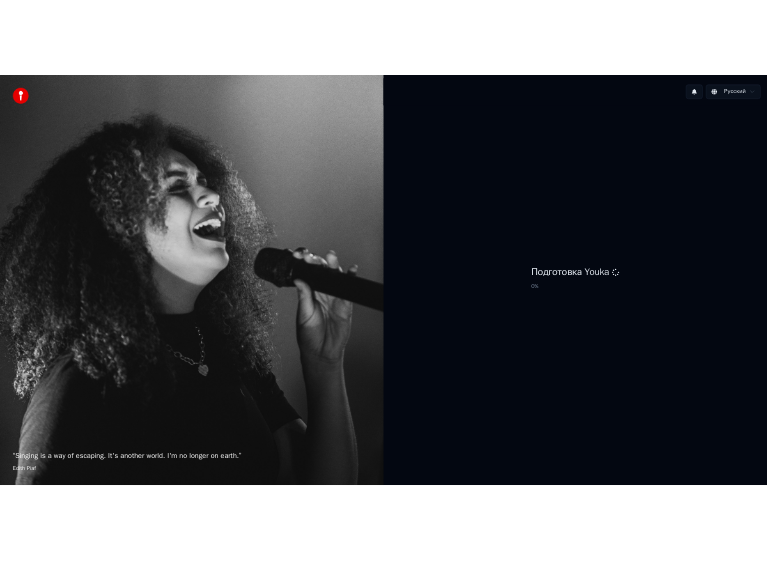 scroll, scrollTop: 0, scrollLeft: 0, axis: both 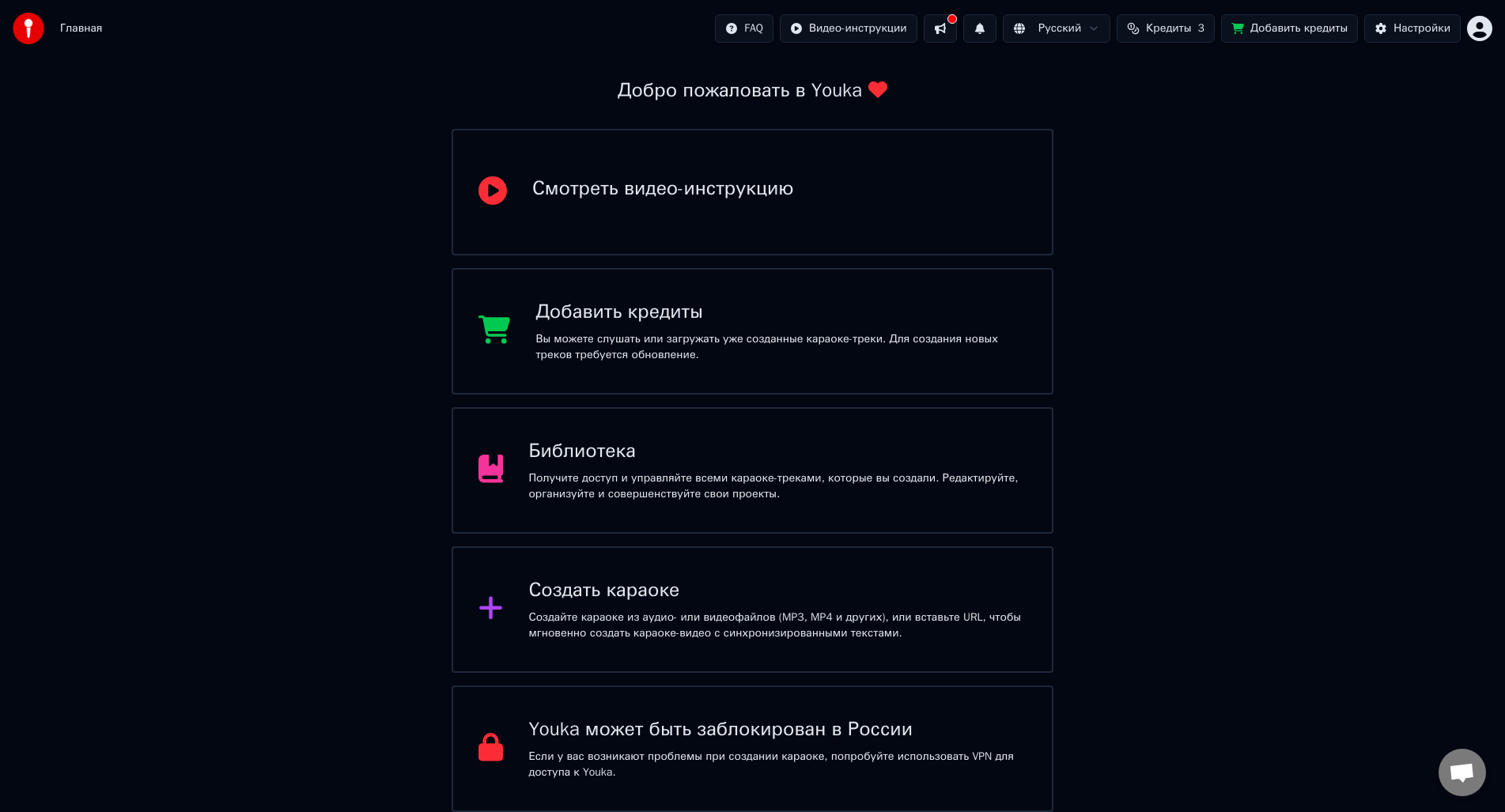 click on "Библиотека" at bounding box center (777, 451) 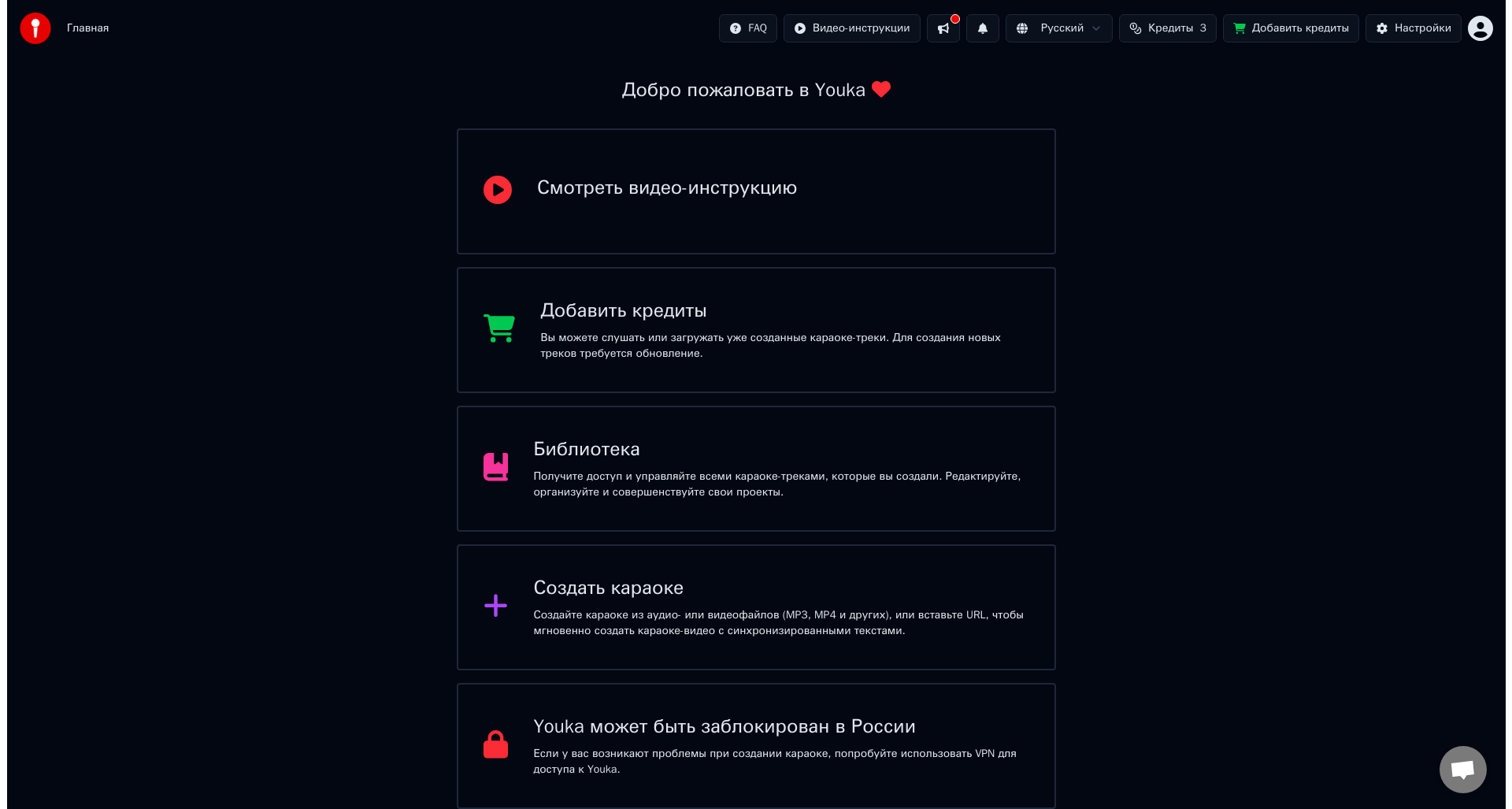 scroll, scrollTop: 0, scrollLeft: 0, axis: both 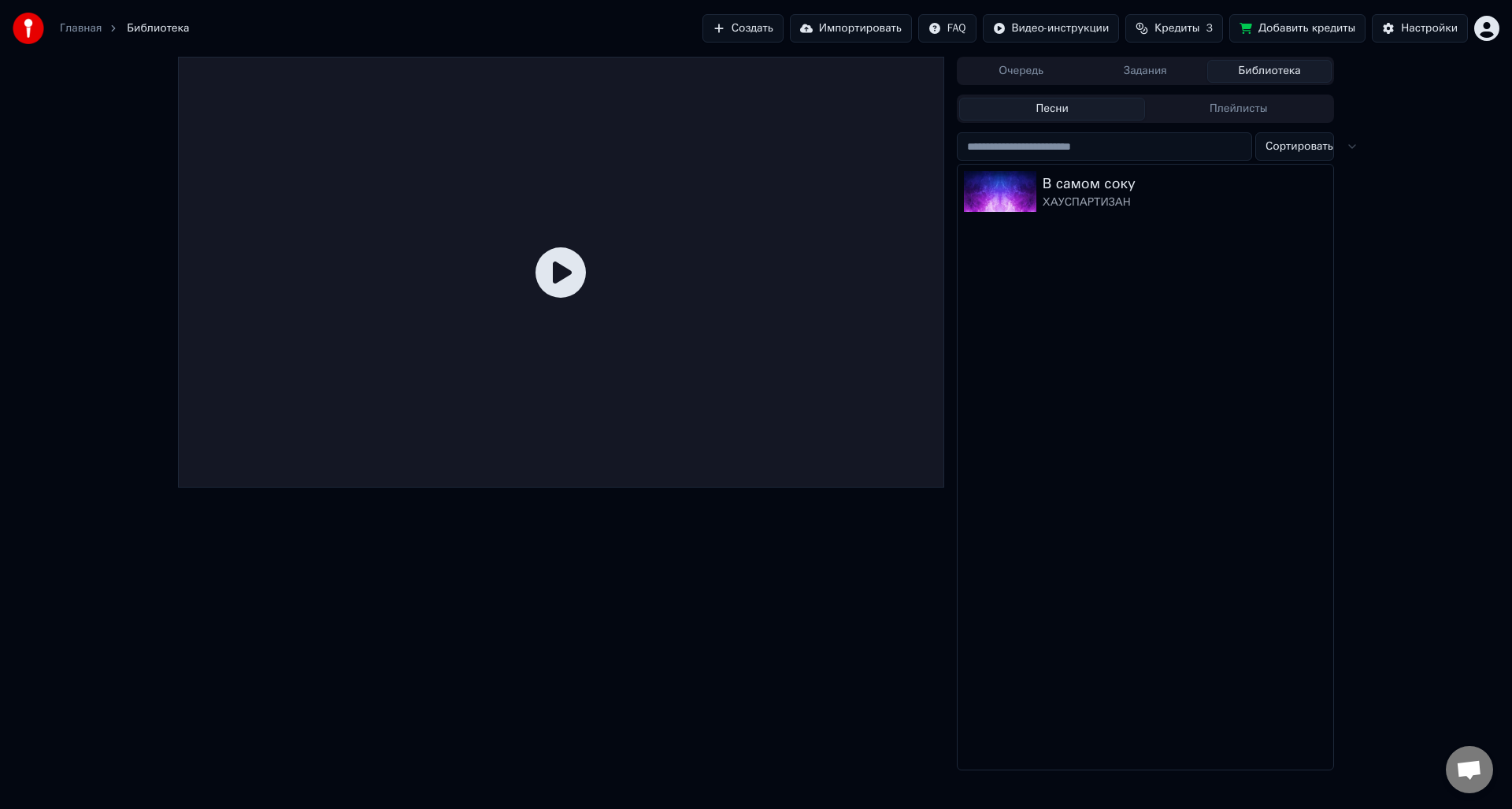 click on "Задания" at bounding box center [1146, 71] 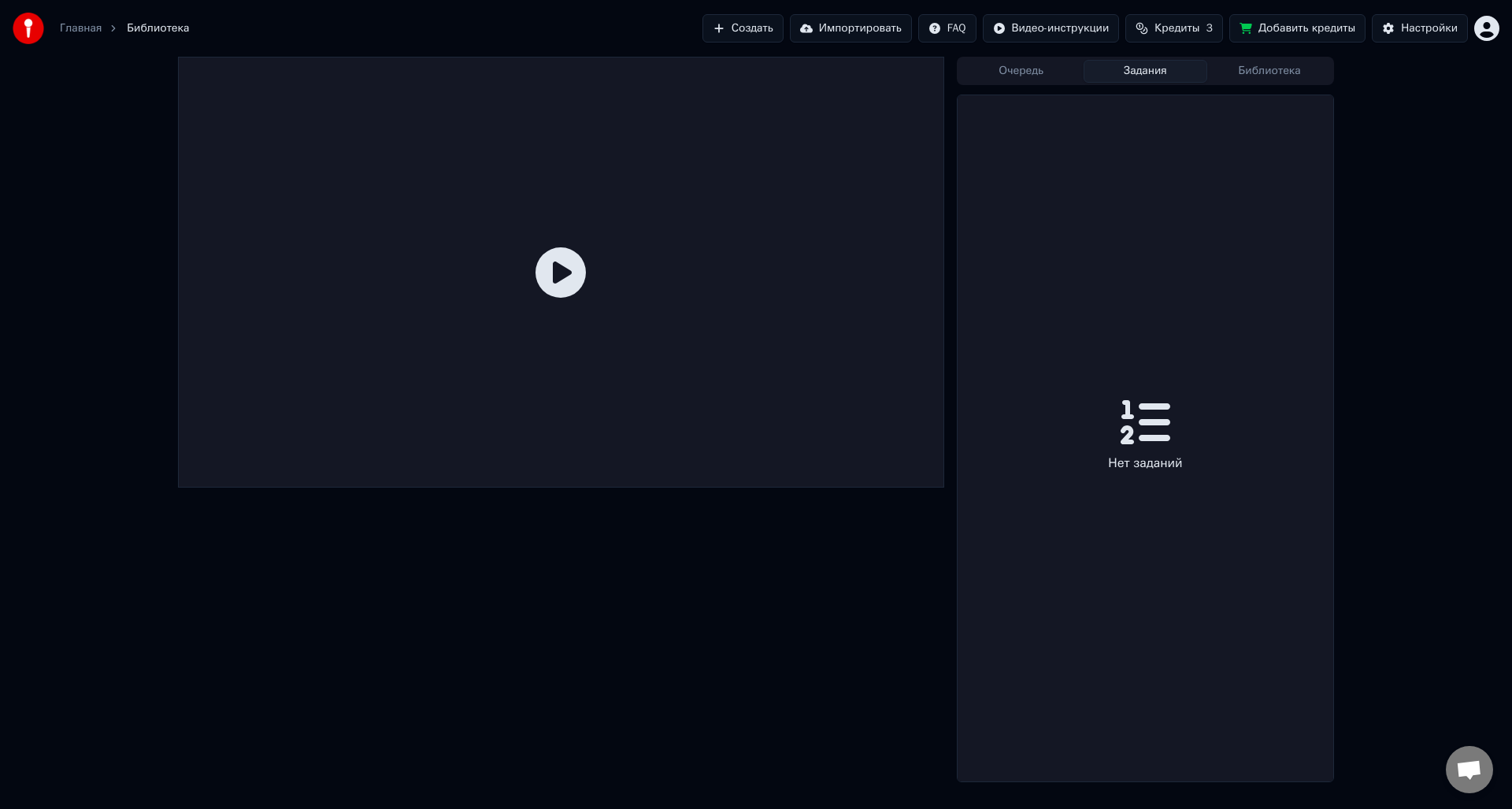 click on "Библиотека" at bounding box center [1269, 71] 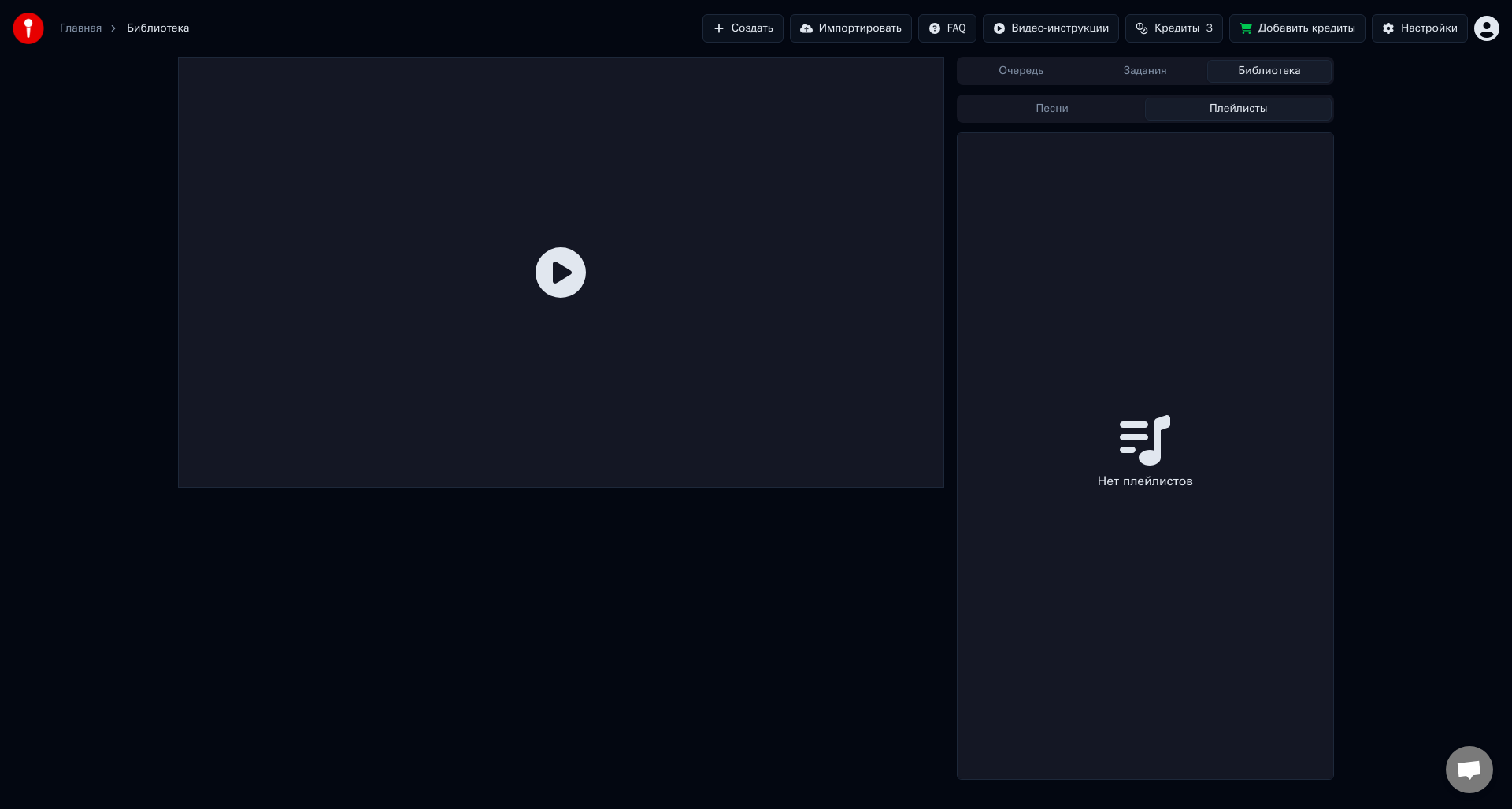 click on "Плейлисты" at bounding box center (1238, 109) 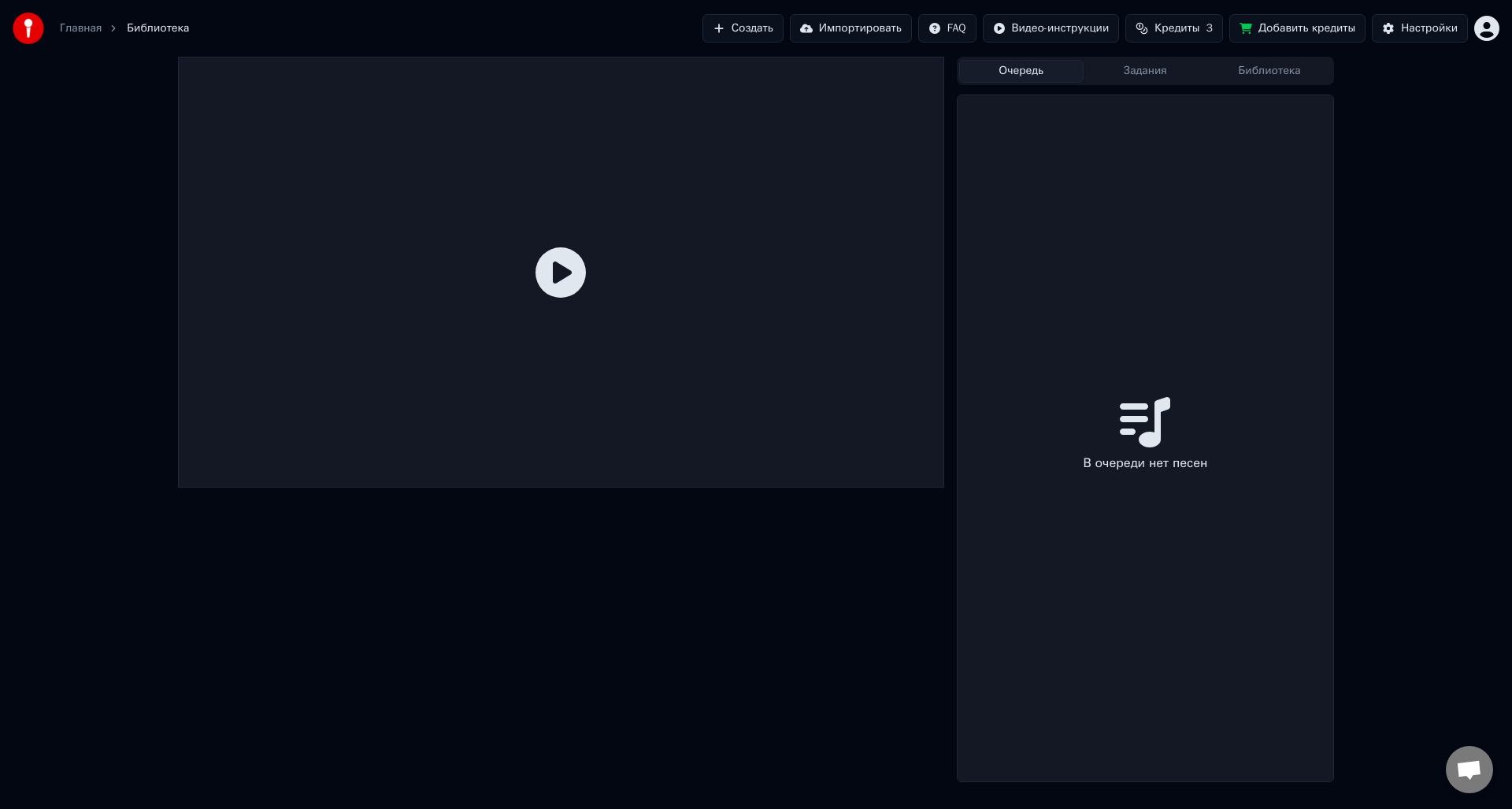 click on "Очередь" at bounding box center [1021, 71] 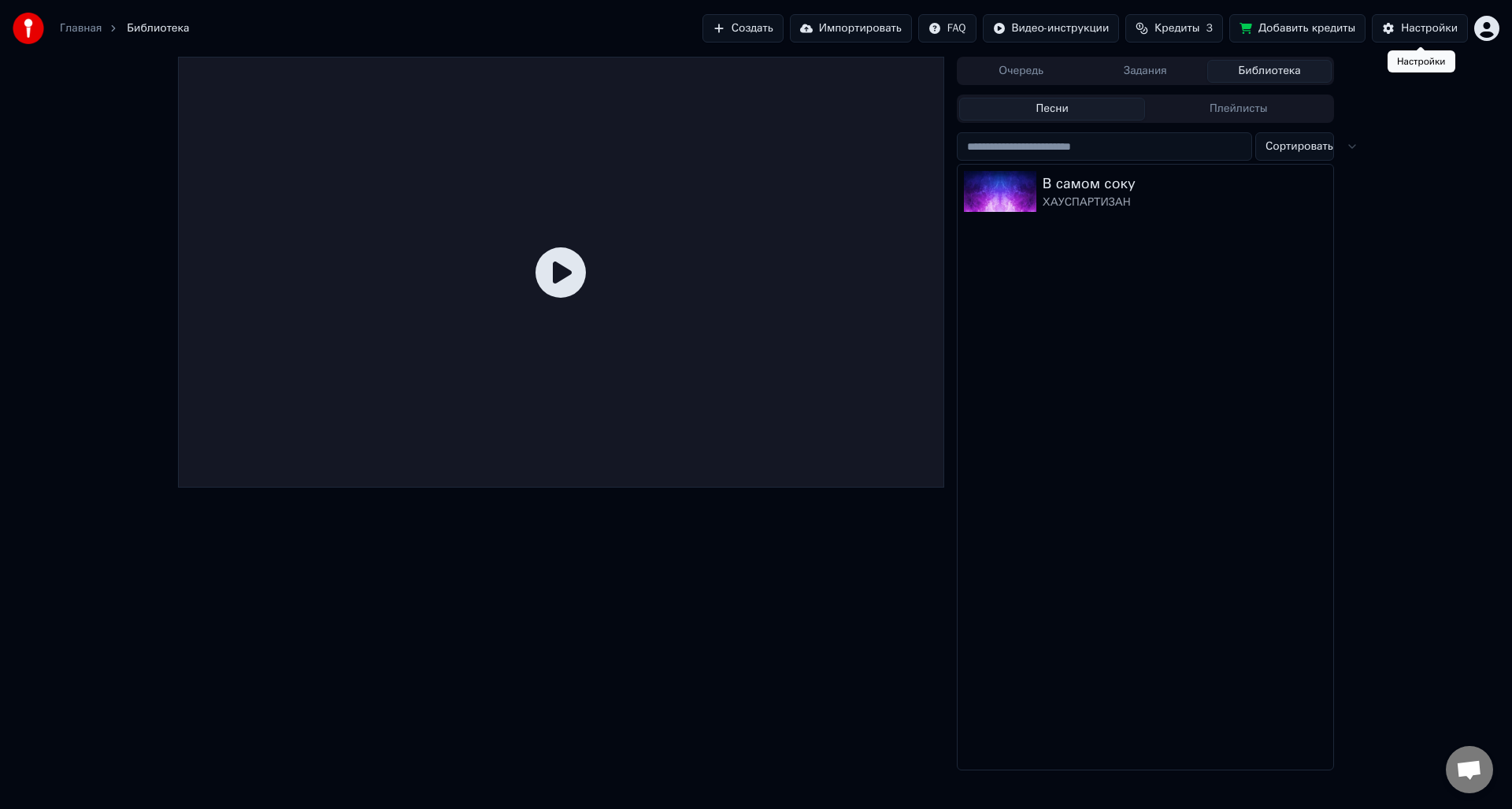 click on "Настройки" at bounding box center [1420, 28] 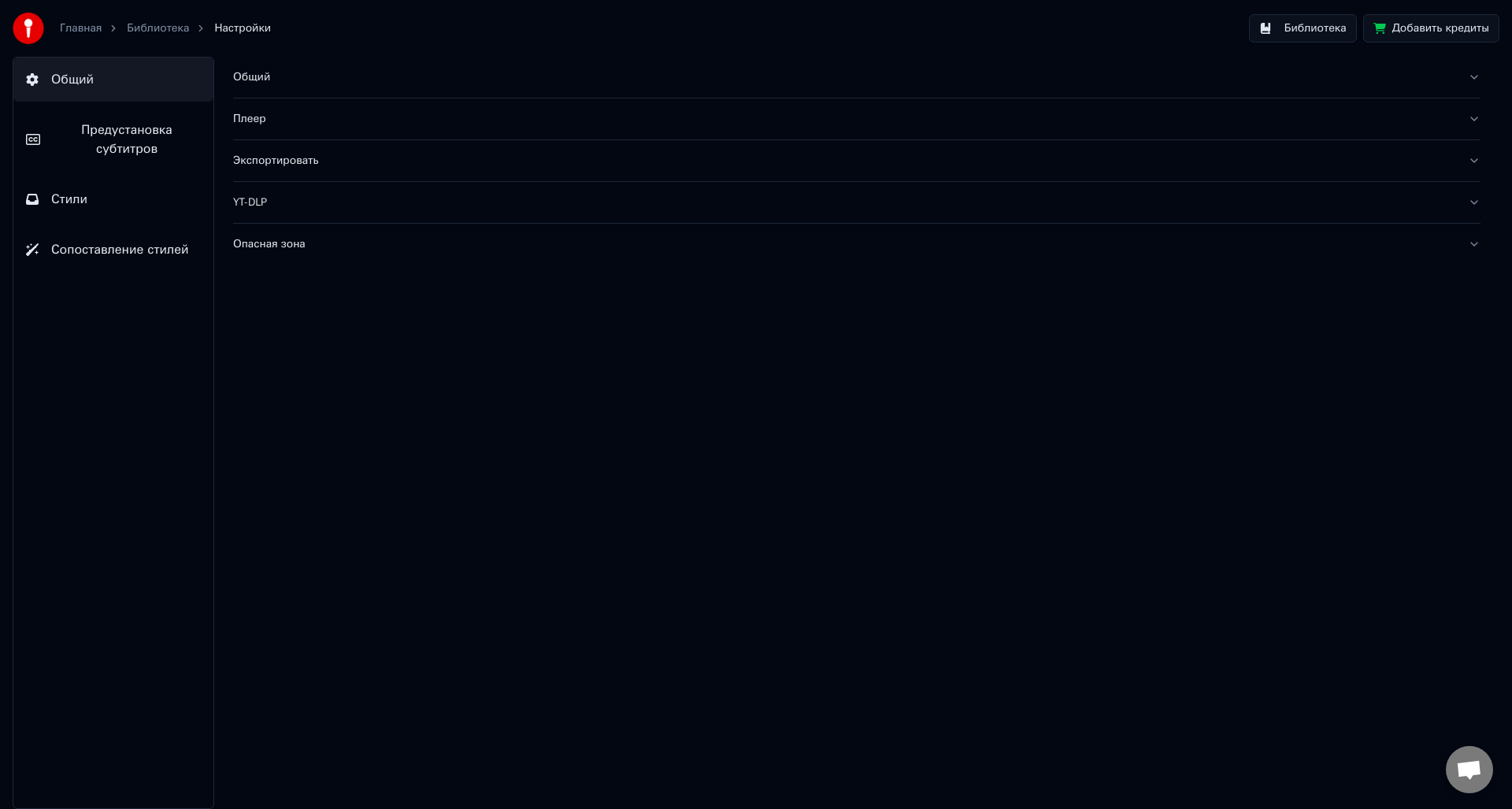 click on "Экспортировать" at bounding box center [844, 161] 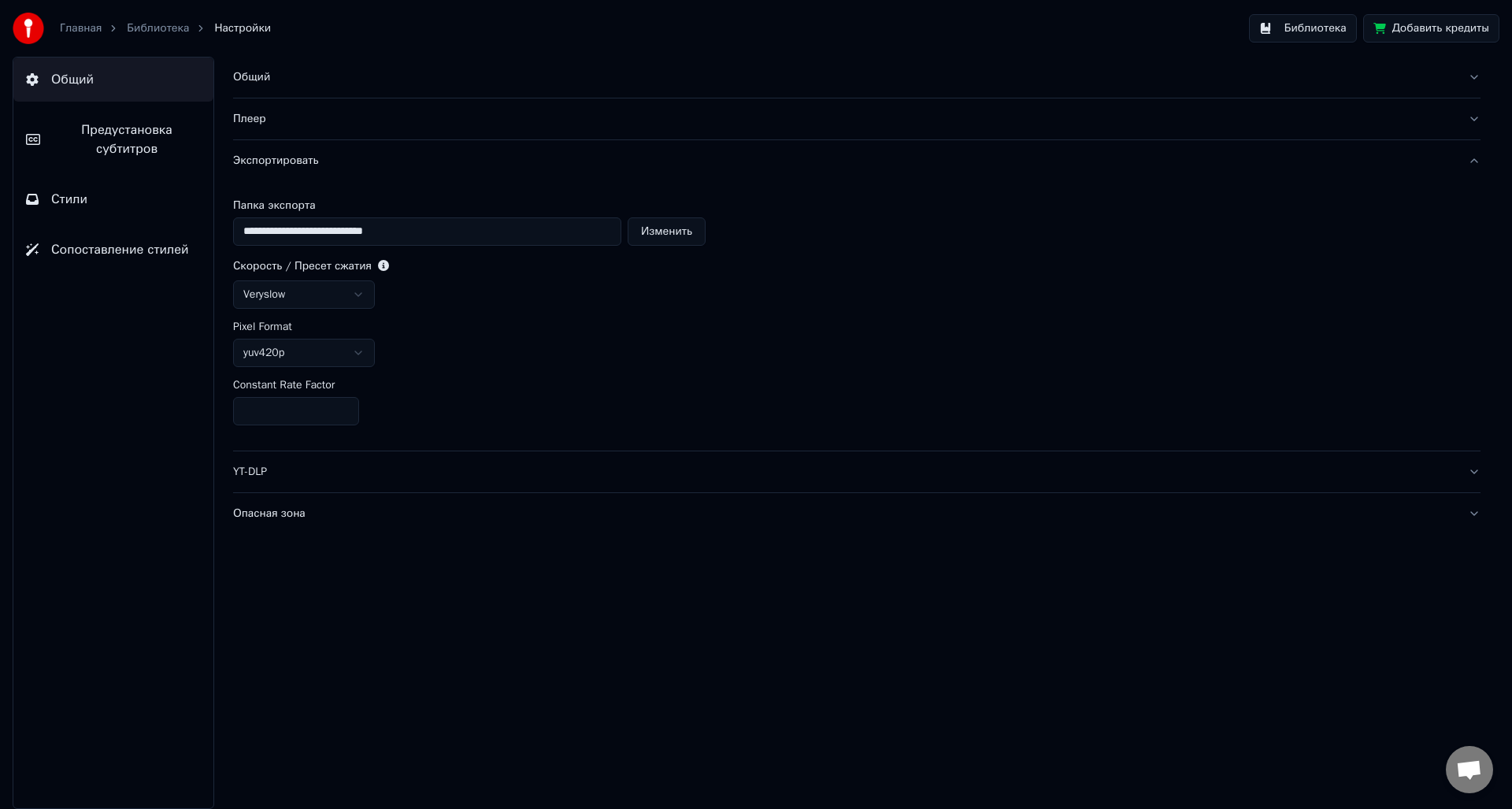 click on "Экспортировать" at bounding box center (844, 161) 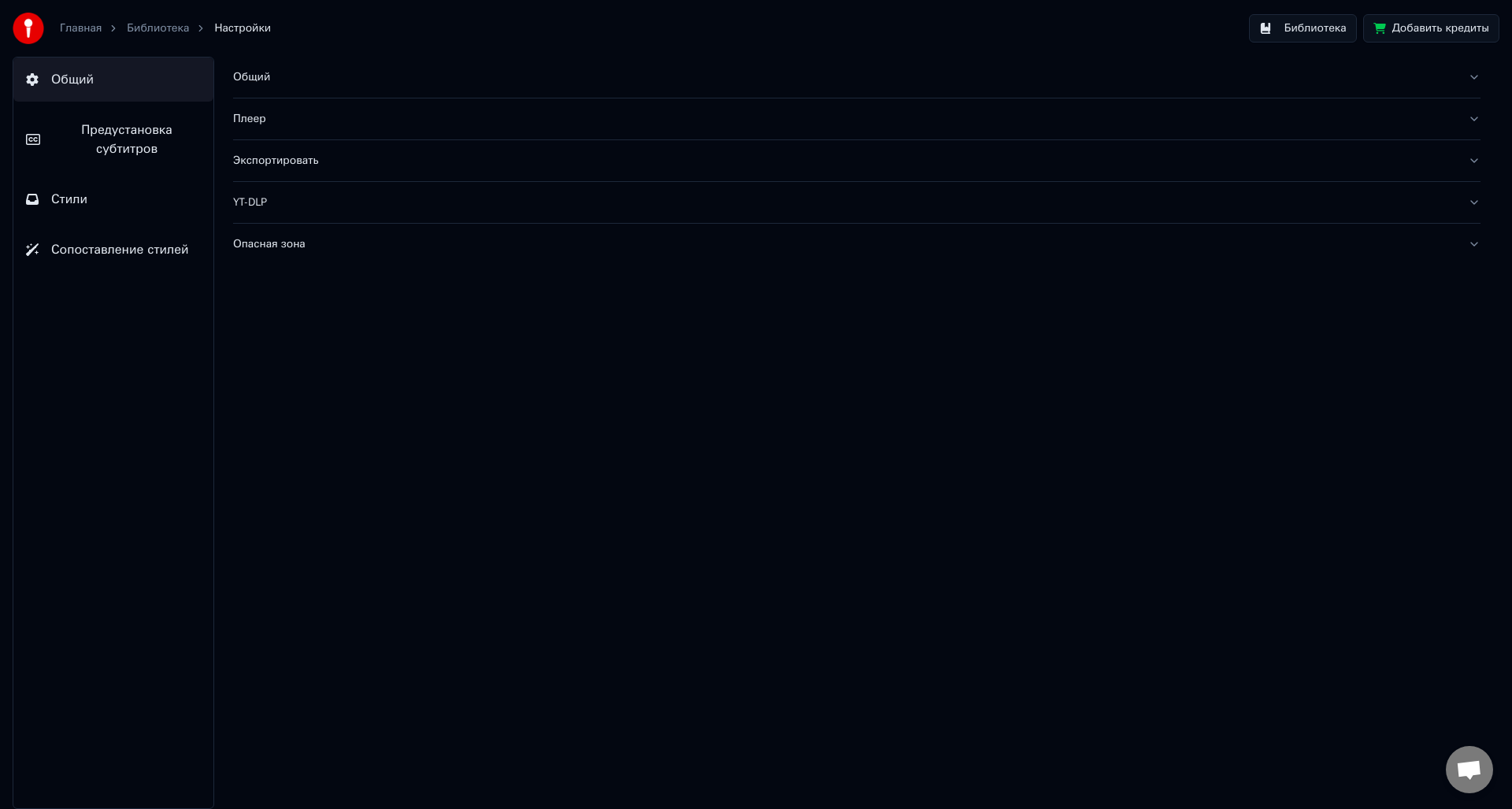 click on "Библиотека" at bounding box center (1303, 28) 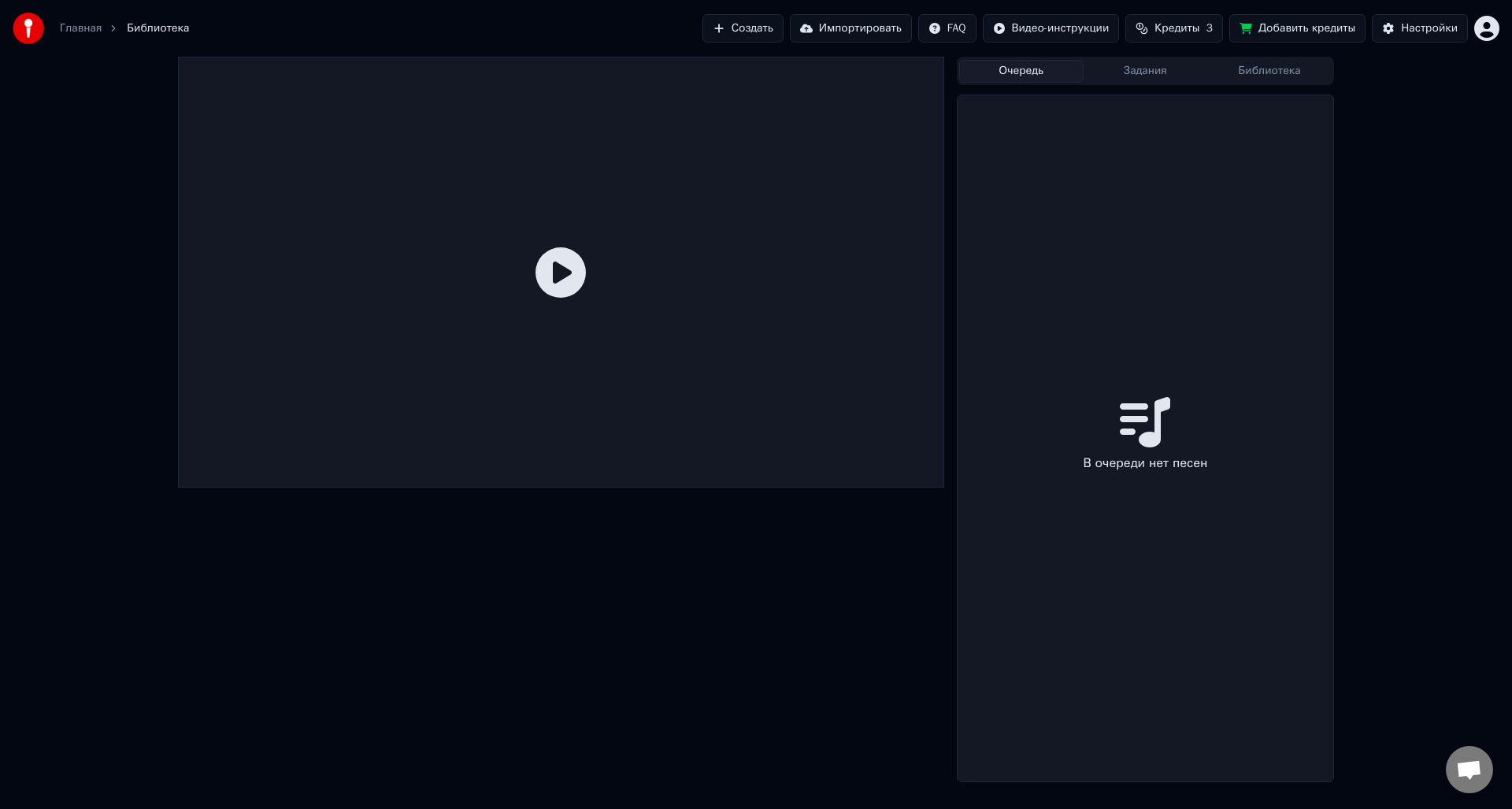 click on "Очередь" at bounding box center (1021, 71) 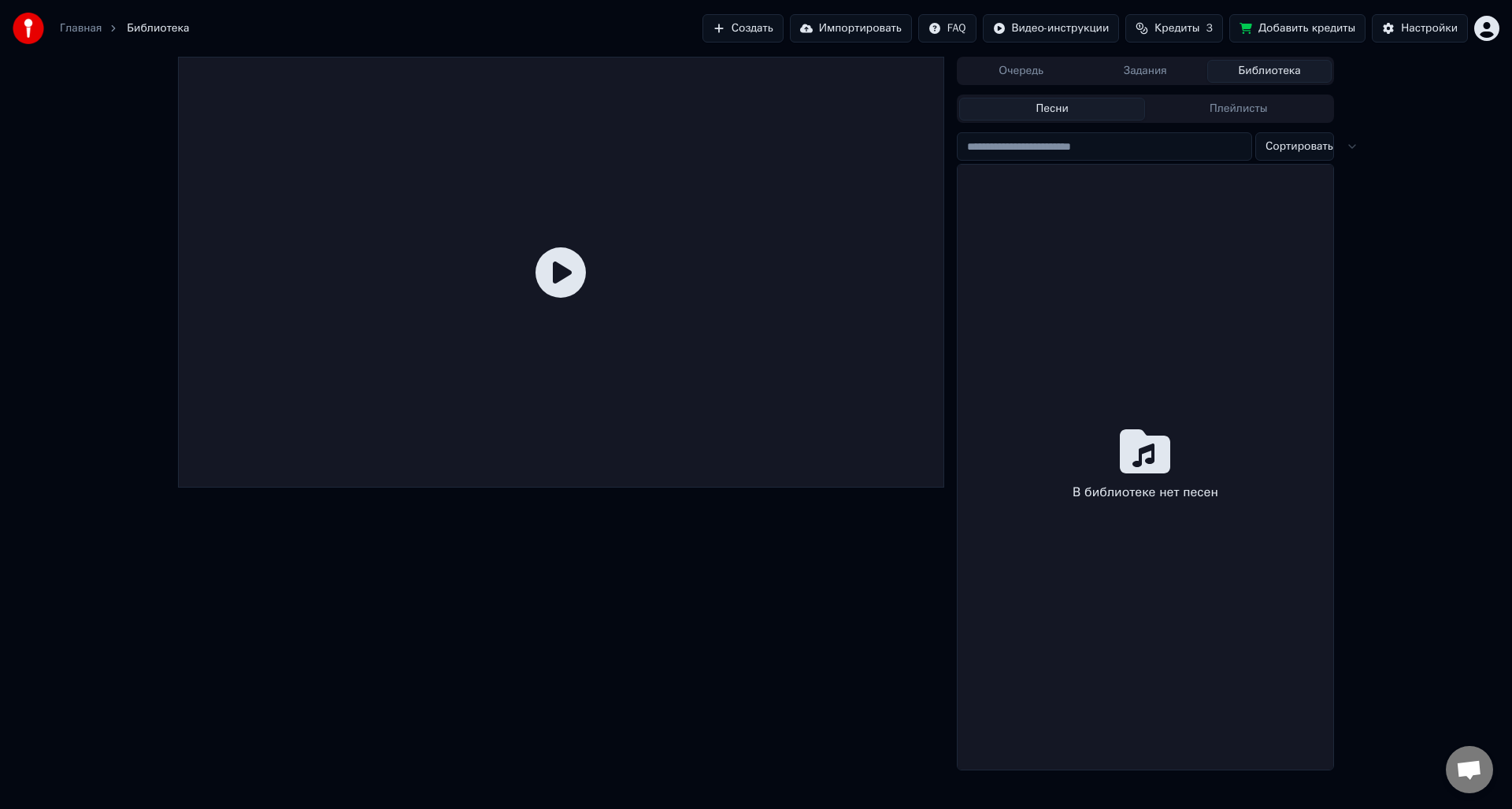 click on "Библиотека" at bounding box center (1269, 71) 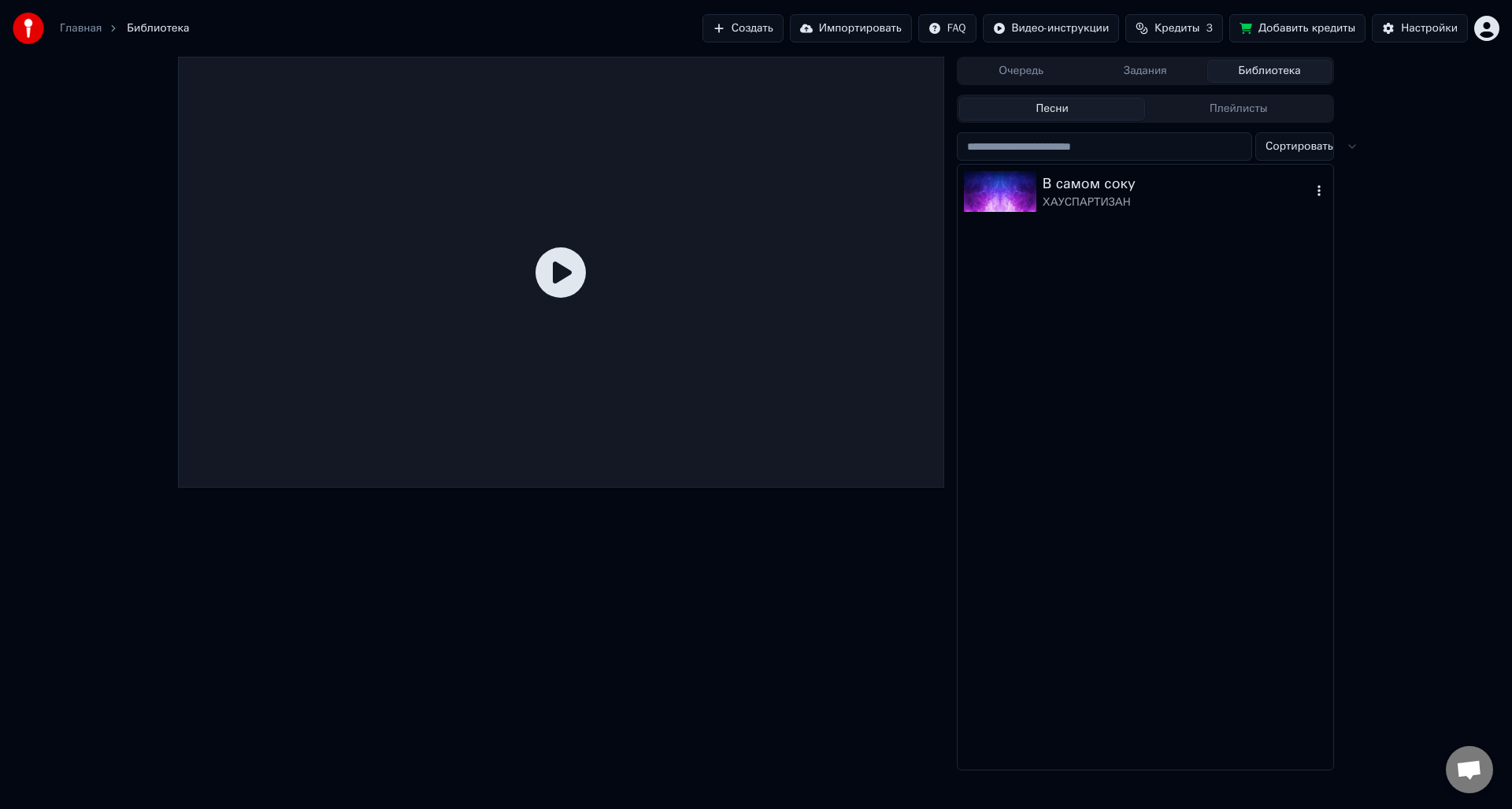 click on "В самом соку" at bounding box center (1177, 184) 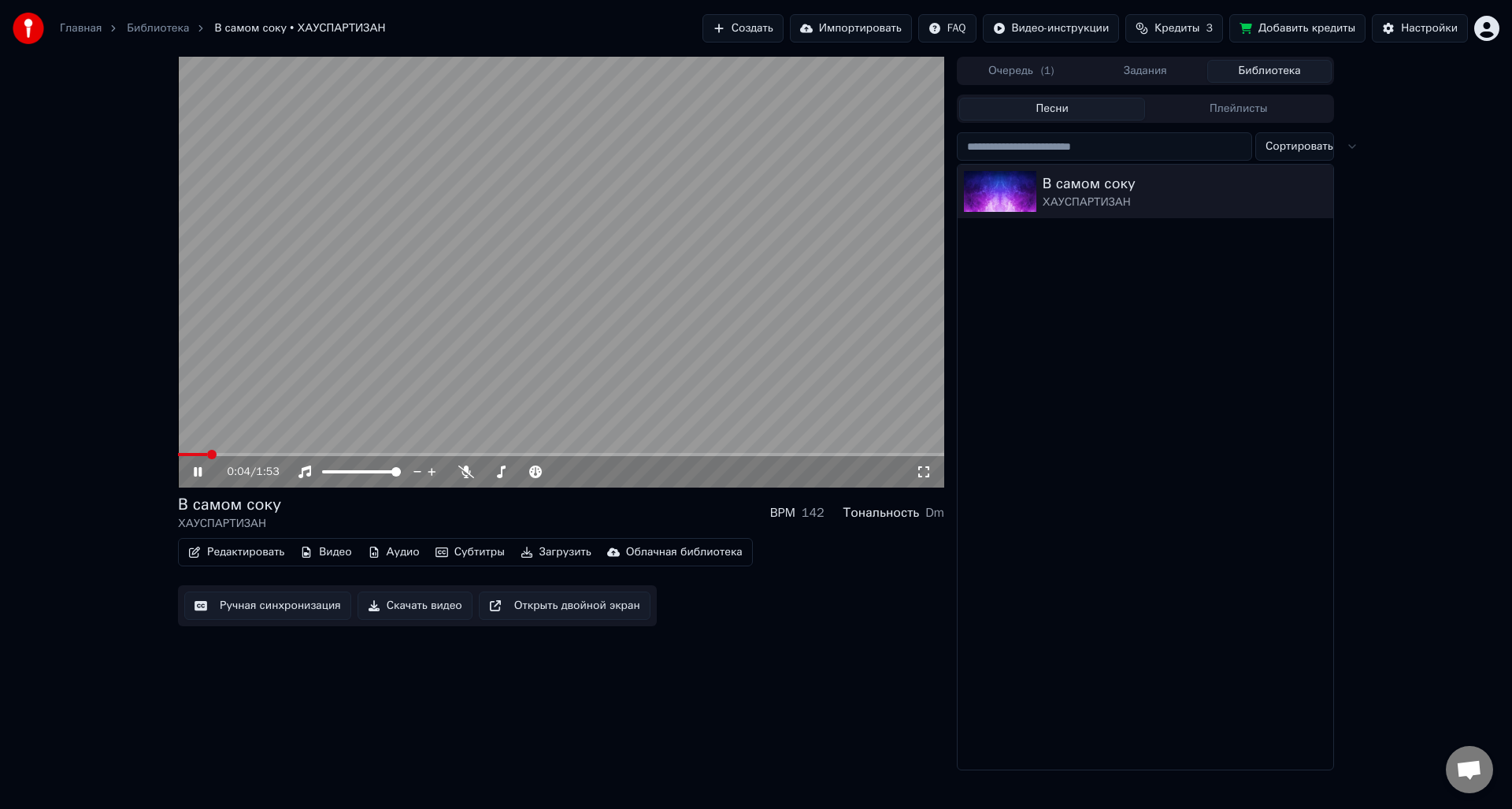 click 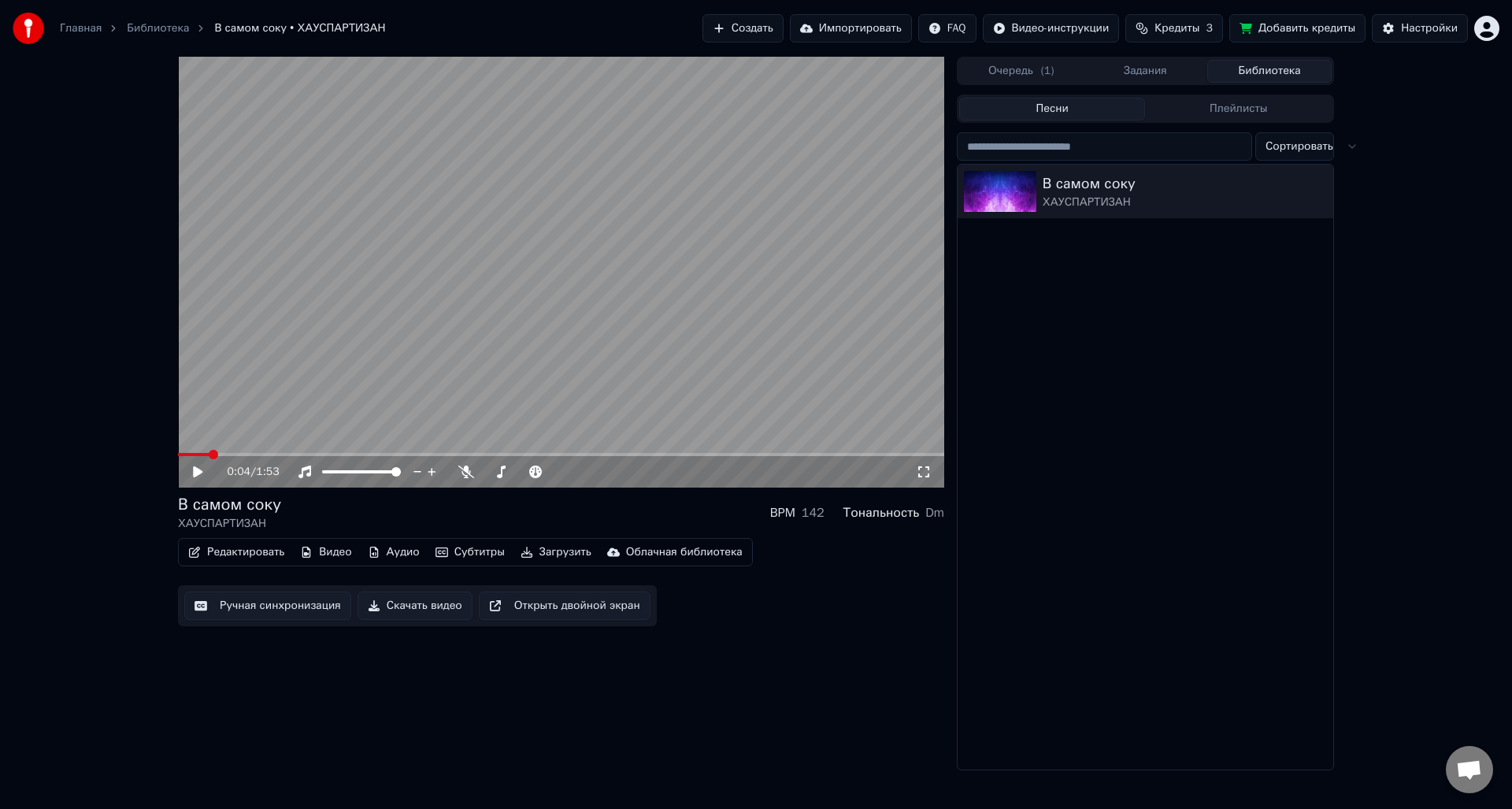 click on "Видео" at bounding box center [325, 552] 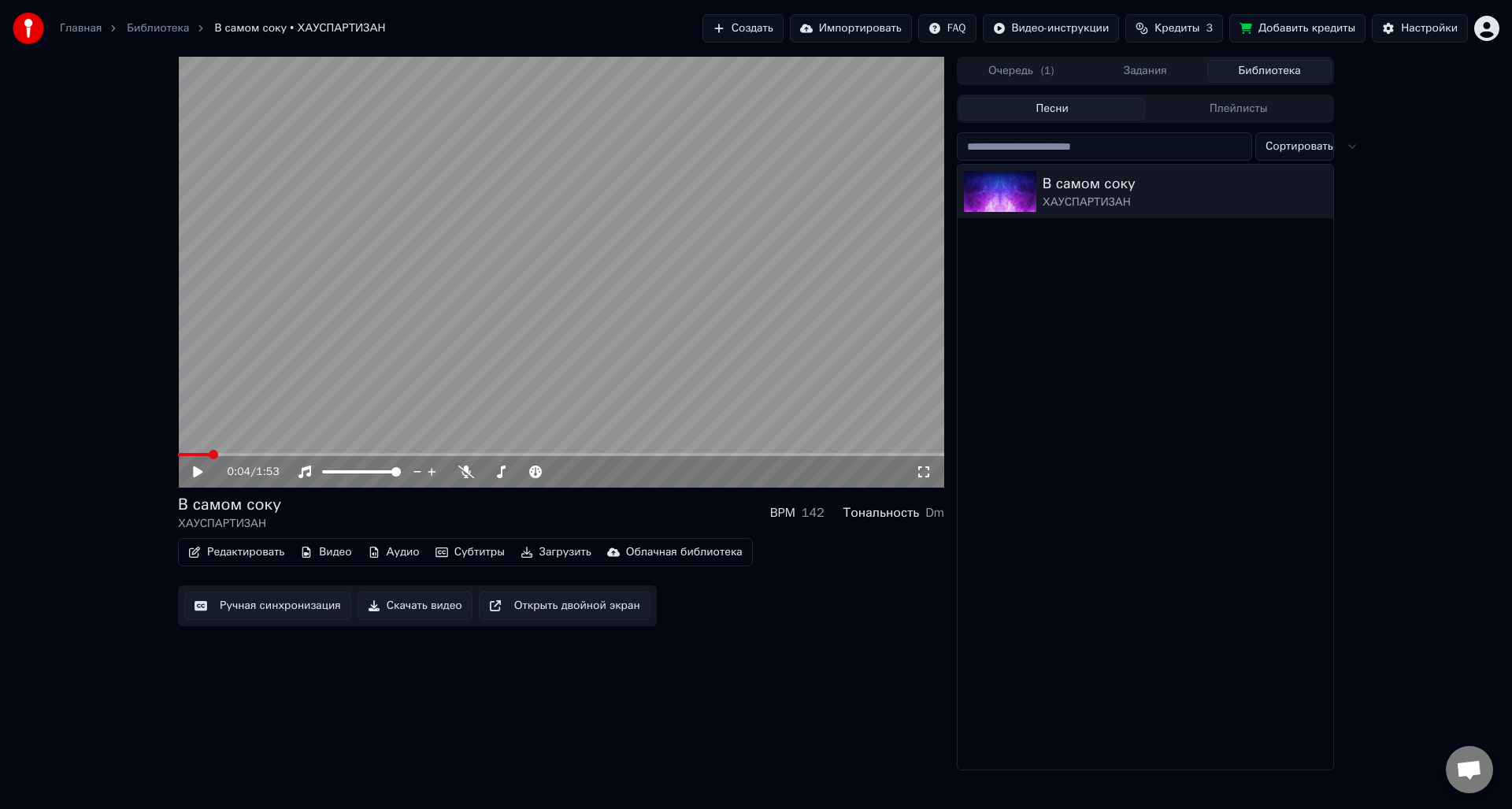 click on "В самом соку ХАУСПАРТИЗАН BPM 142 Тональность Dm" at bounding box center (561, 513) 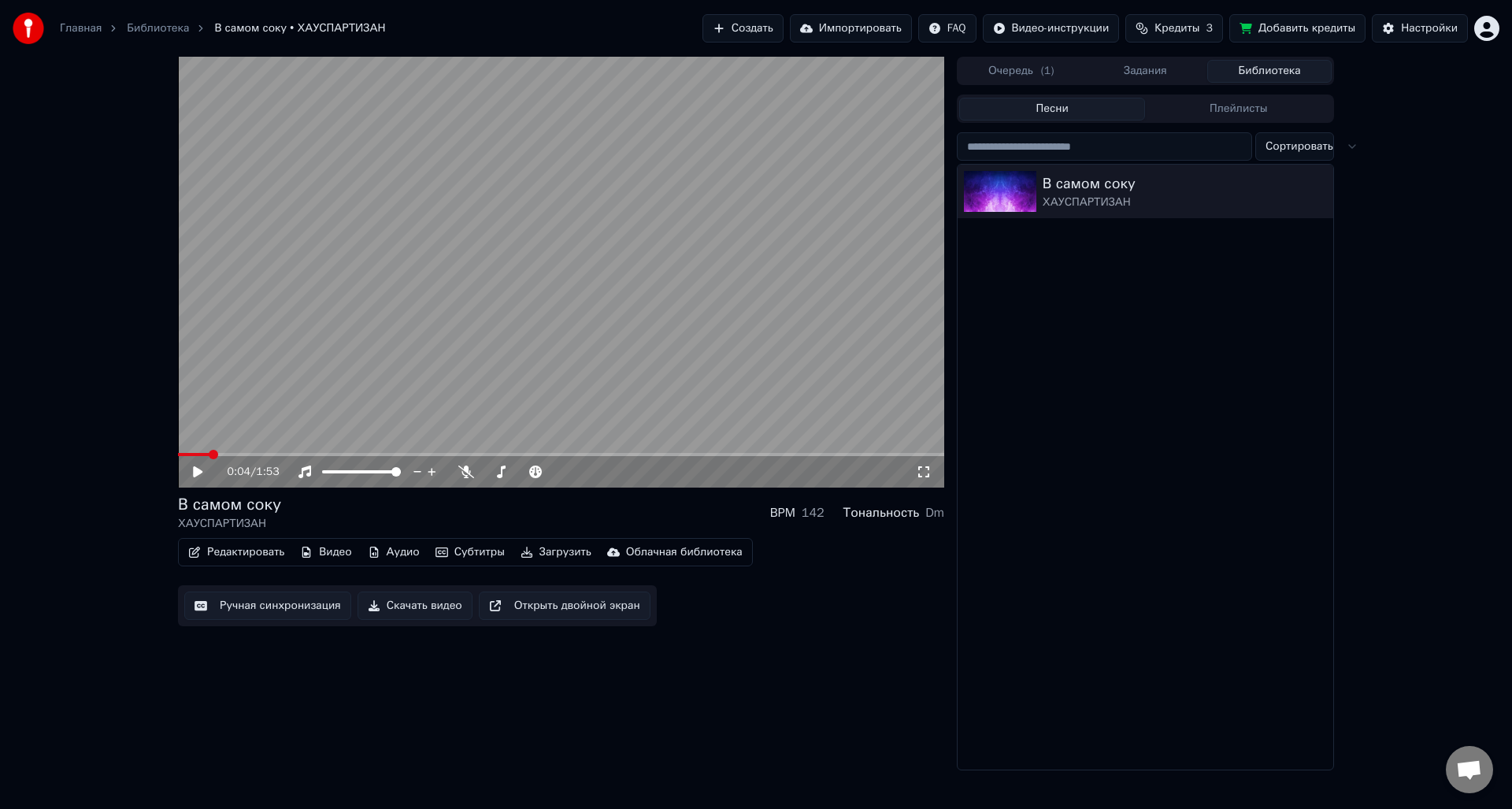 click 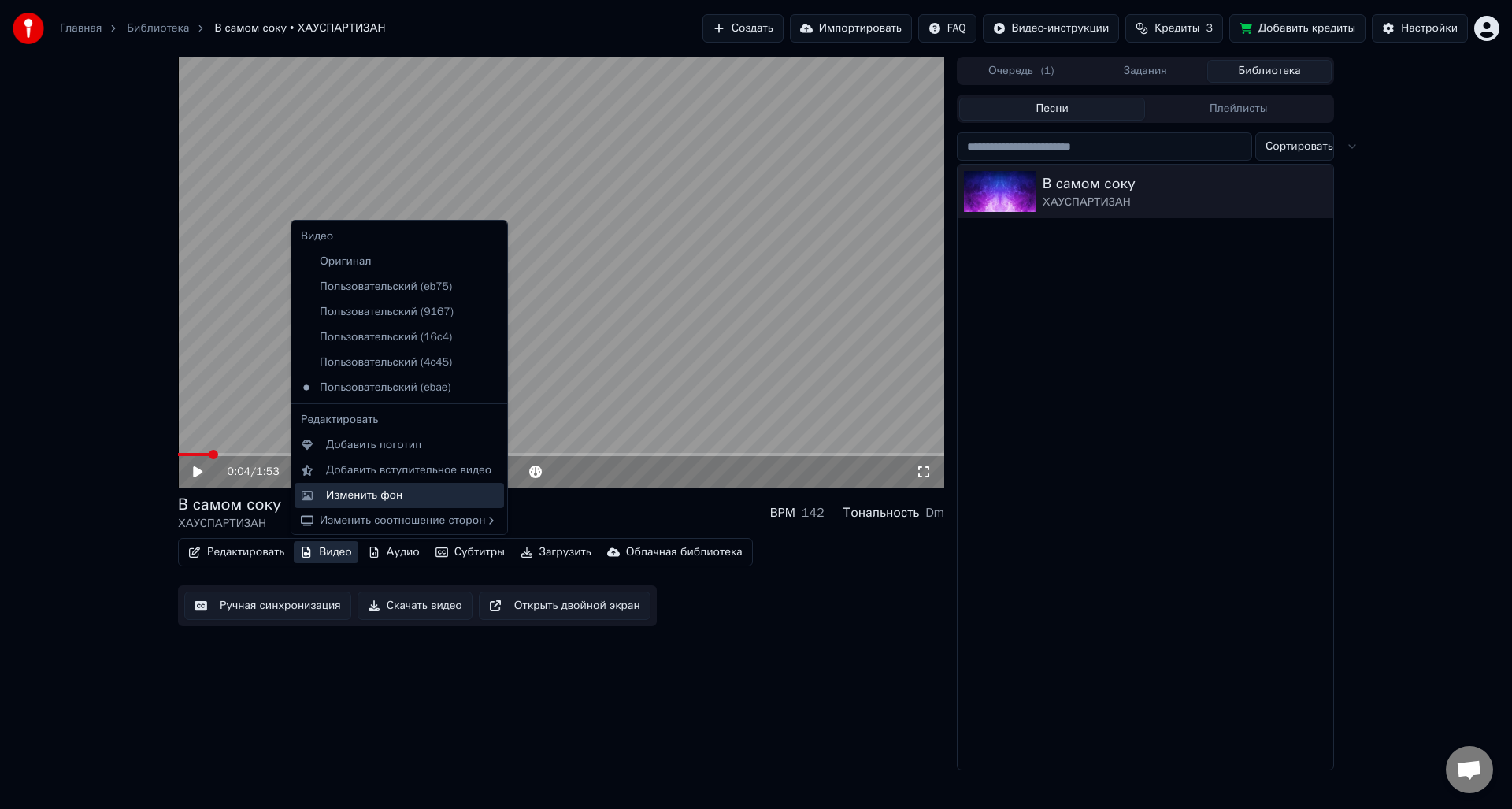 click on "Изменить фон" at bounding box center [364, 495] 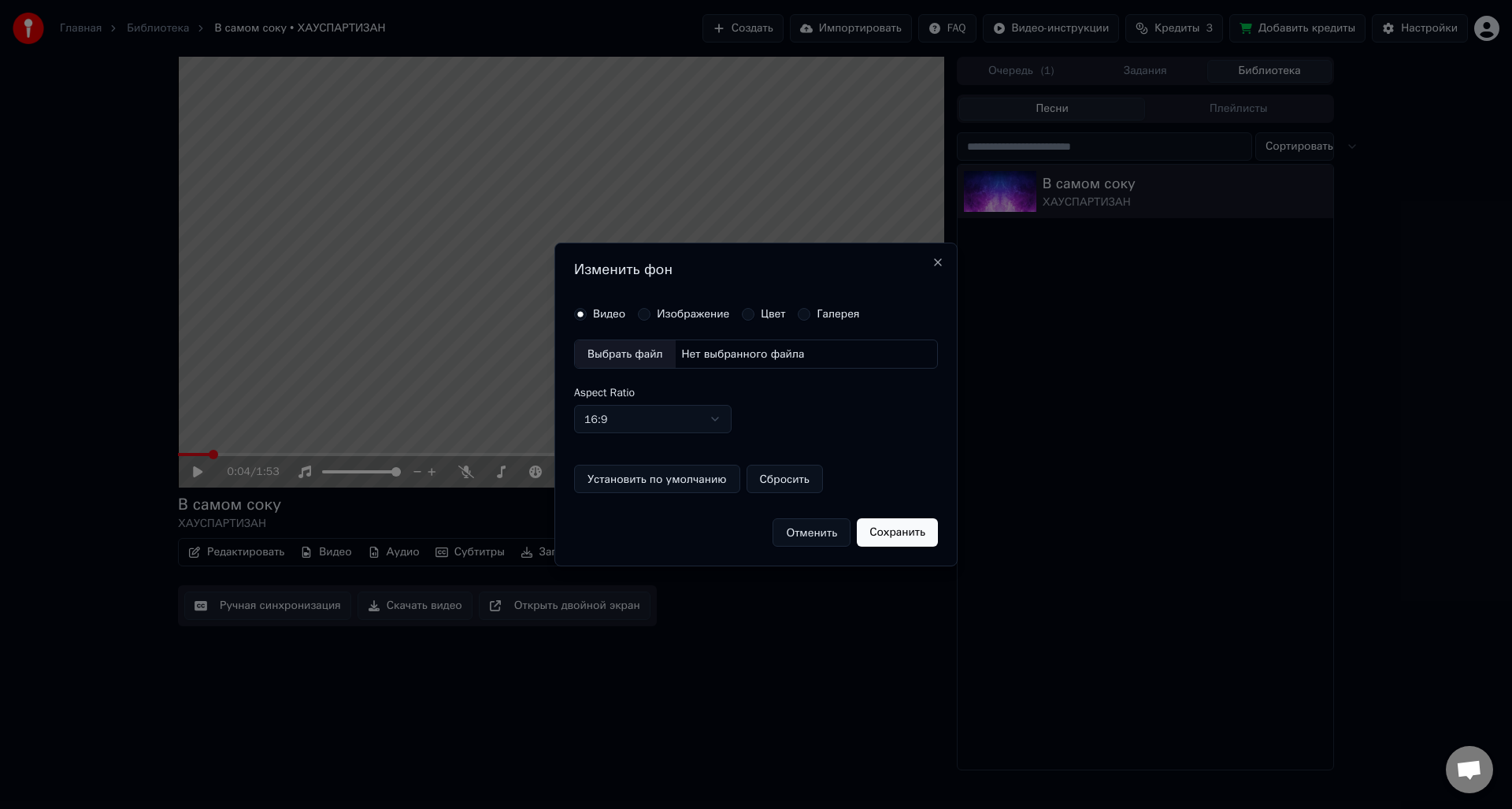 click on "Цвет" at bounding box center (748, 314) 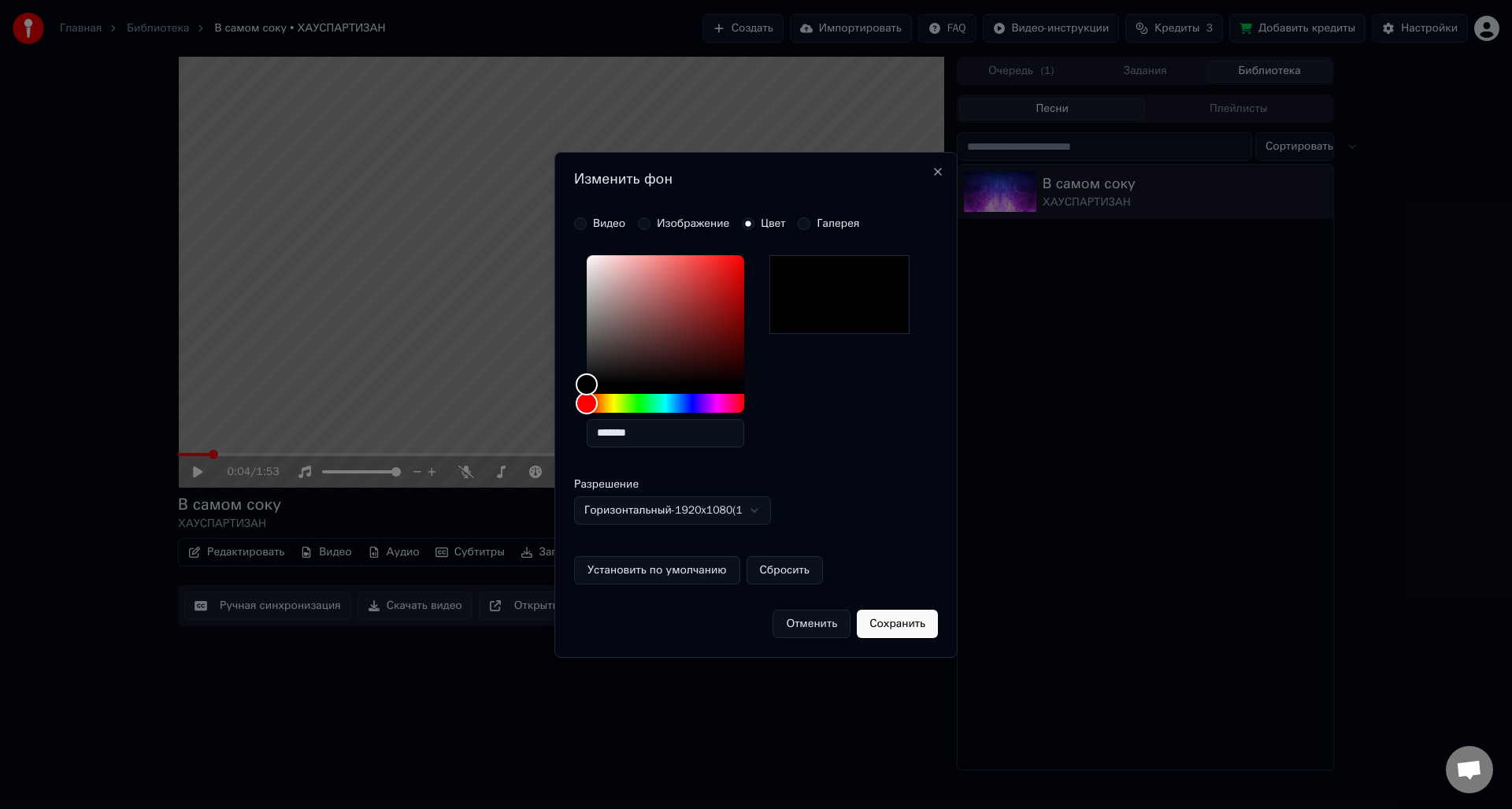 drag, startPoint x: 654, startPoint y: 439, endPoint x: 605, endPoint y: 440, distance: 49.010203 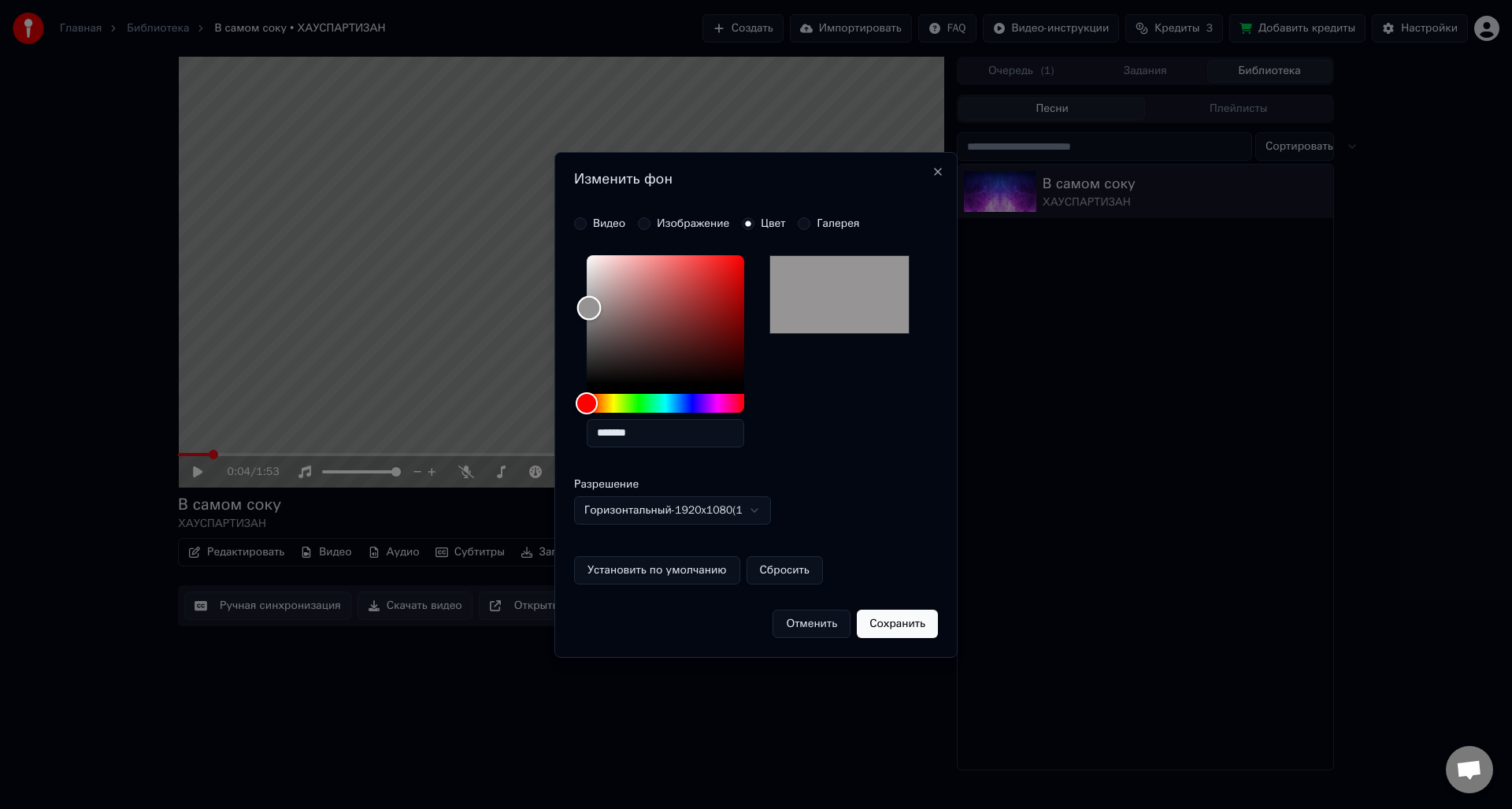 drag, startPoint x: 589, startPoint y: 308, endPoint x: 589, endPoint y: 317, distance: 9 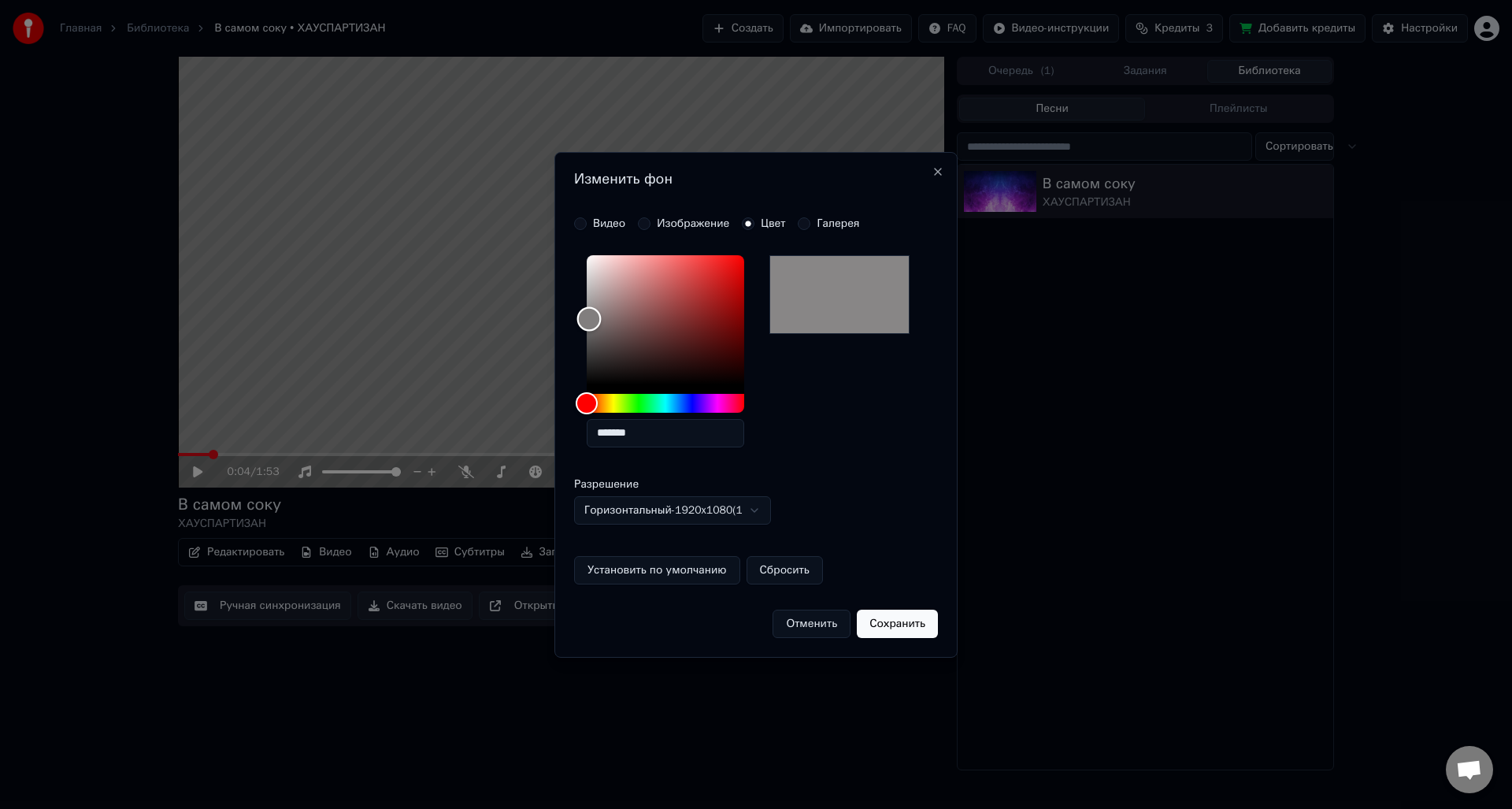 click at bounding box center (589, 319) 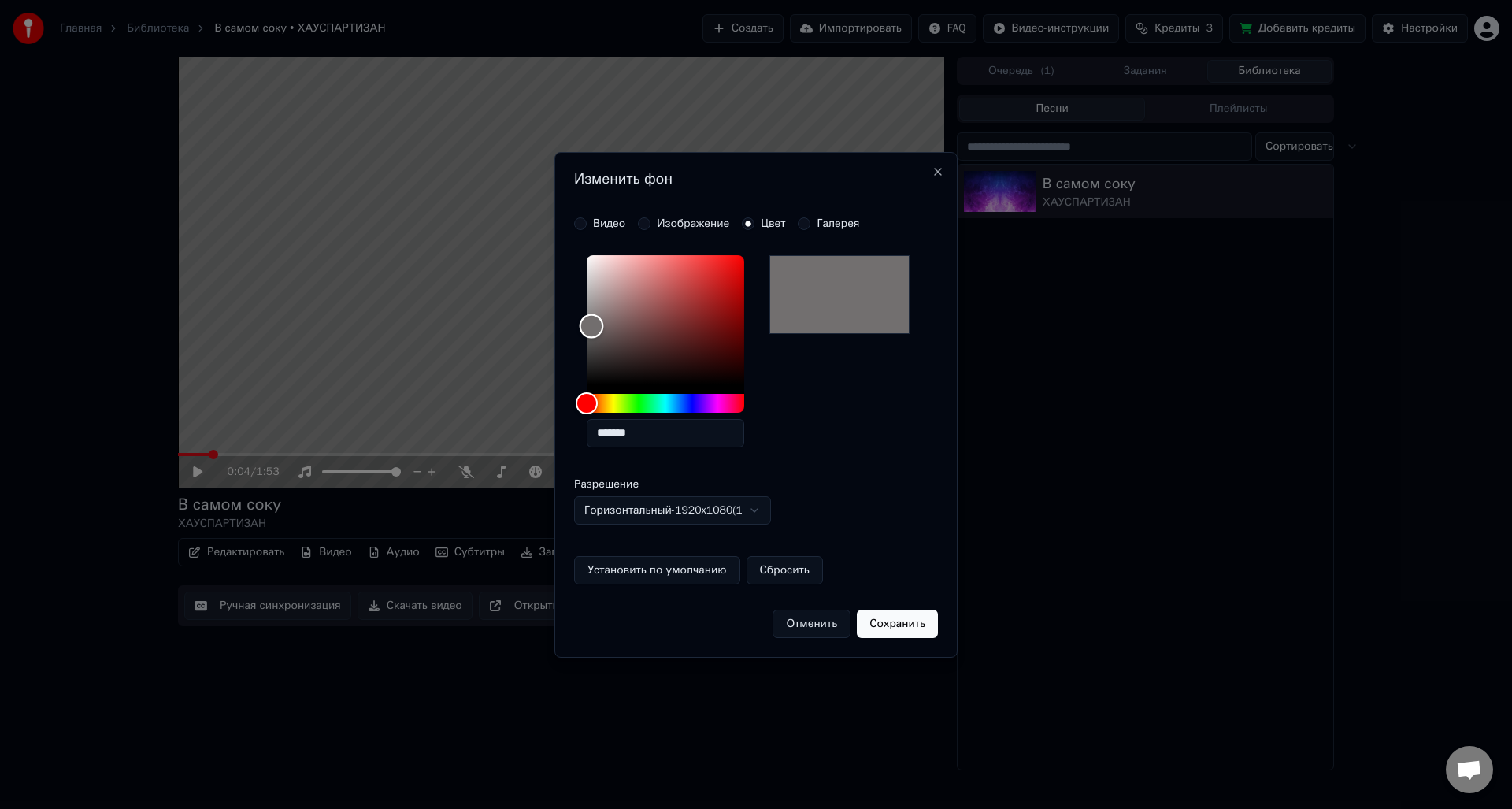 click at bounding box center [591, 326] 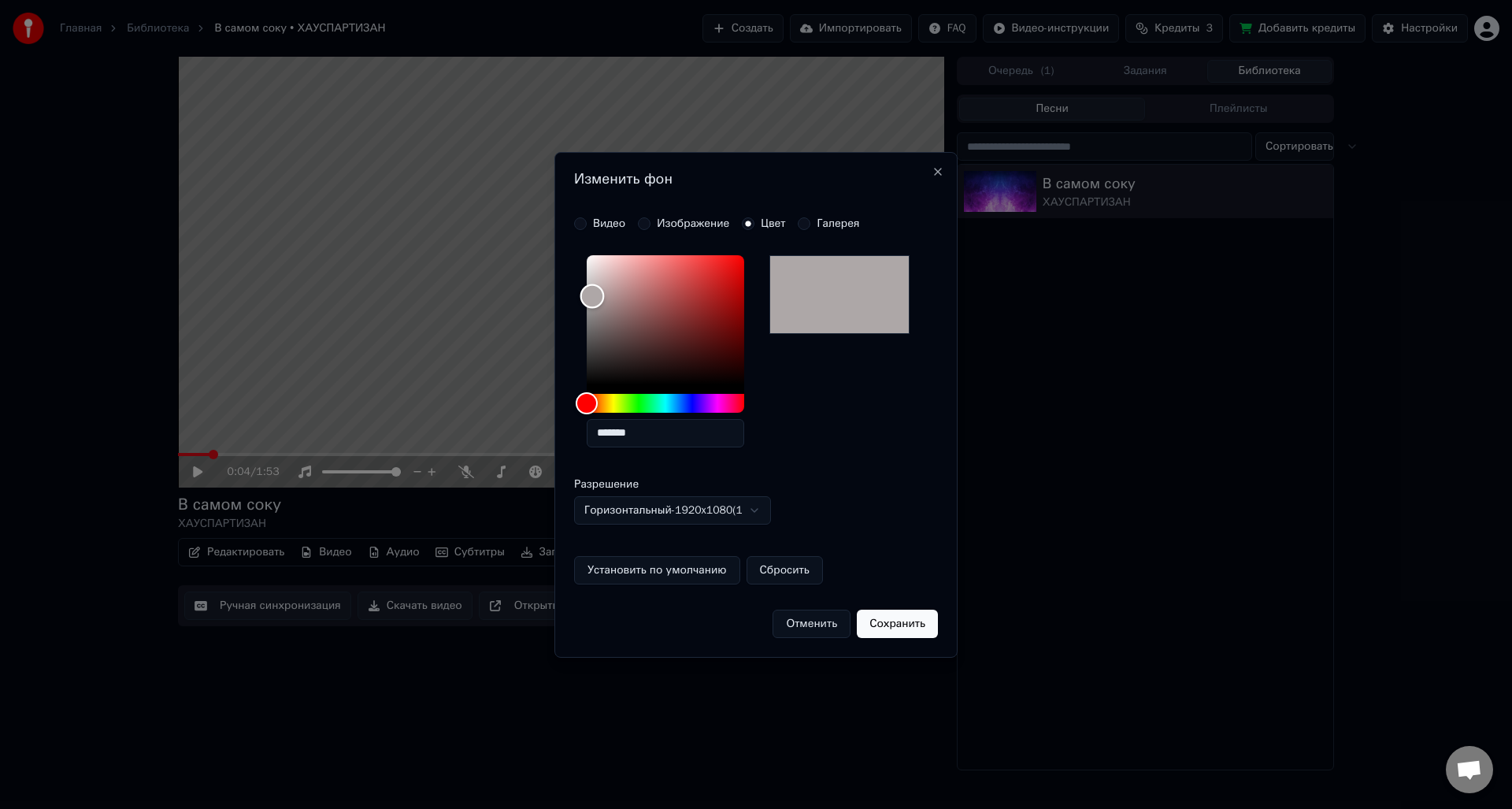 drag, startPoint x: 591, startPoint y: 332, endPoint x: 592, endPoint y: 296, distance: 36.01389 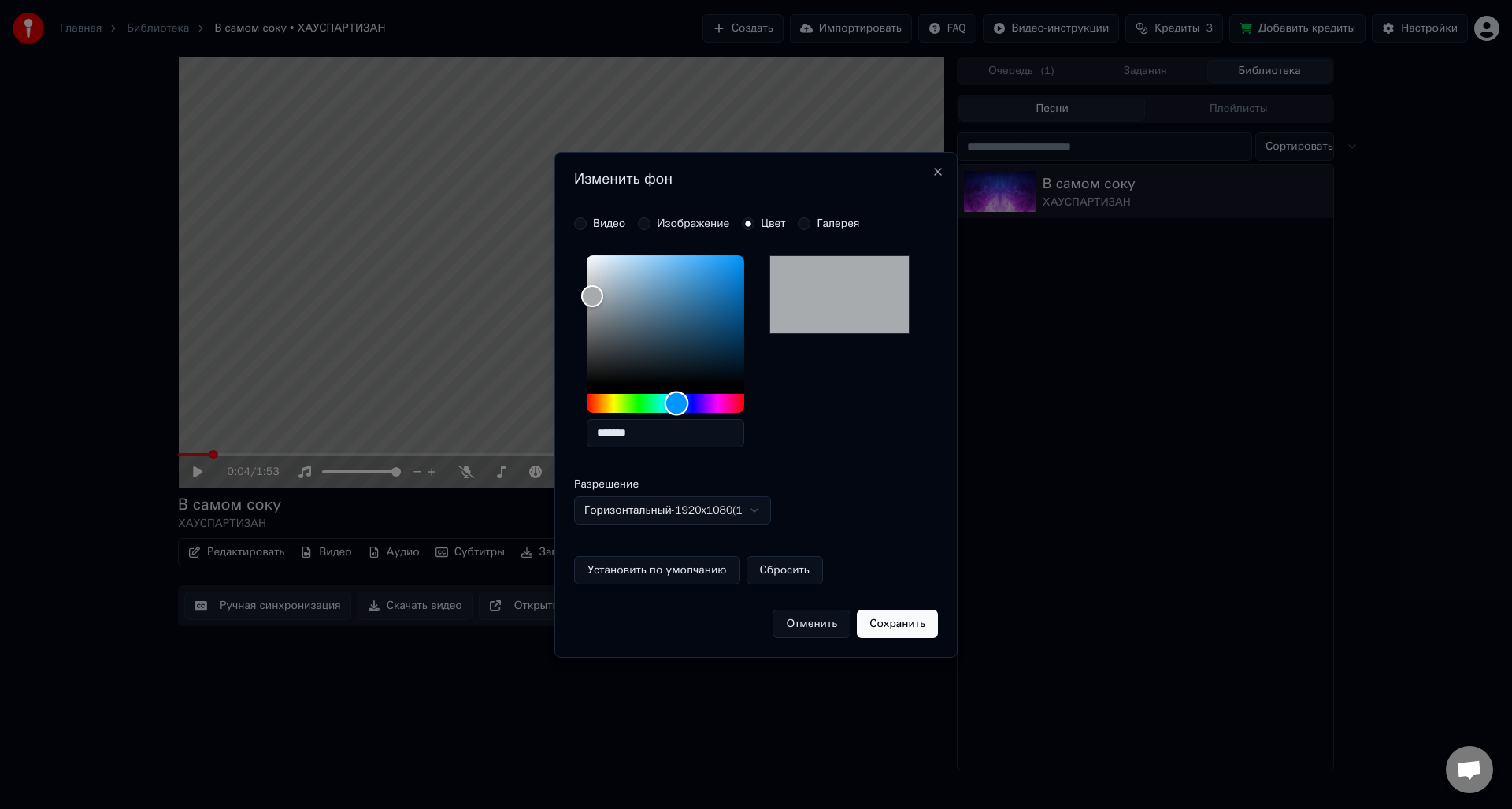 click at bounding box center [665, 403] 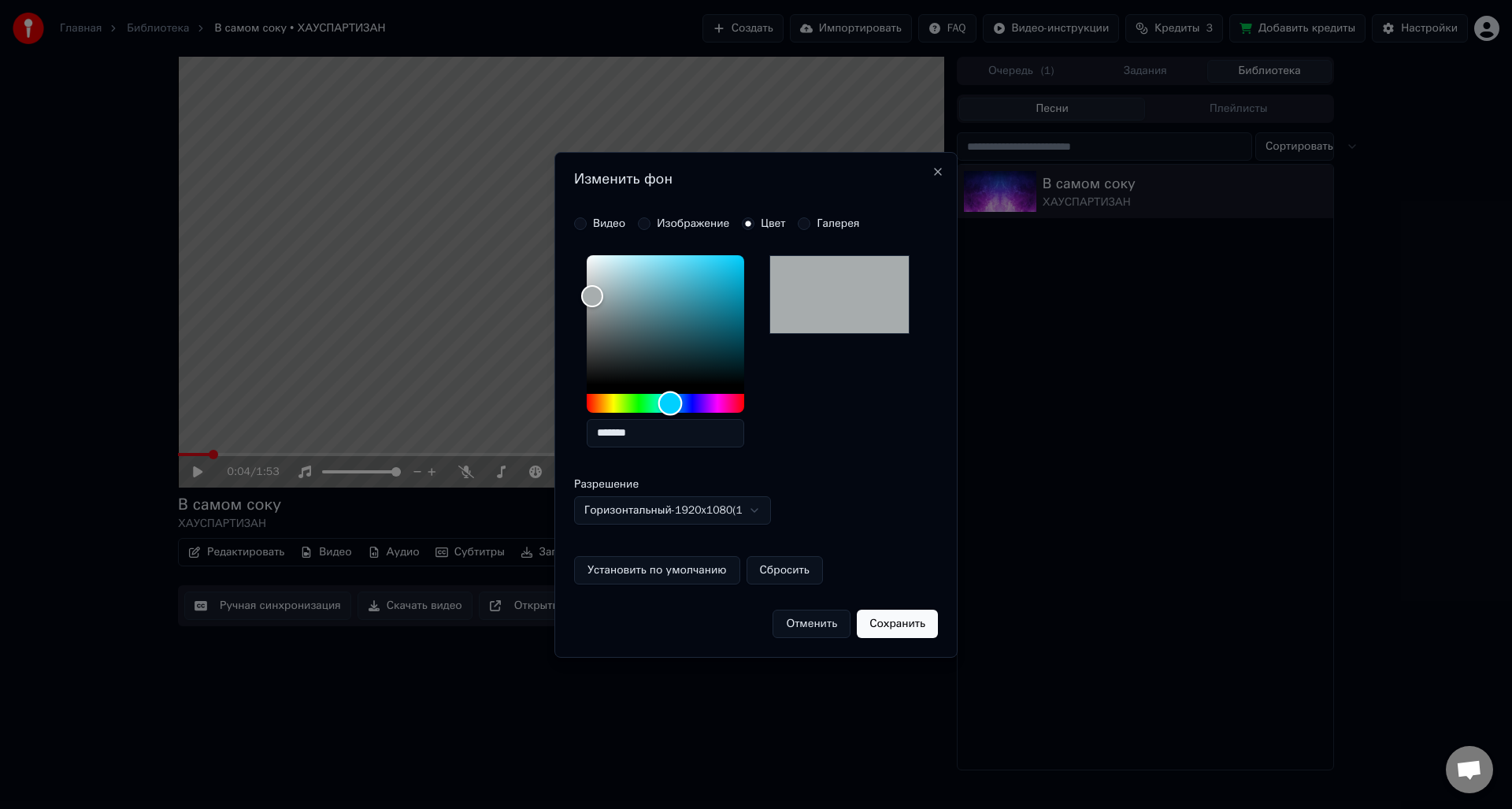 click at bounding box center [670, 403] 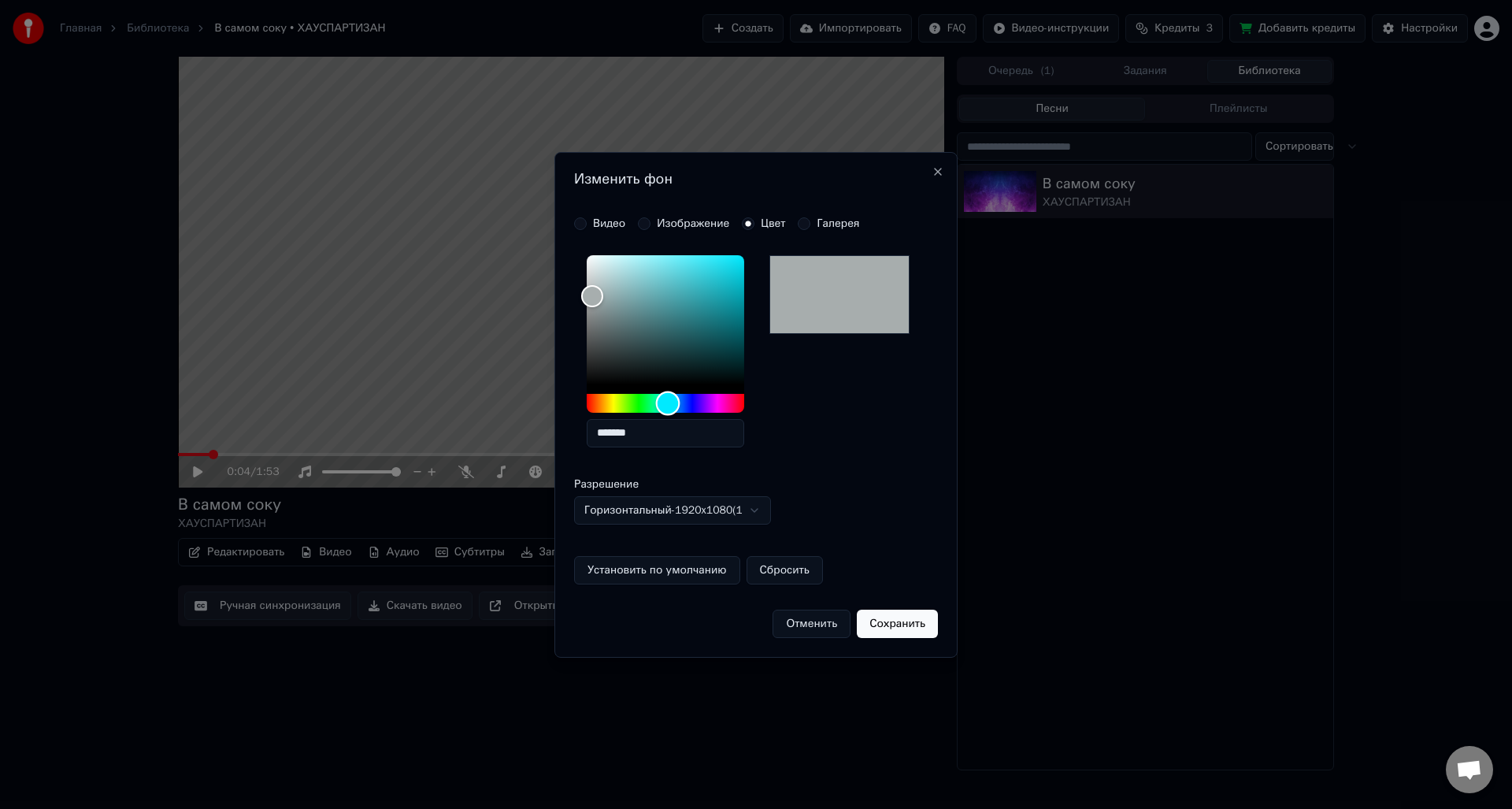 drag, startPoint x: 668, startPoint y: 403, endPoint x: 638, endPoint y: 383, distance: 36.055513 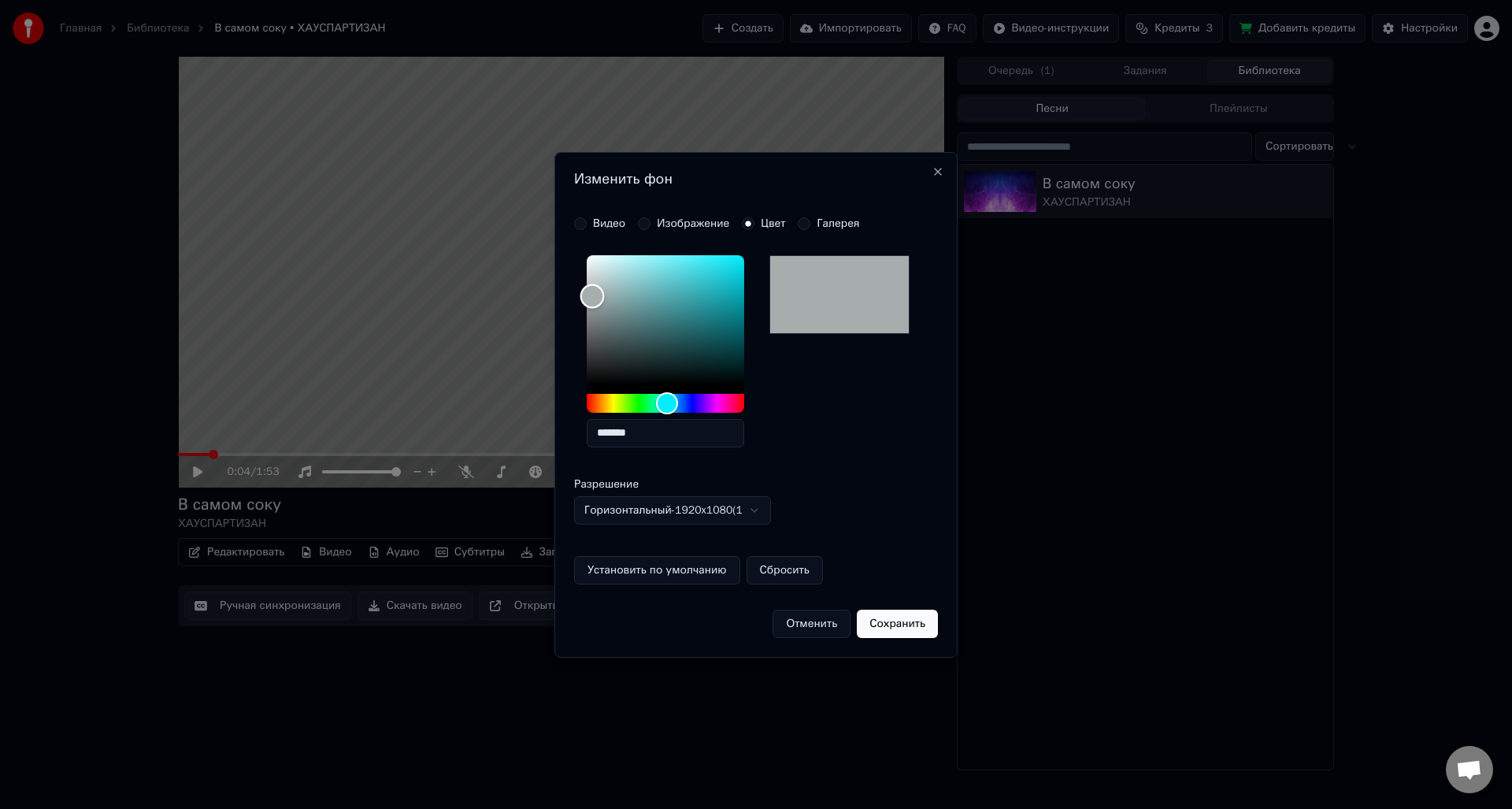 drag, startPoint x: 587, startPoint y: 300, endPoint x: 595, endPoint y: 305, distance: 9.433981 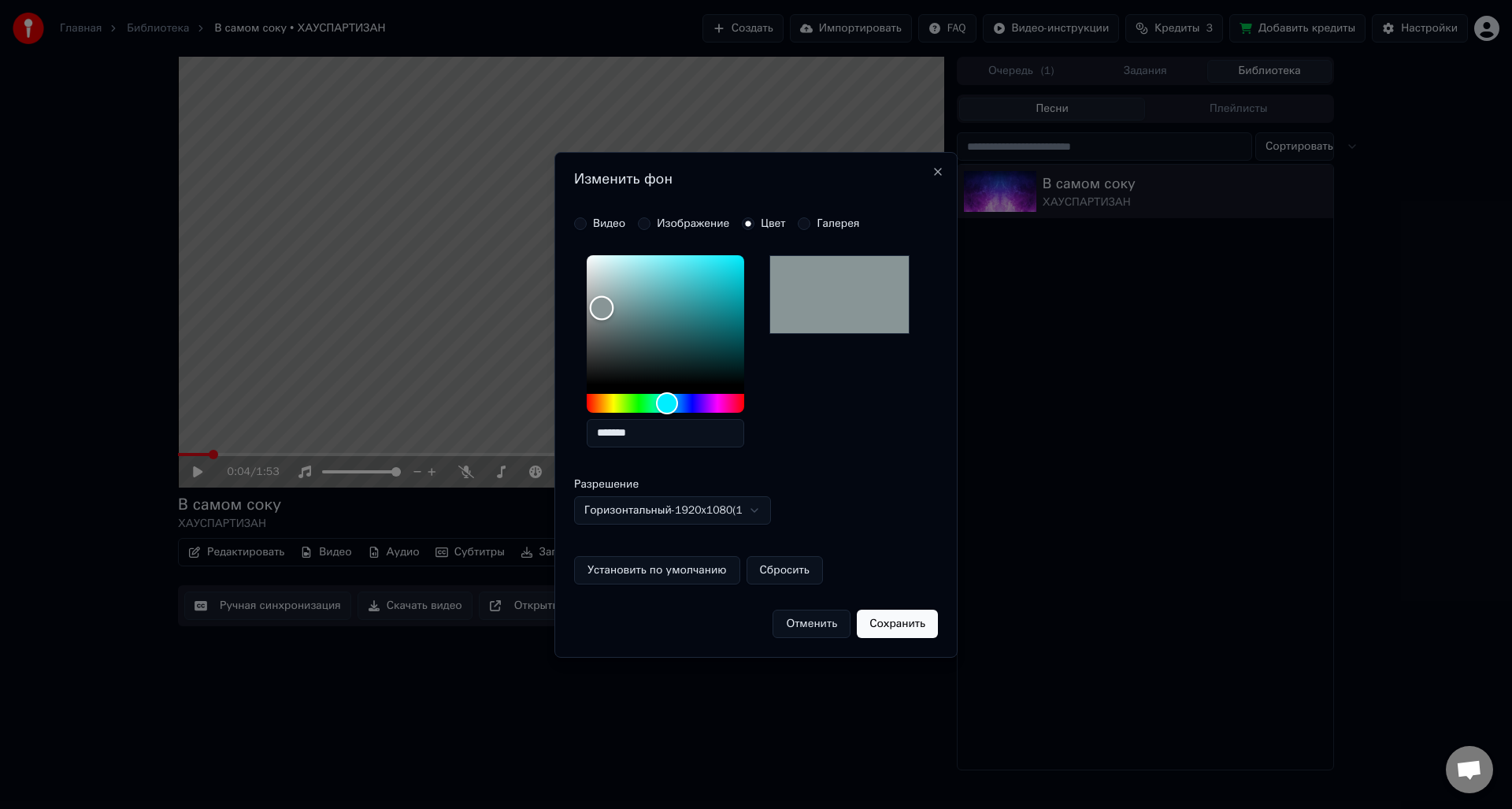 drag, startPoint x: 602, startPoint y: 308, endPoint x: 611, endPoint y: 310, distance: 9.219544 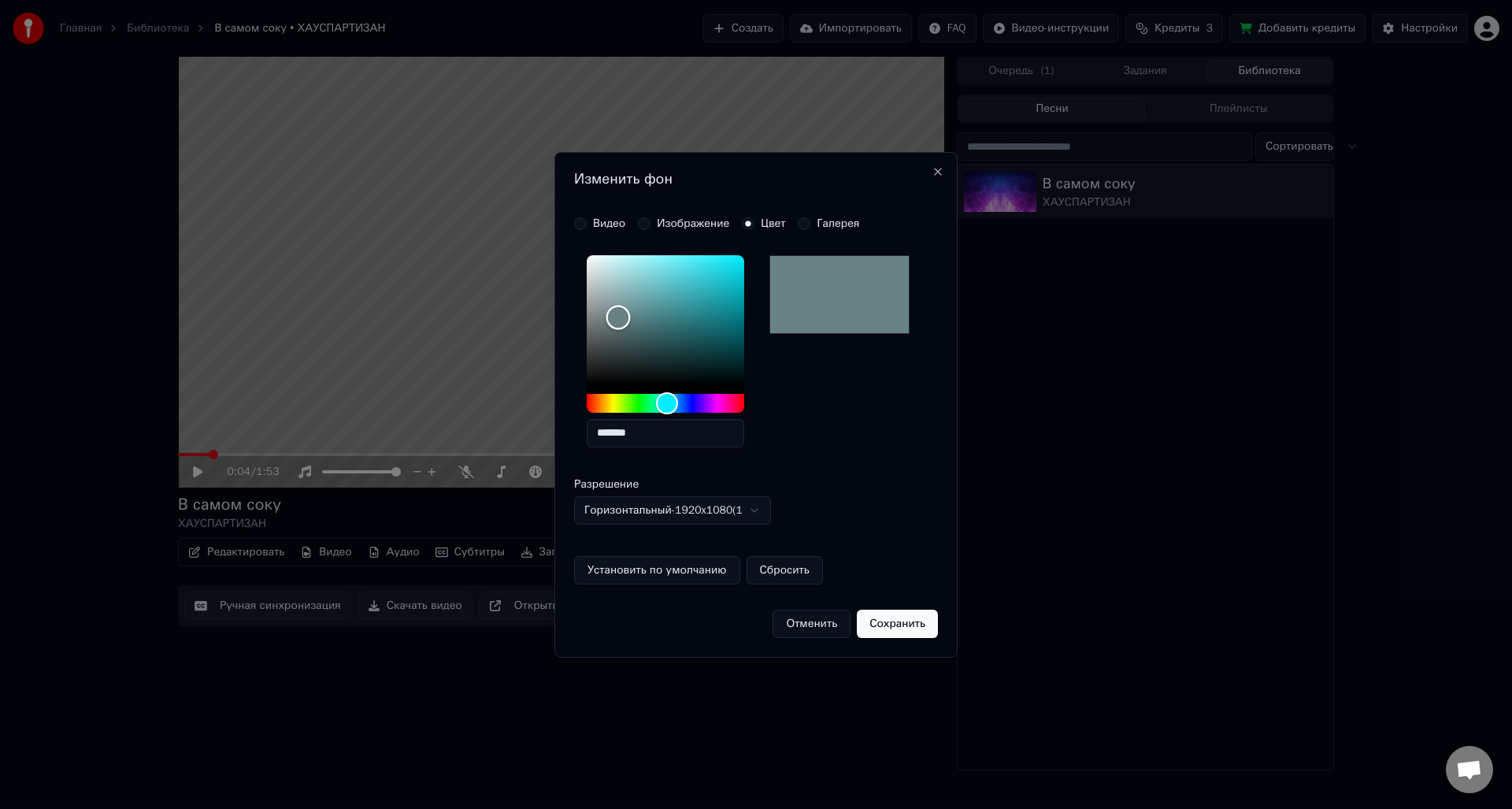 click at bounding box center [618, 317] 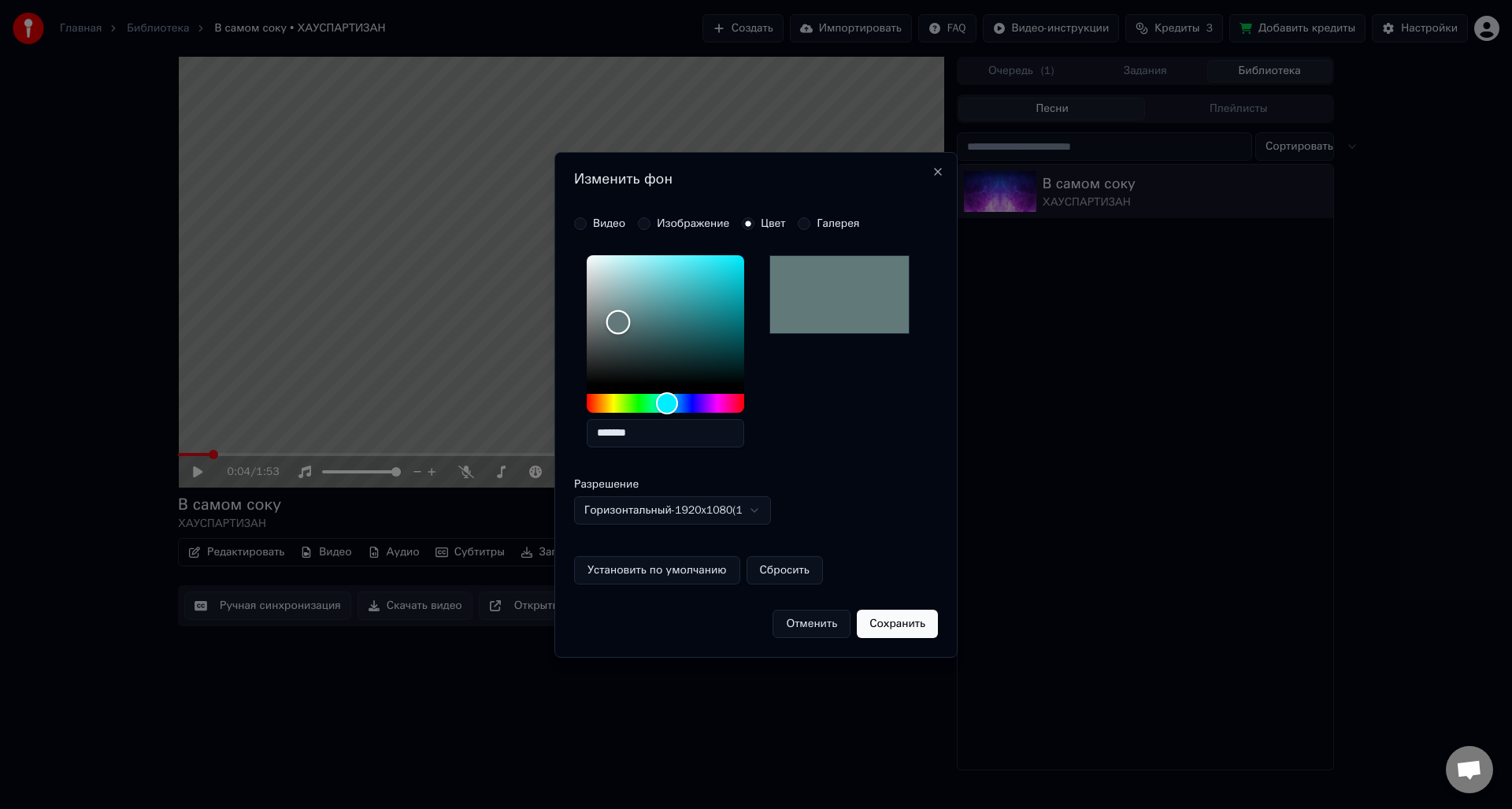 click at bounding box center [618, 322] 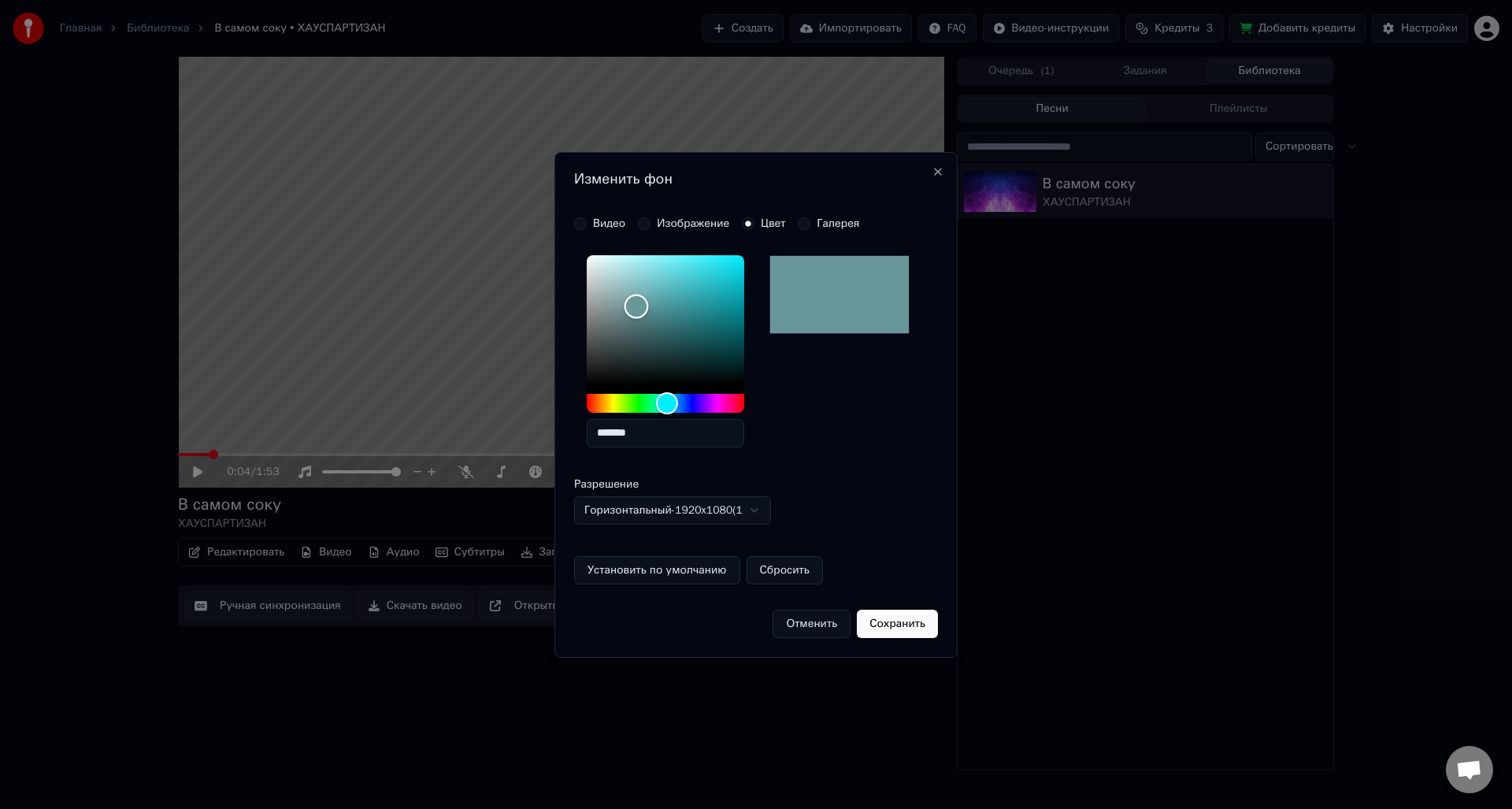 drag, startPoint x: 622, startPoint y: 322, endPoint x: 636, endPoint y: 302, distance: 24.413111 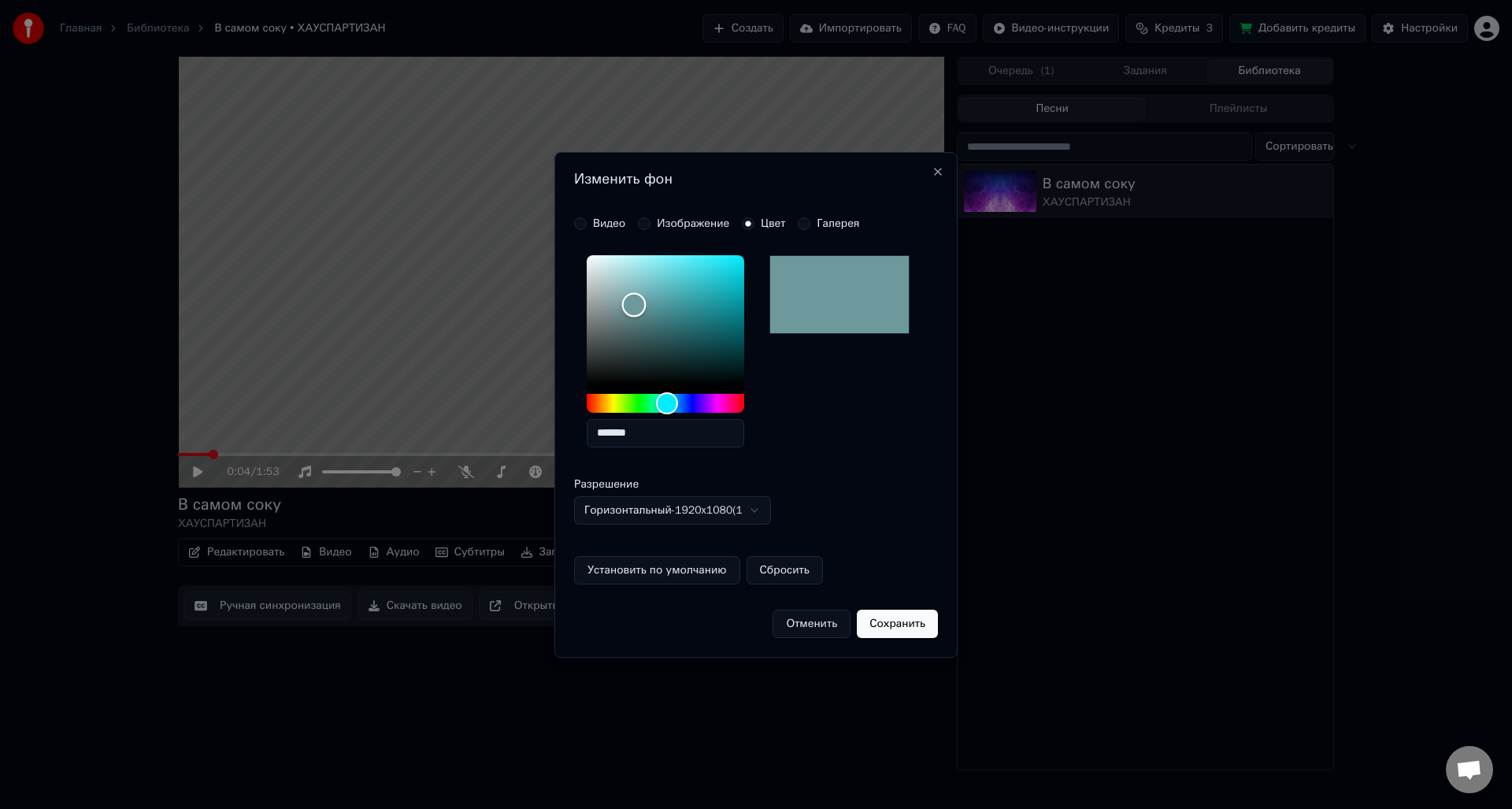 type on "*******" 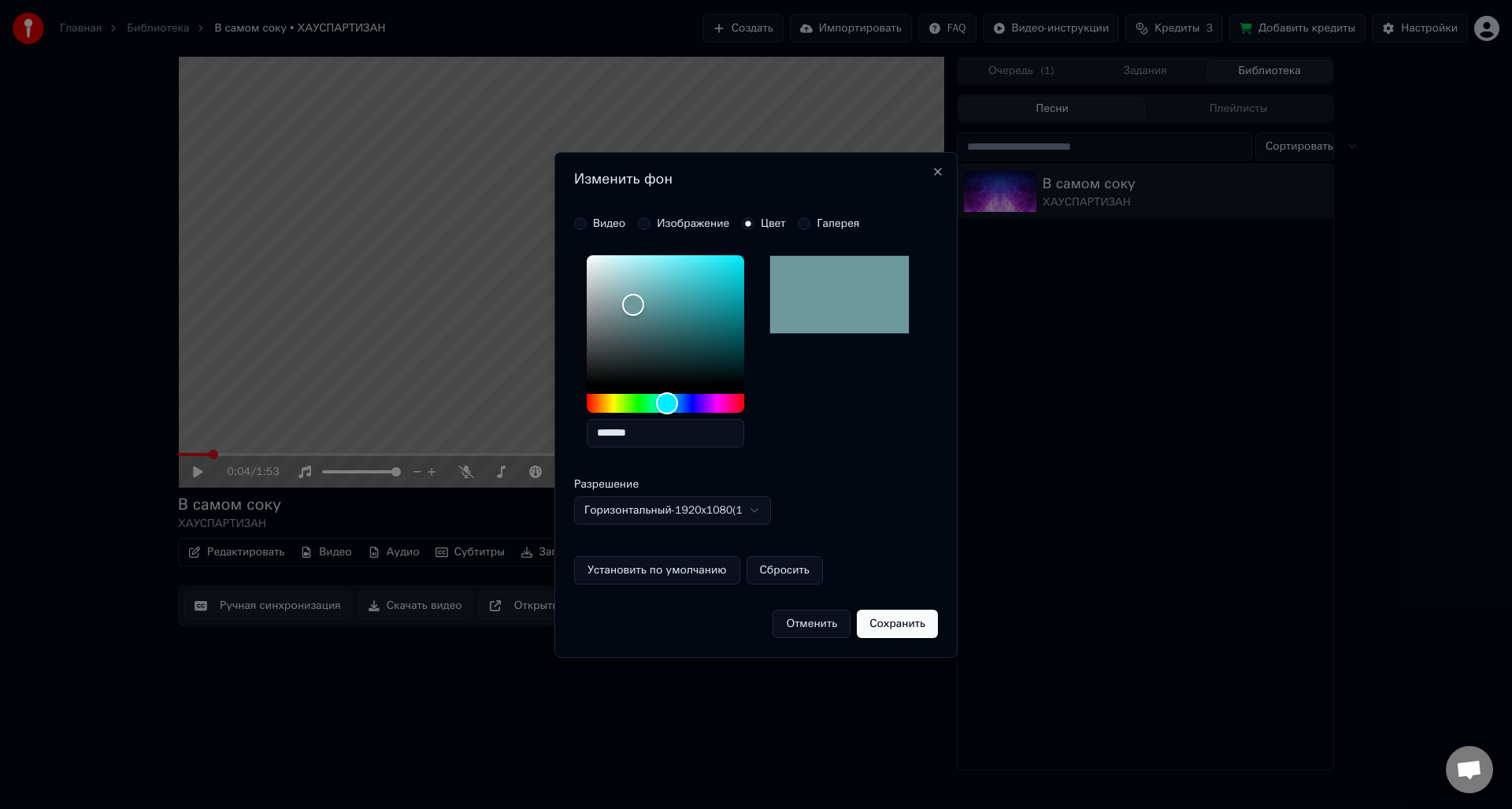 click on "Сохранить" at bounding box center [897, 624] 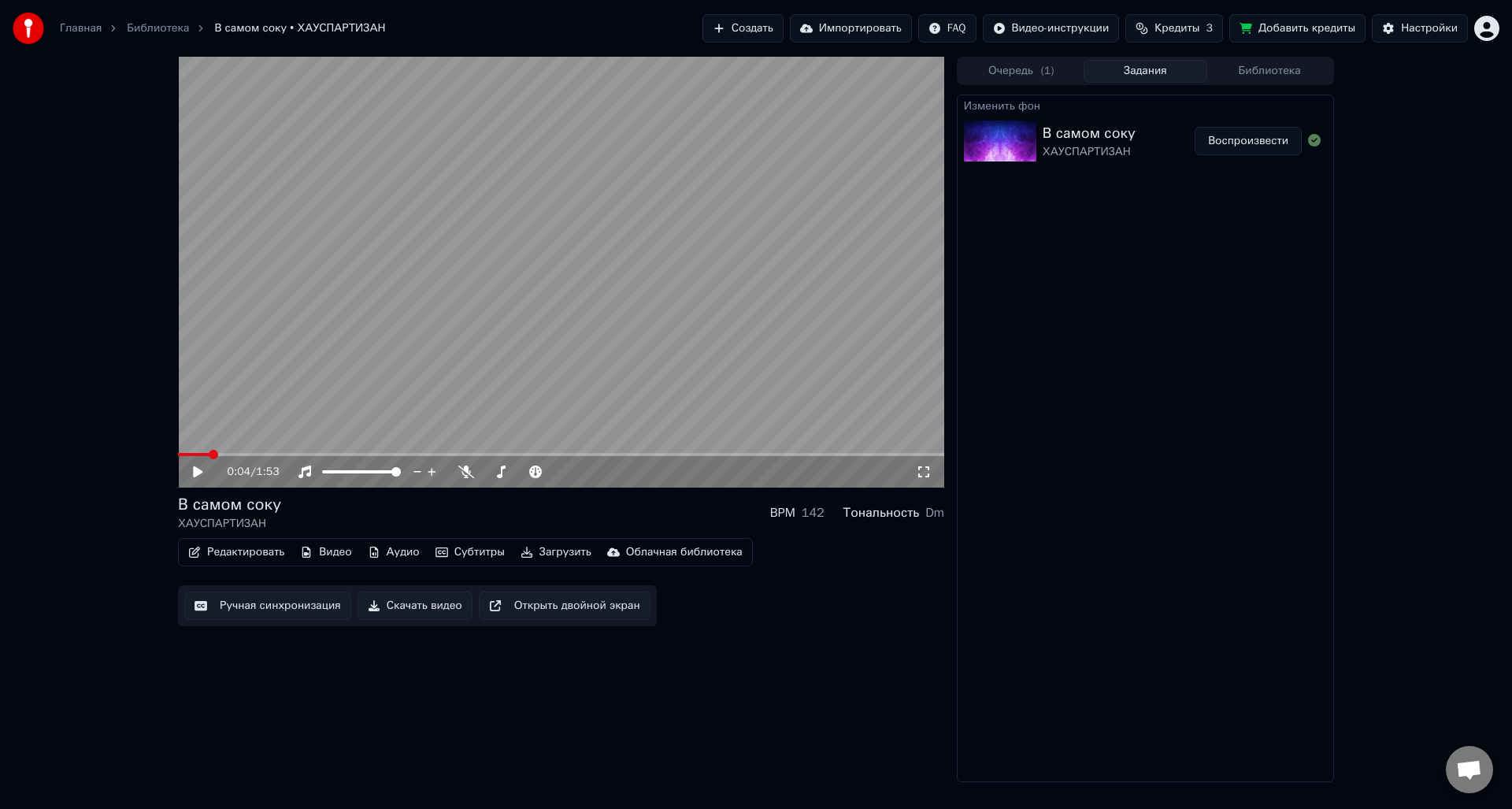 click on "0:04  /  1:53" at bounding box center (561, 472) 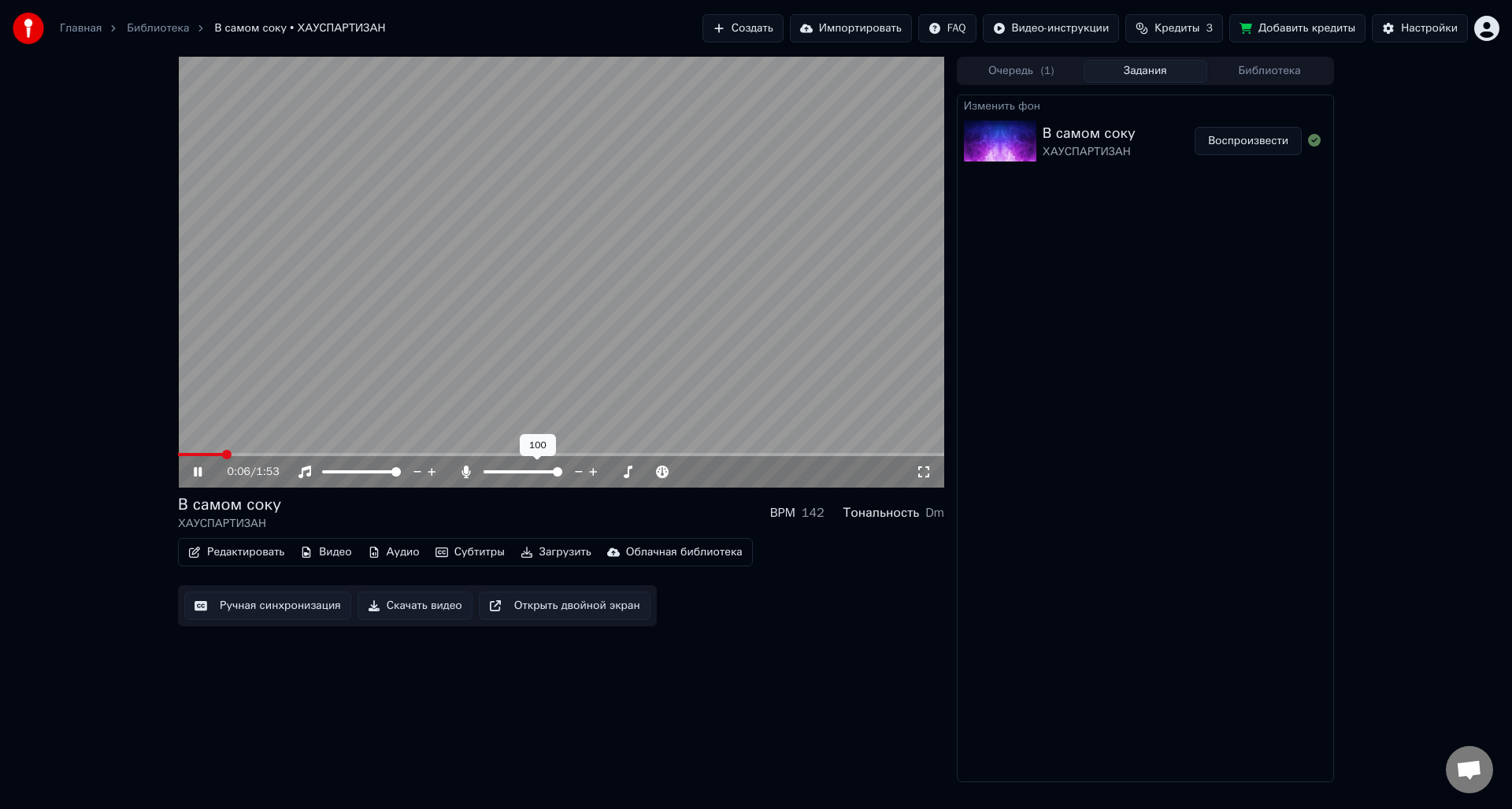 click at bounding box center [523, 472] 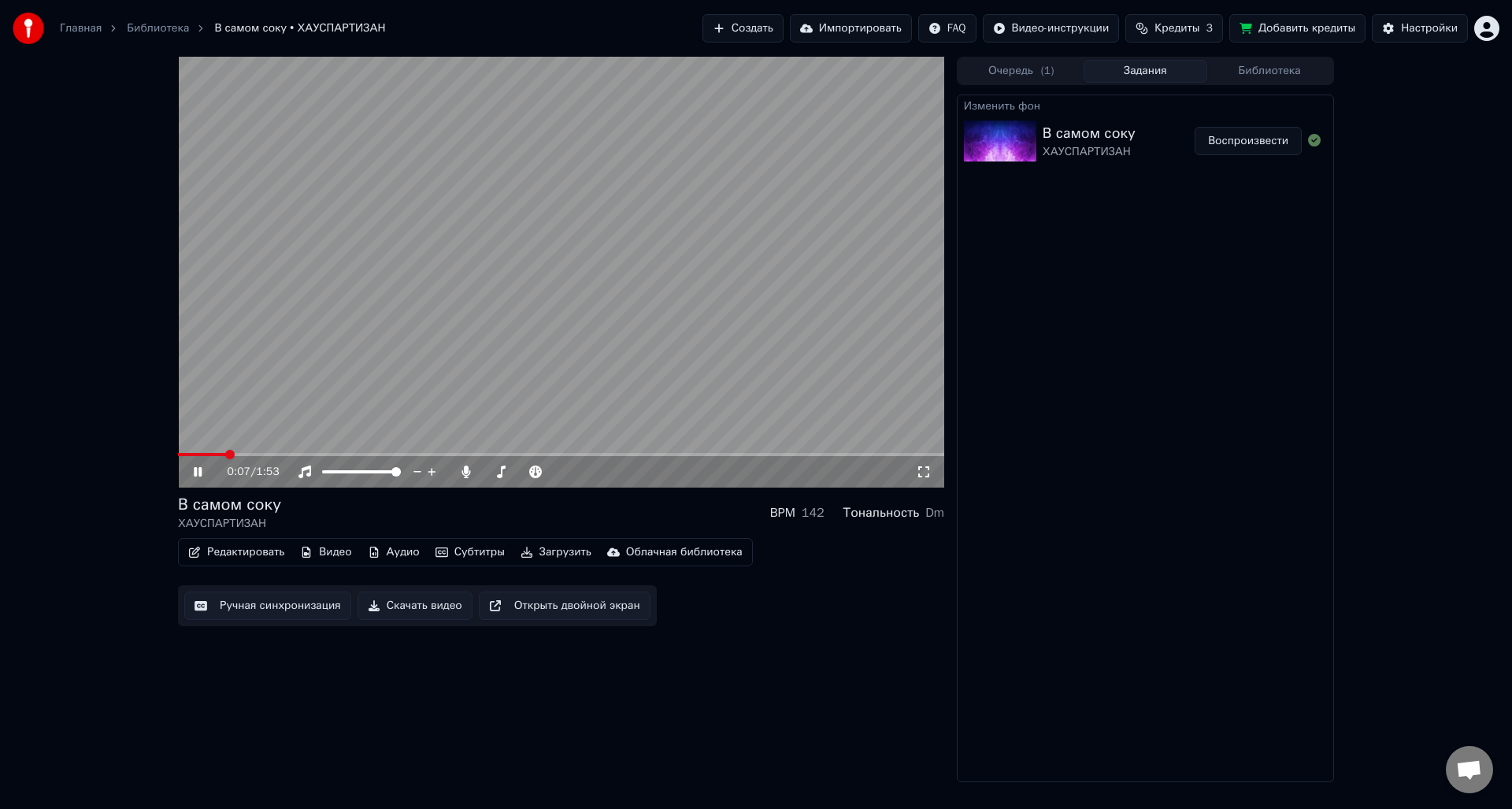 click on "Очередь ( 1 )" at bounding box center (1021, 71) 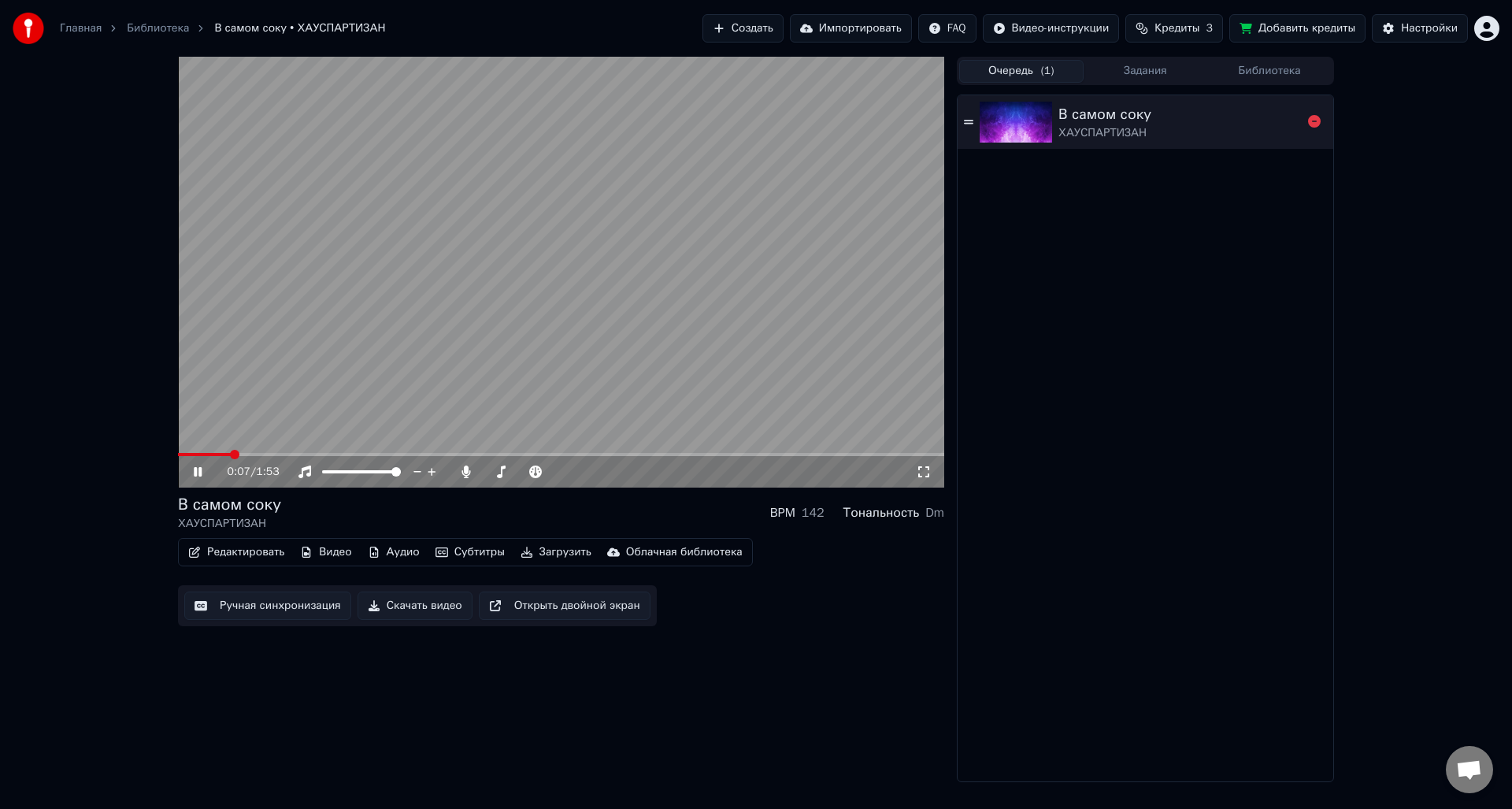 click on "В самом соку" at bounding box center (1105, 114) 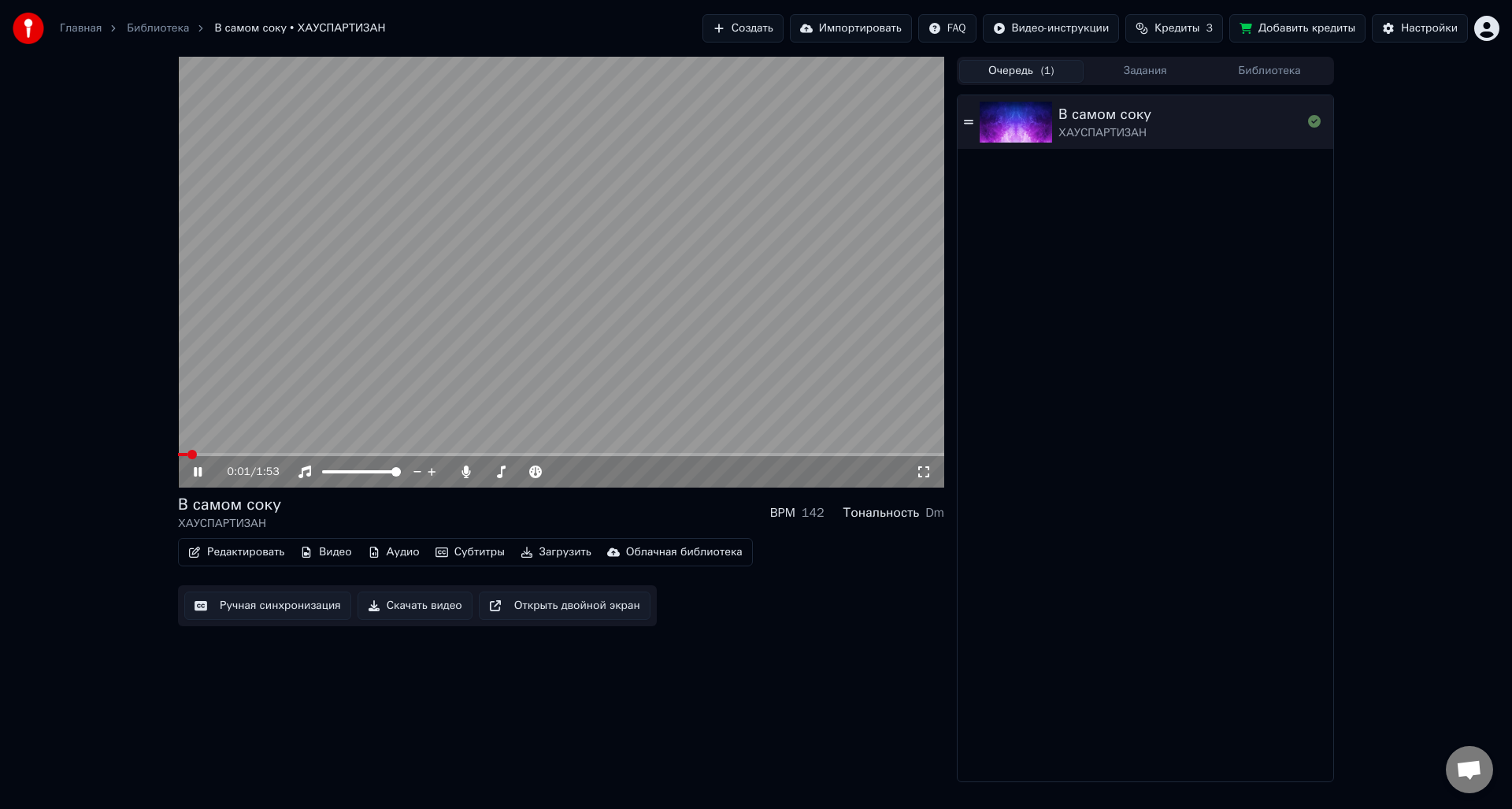 click 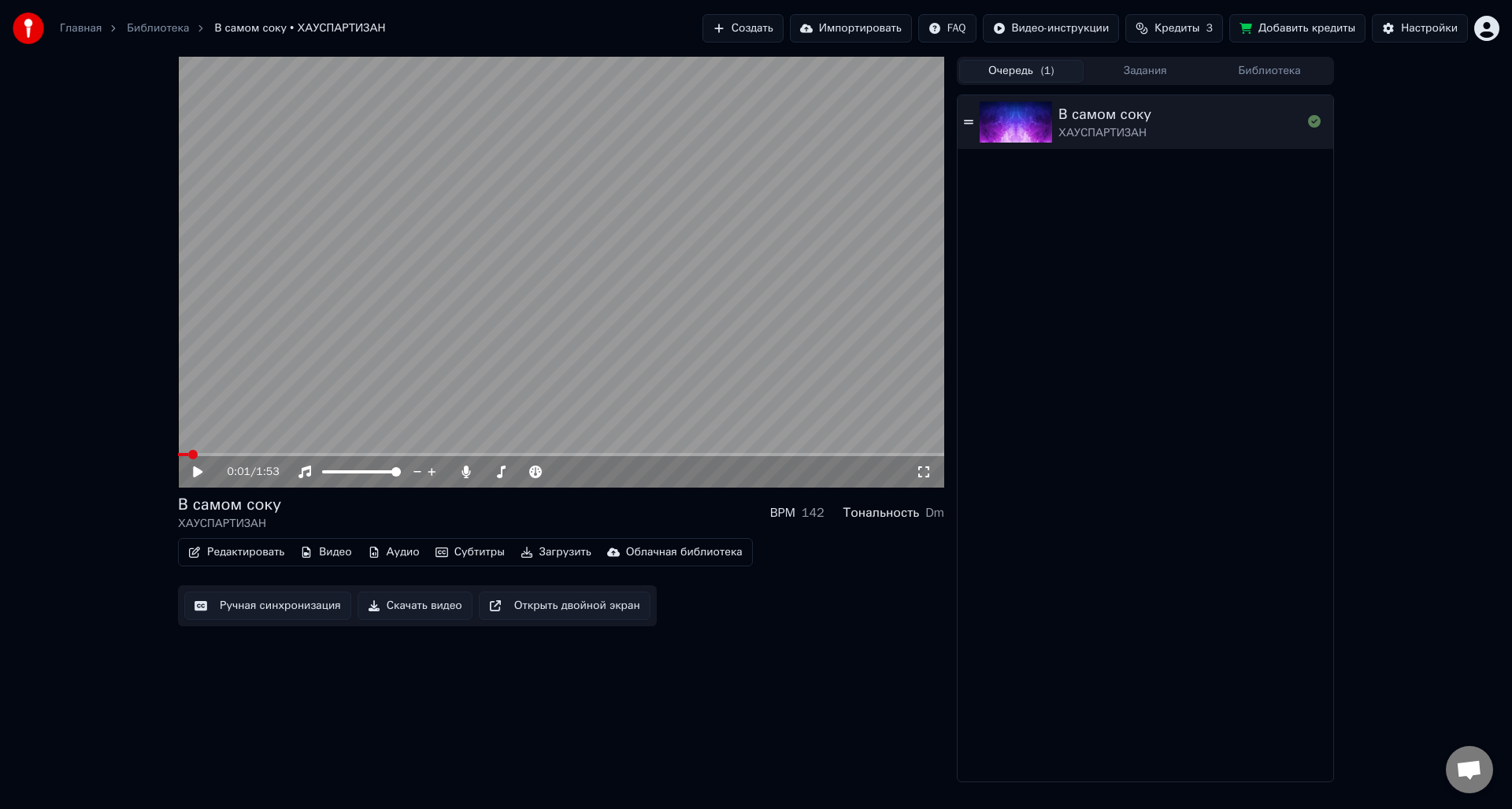 click on "Видео" at bounding box center [325, 552] 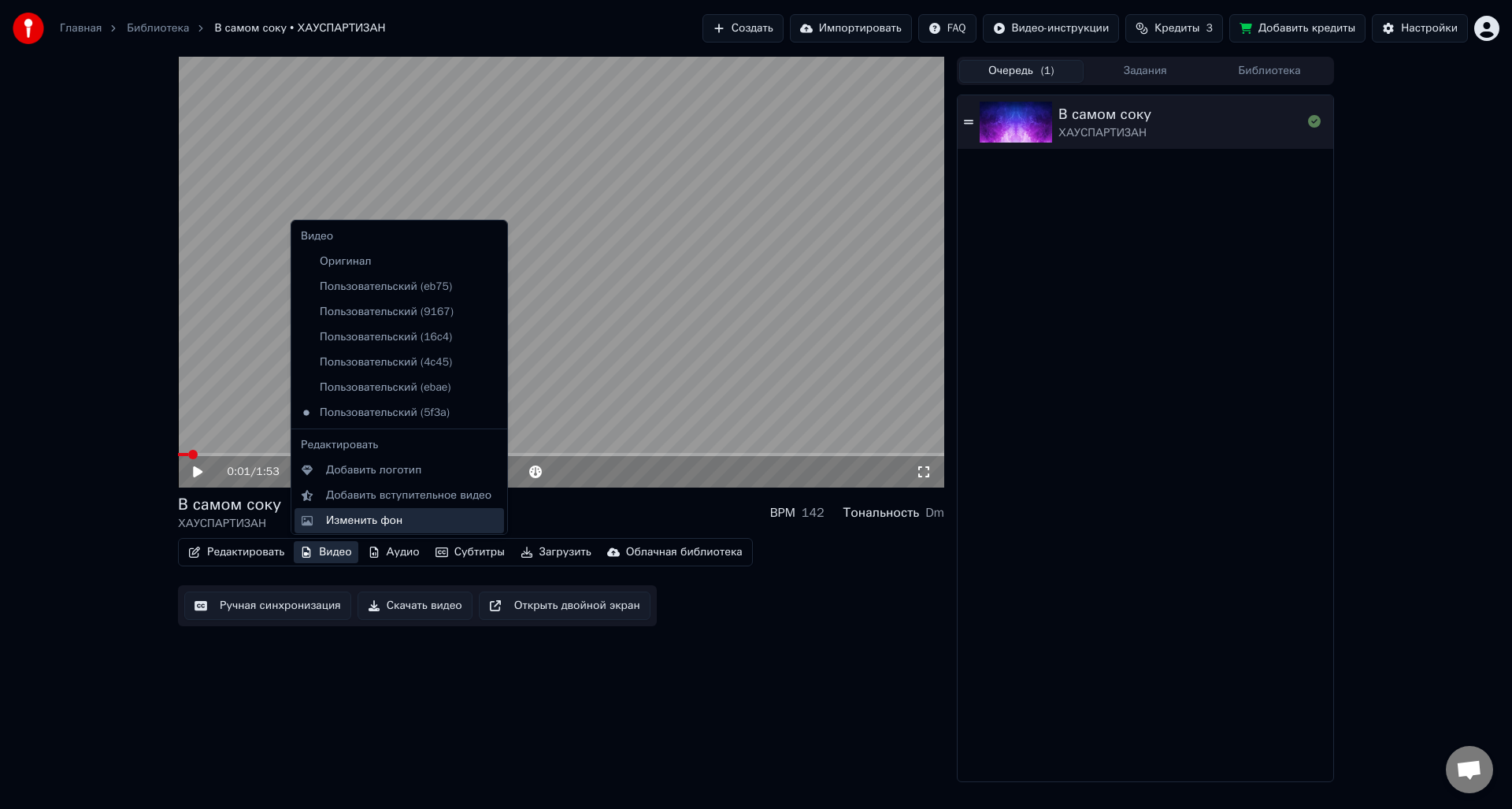 click on "Изменить фон" at bounding box center (364, 521) 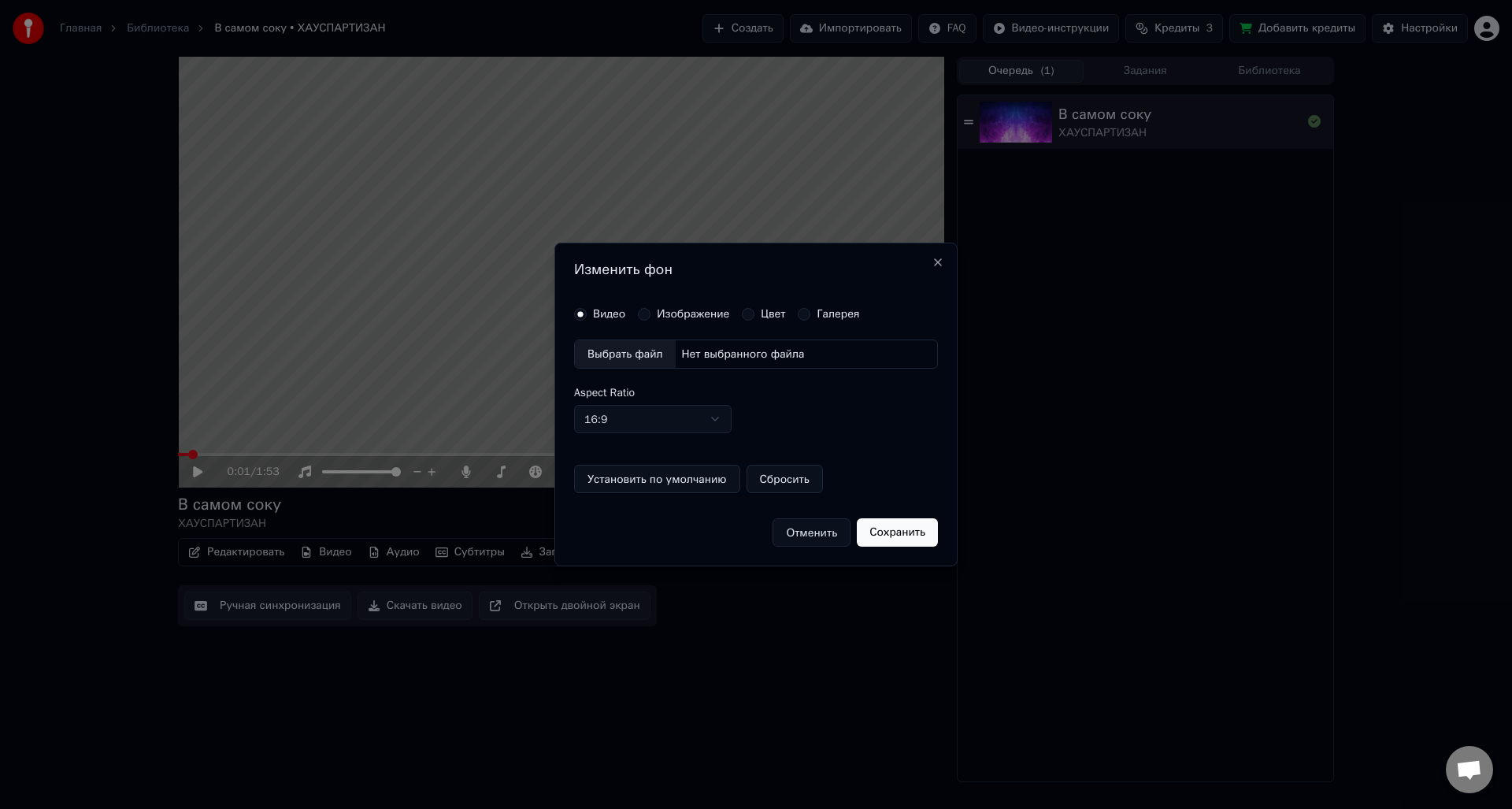 click on "Цвет" at bounding box center (748, 314) 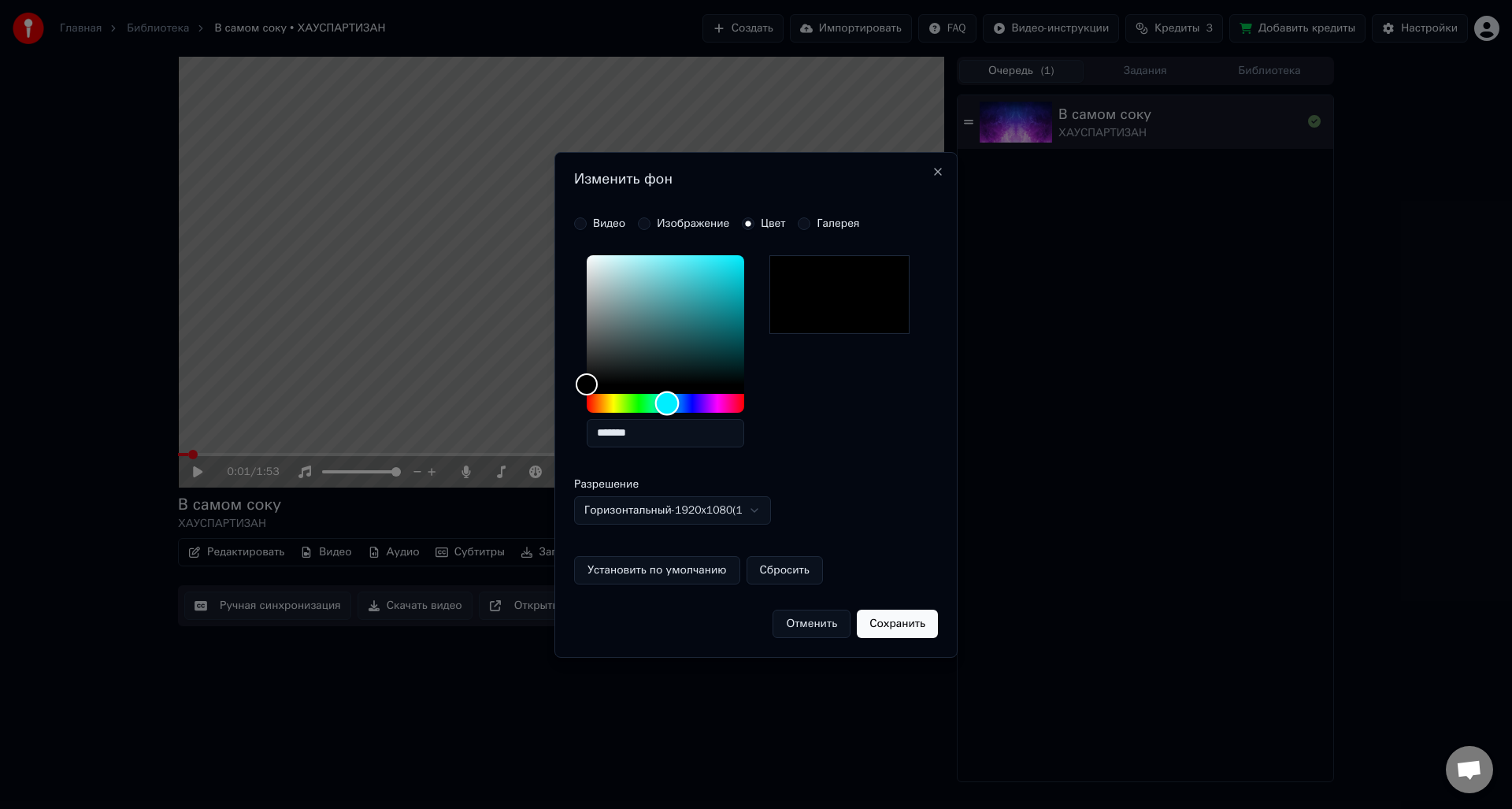 drag, startPoint x: 655, startPoint y: 406, endPoint x: 669, endPoint y: 406, distance: 14 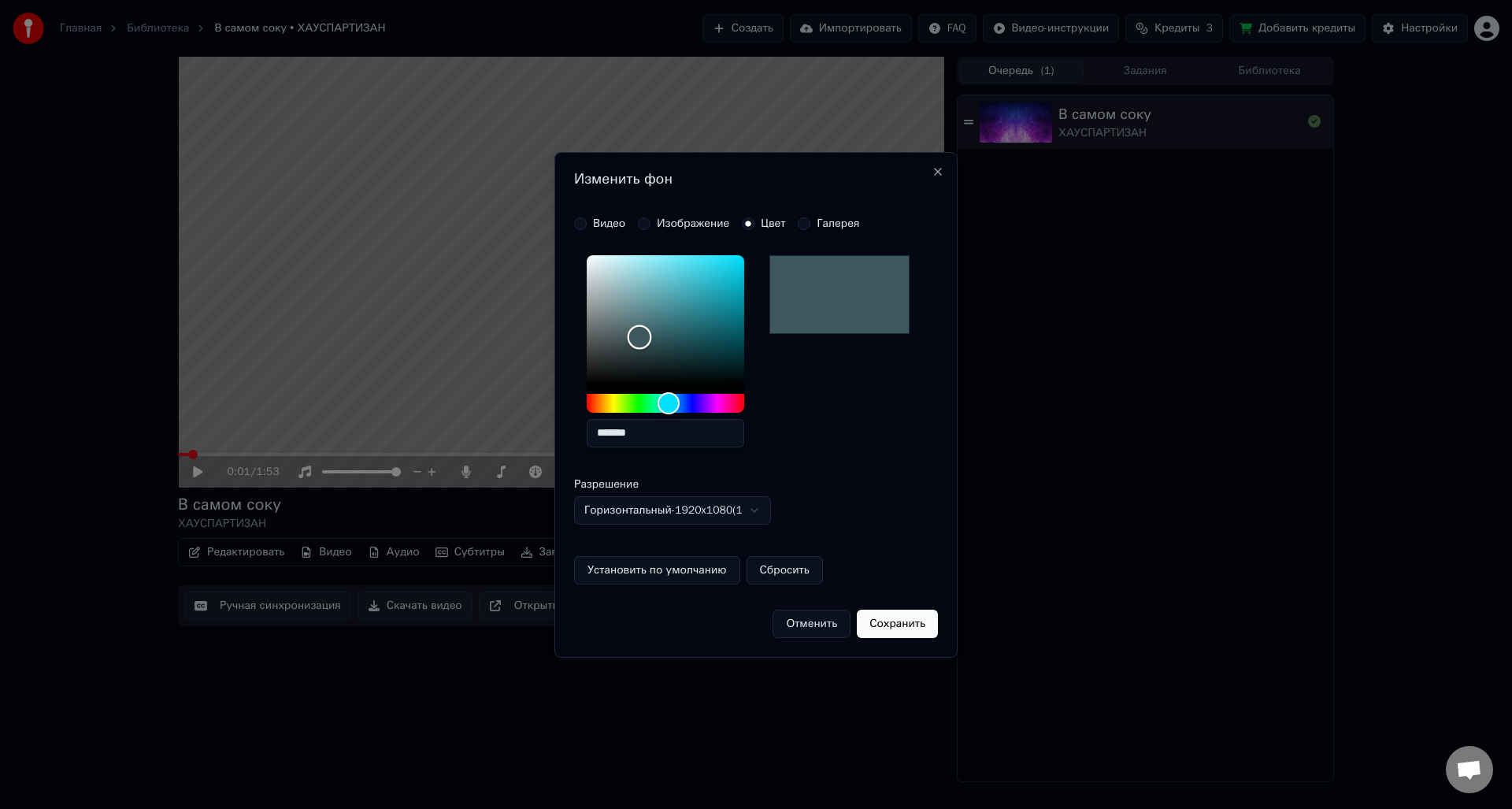 drag, startPoint x: 639, startPoint y: 337, endPoint x: 646, endPoint y: 321, distance: 17.464249 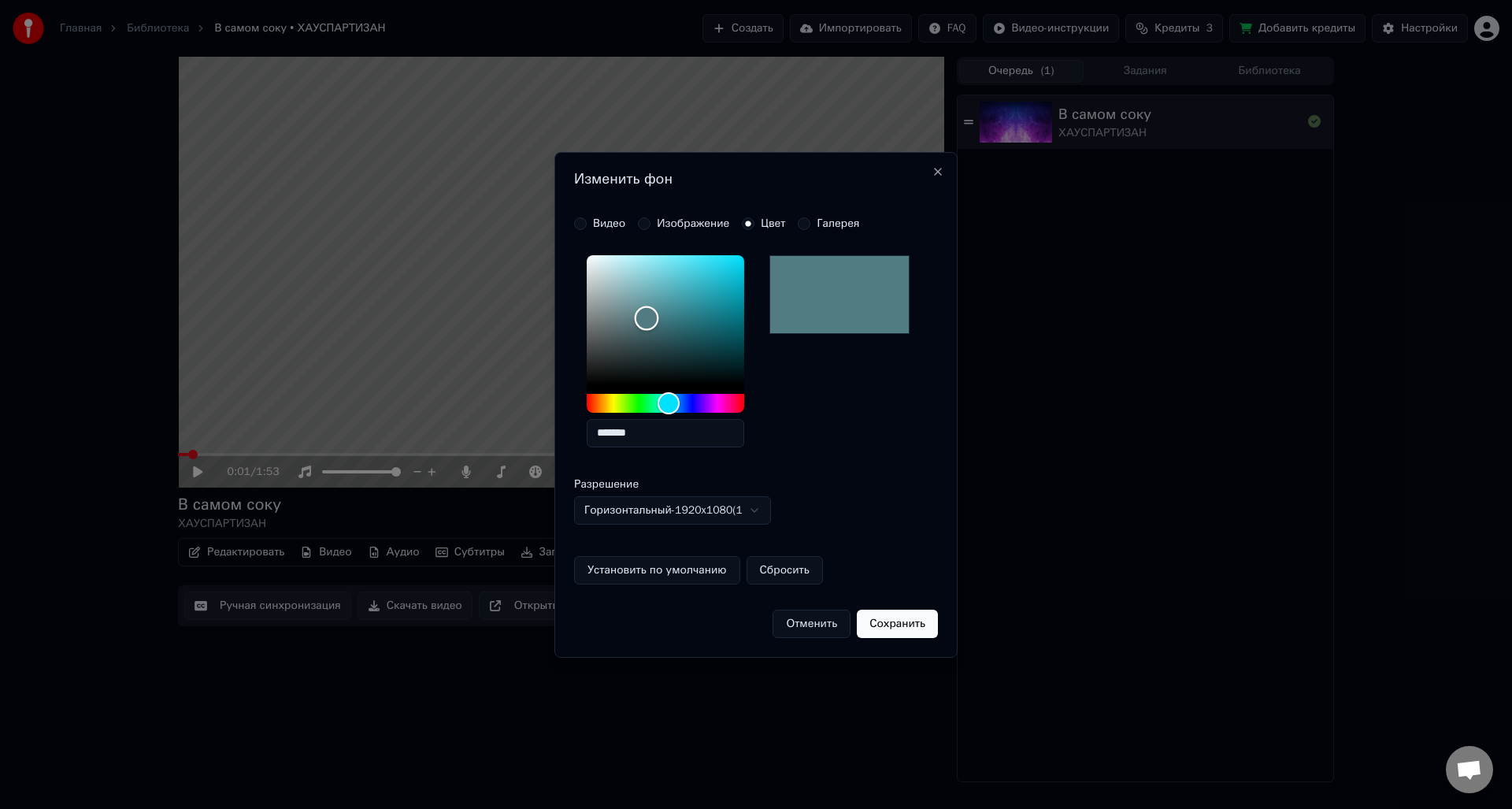 drag, startPoint x: 647, startPoint y: 318, endPoint x: 648, endPoint y: 305, distance: 13.038405 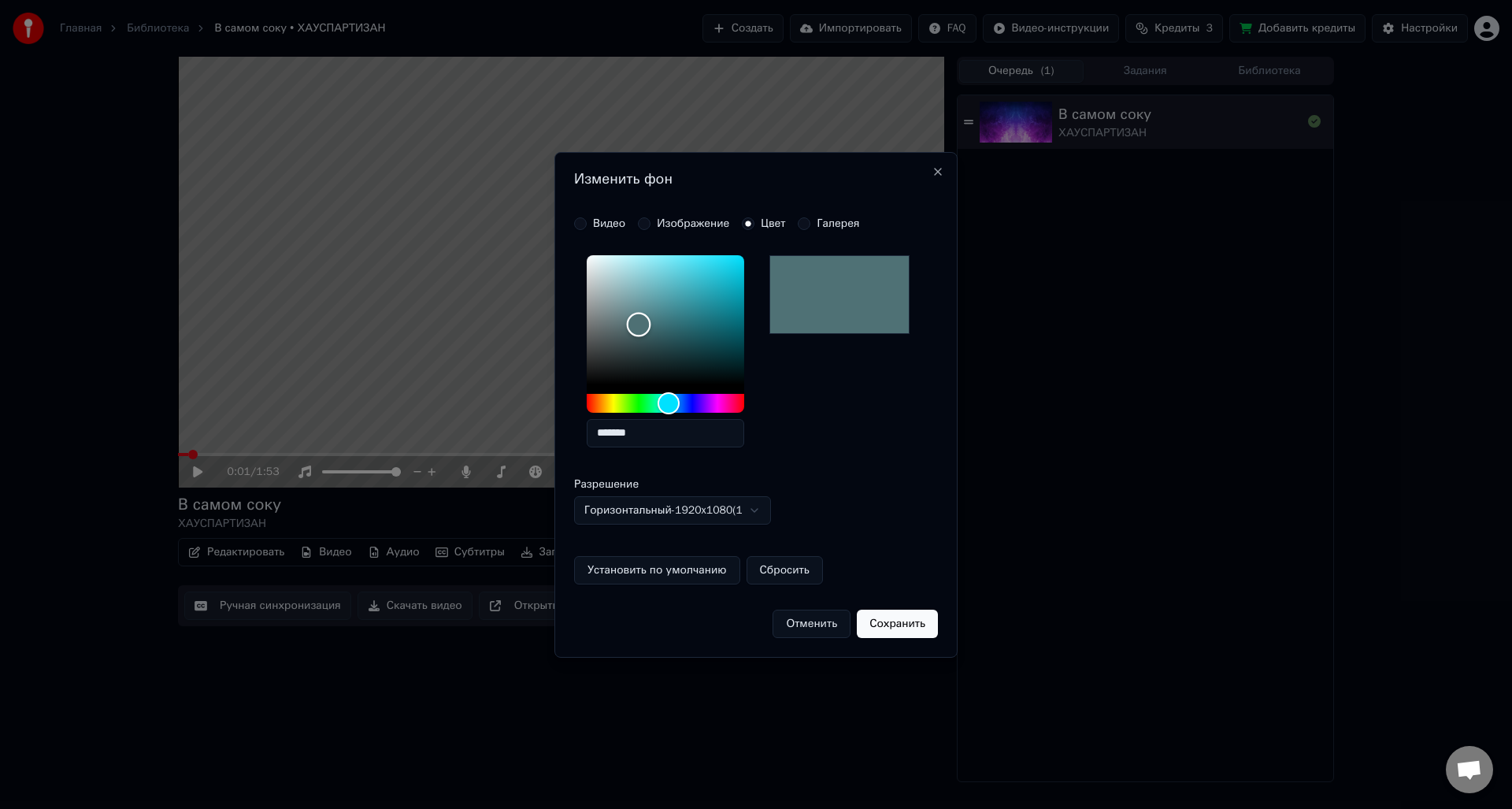 drag, startPoint x: 648, startPoint y: 304, endPoint x: 639, endPoint y: 325, distance: 22.847319 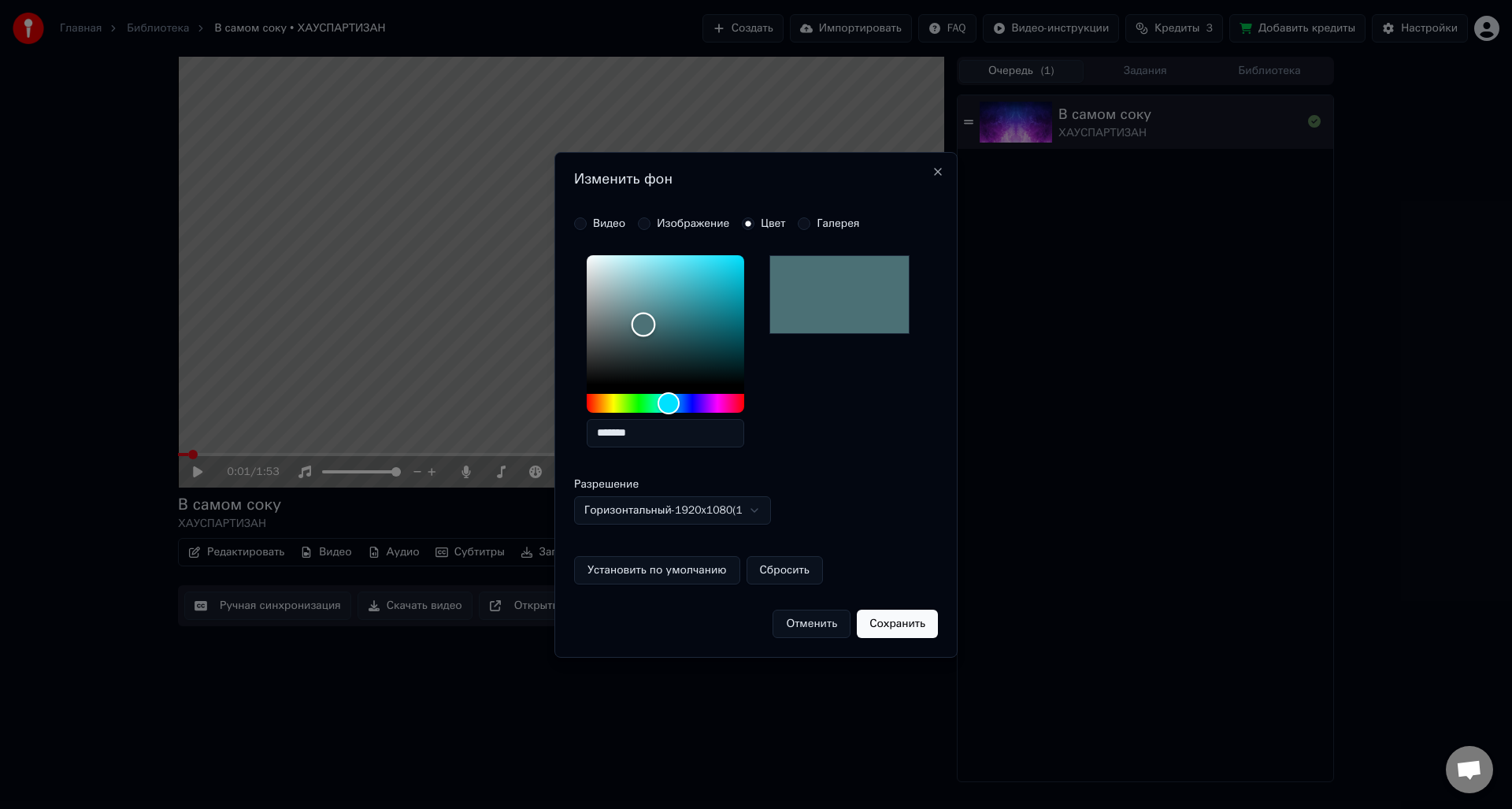 click at bounding box center (643, 325) 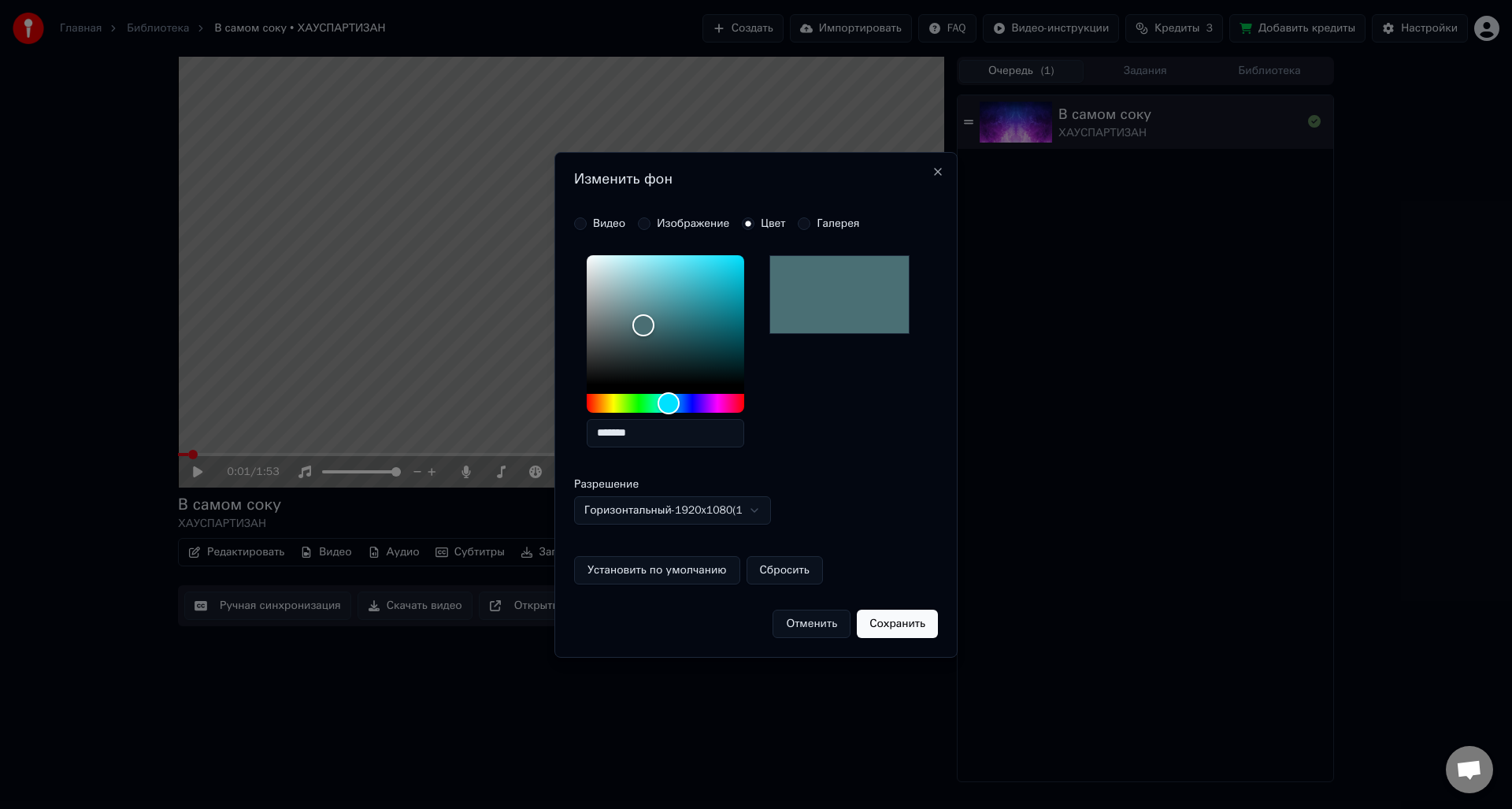 click on "Сохранить" at bounding box center (897, 624) 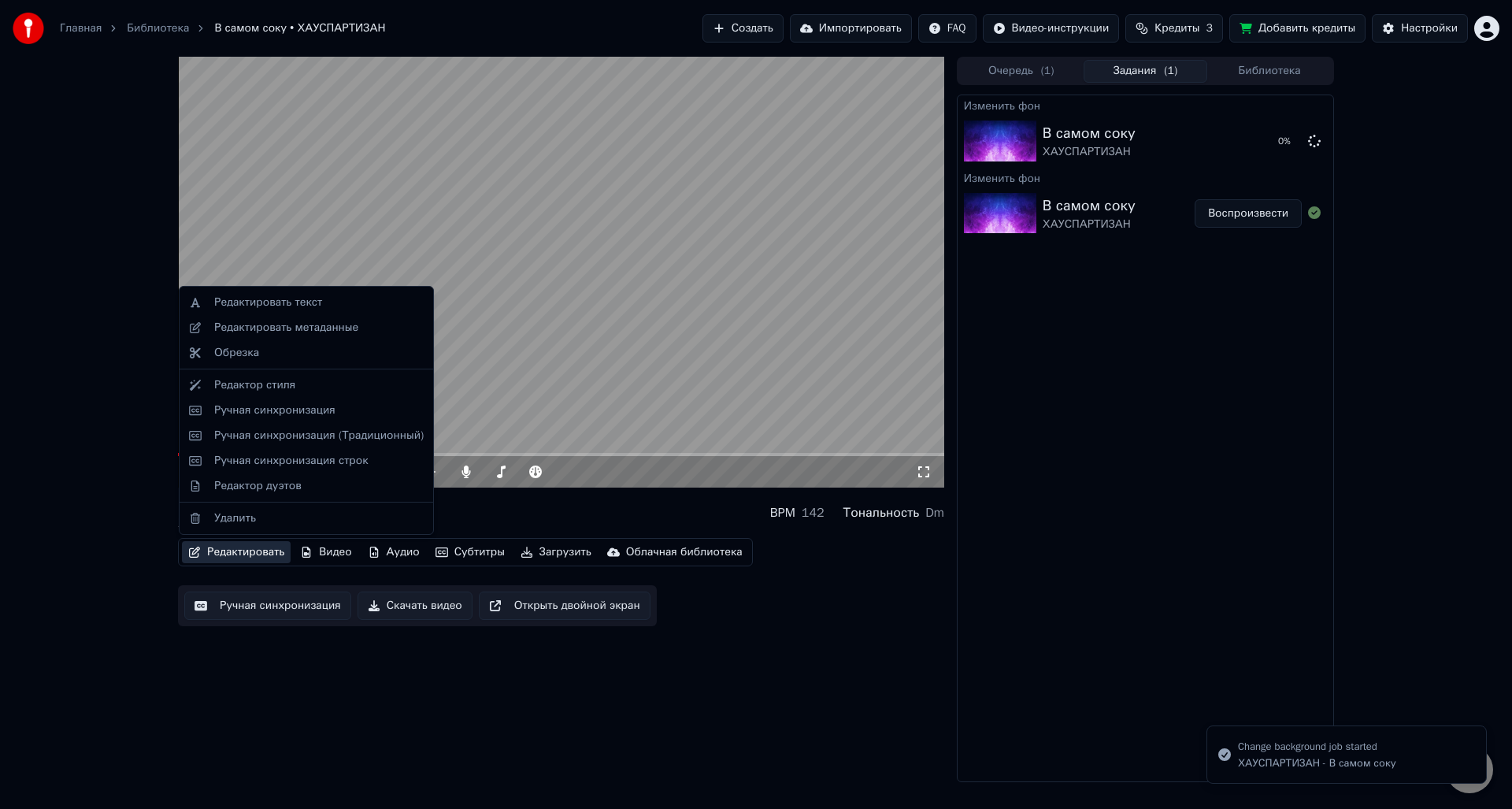 click on "Редактировать" at bounding box center (236, 552) 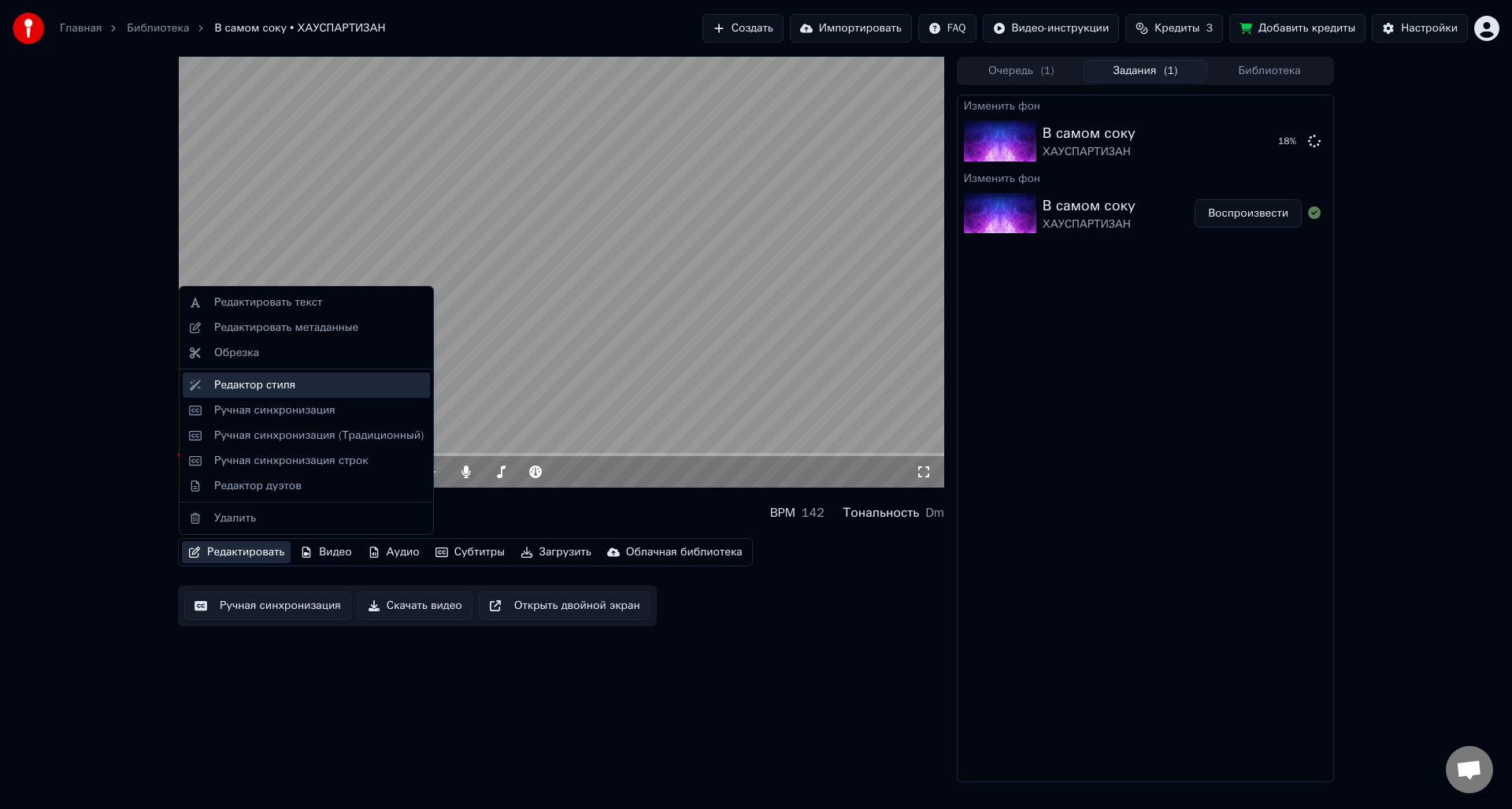 click on "Редактор стиля" at bounding box center (319, 385) 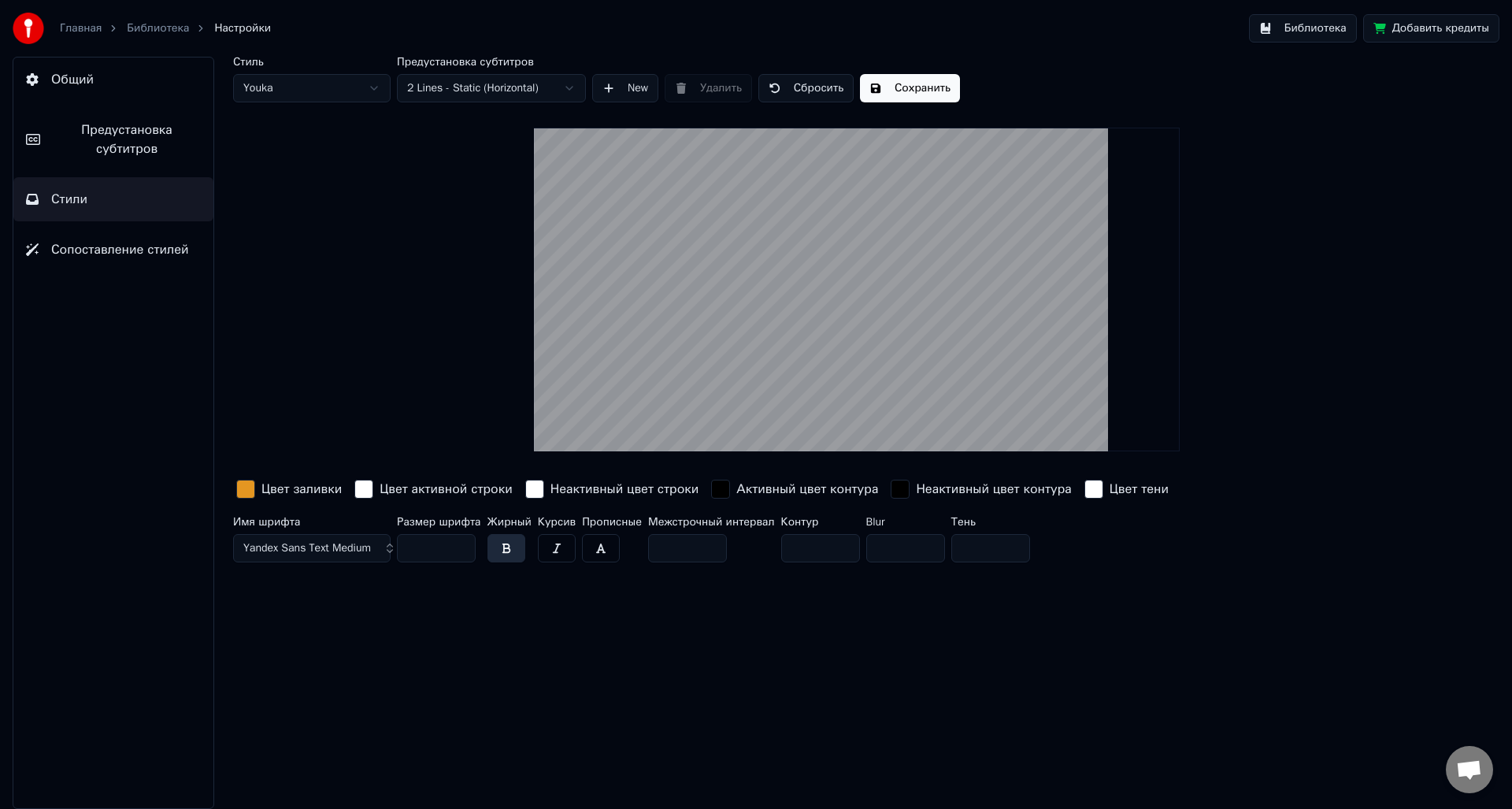 click at bounding box center (246, 489) 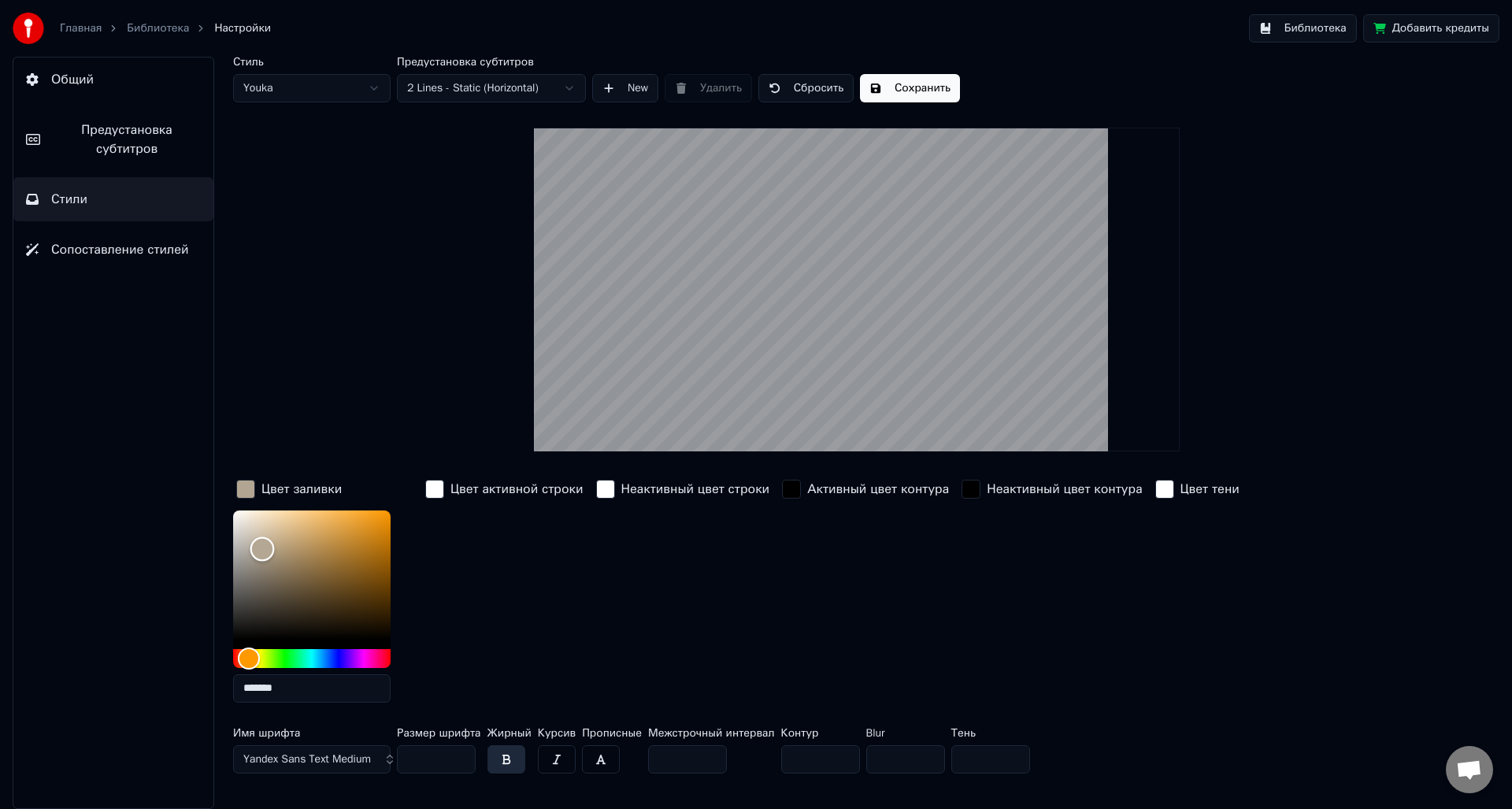 click at bounding box center (312, 575) 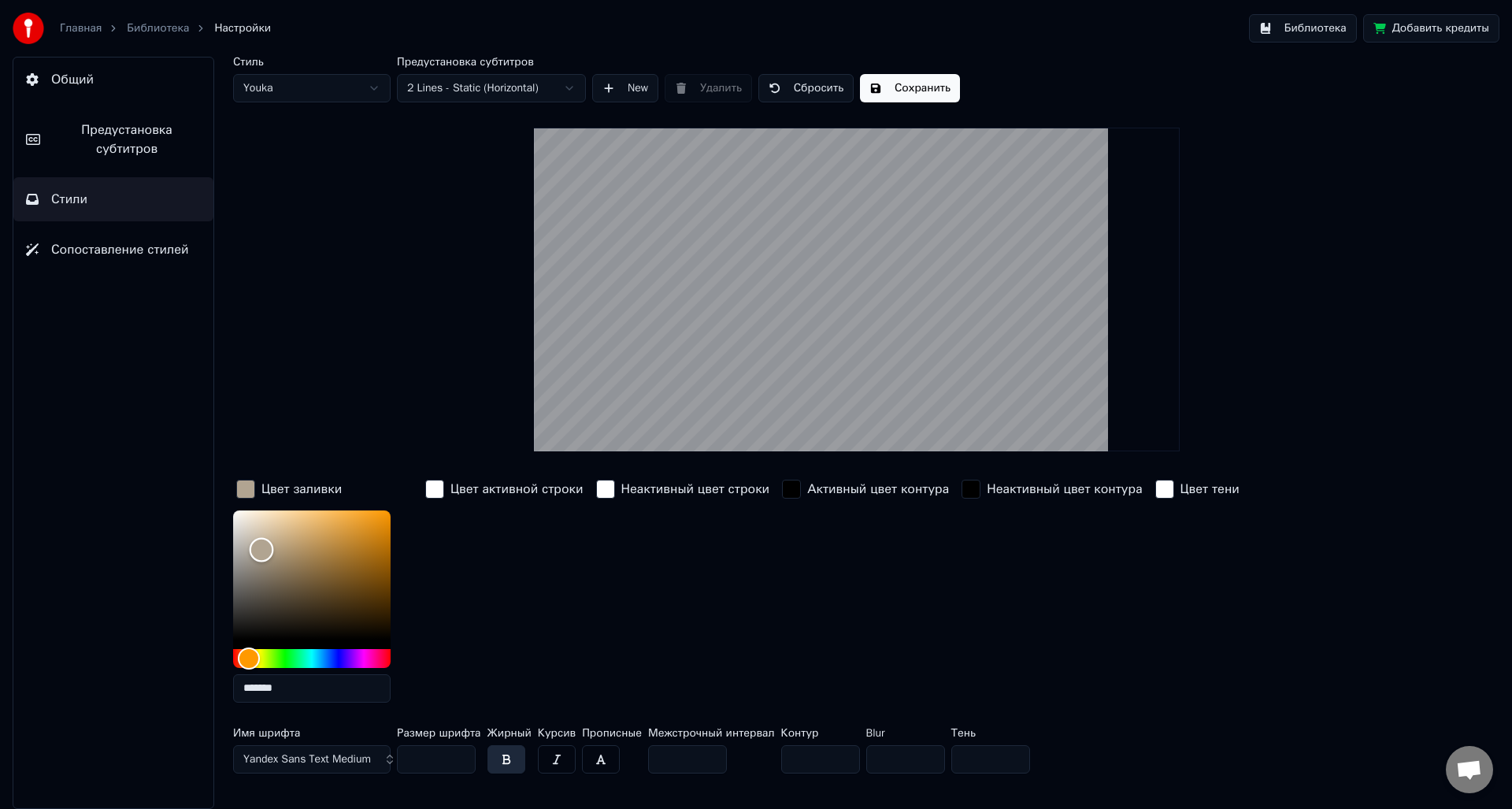 click at bounding box center [261, 550] 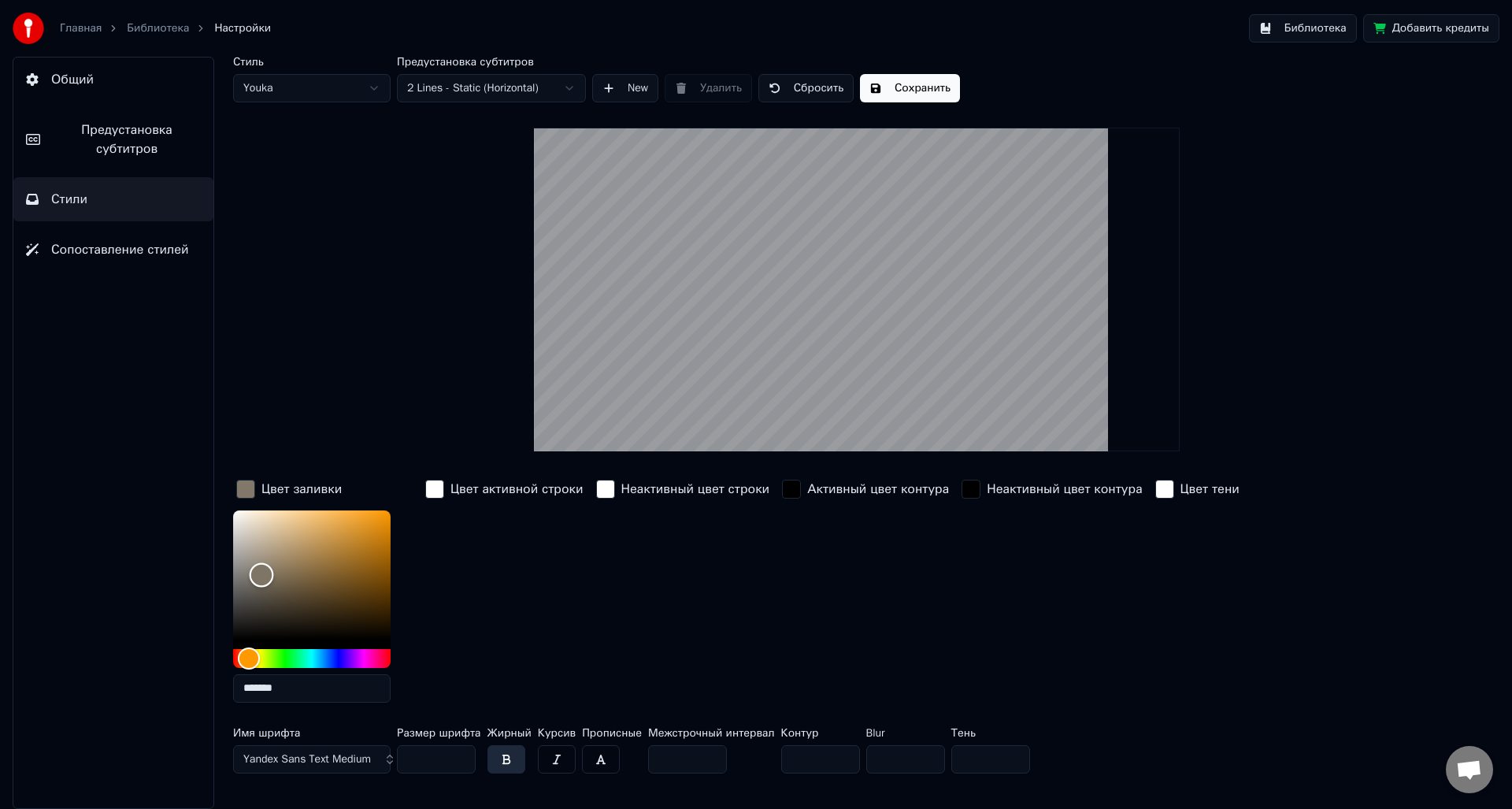 click at bounding box center [261, 575] 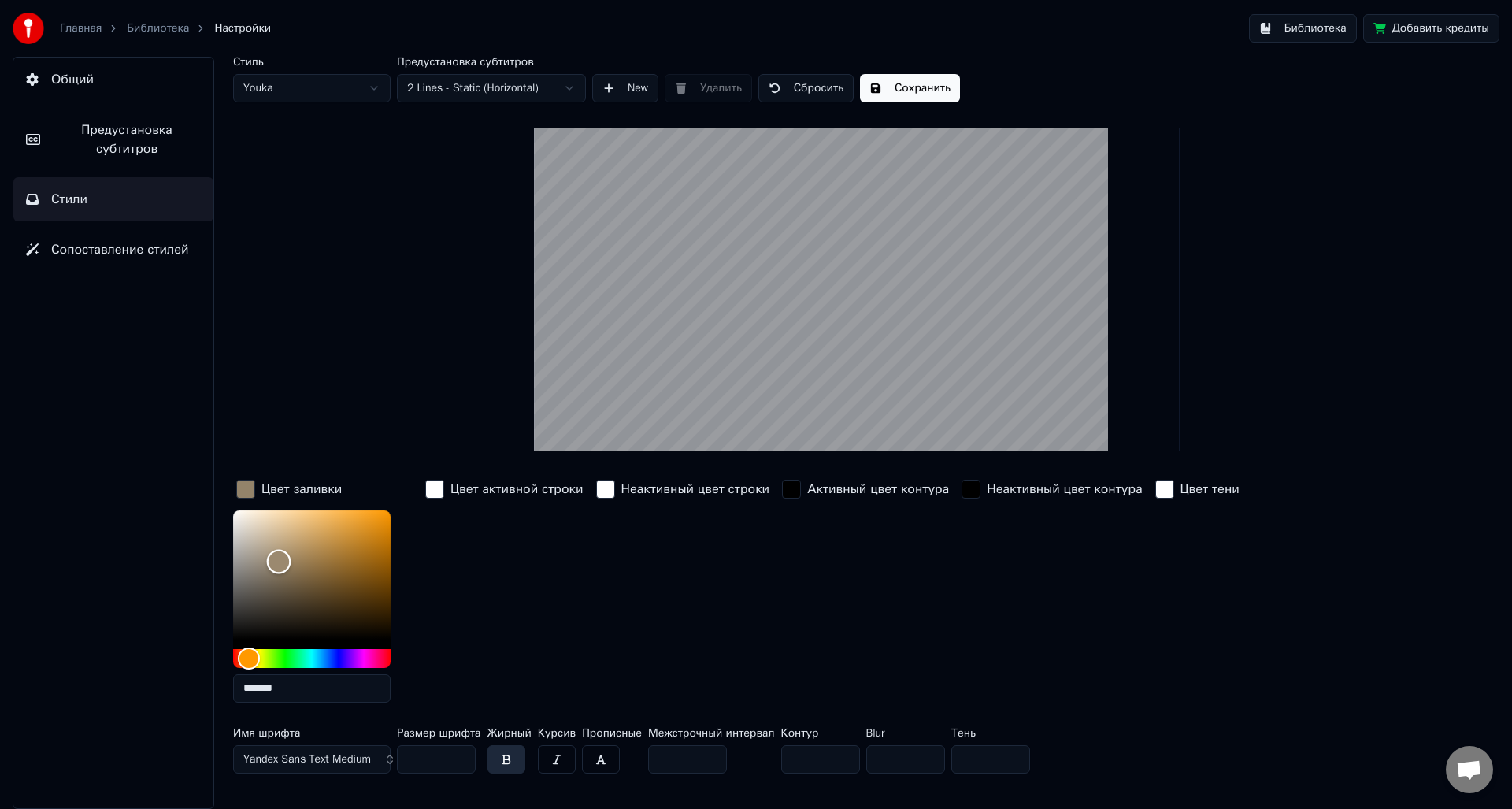 drag, startPoint x: 266, startPoint y: 577, endPoint x: 280, endPoint y: 558, distance: 23.600847 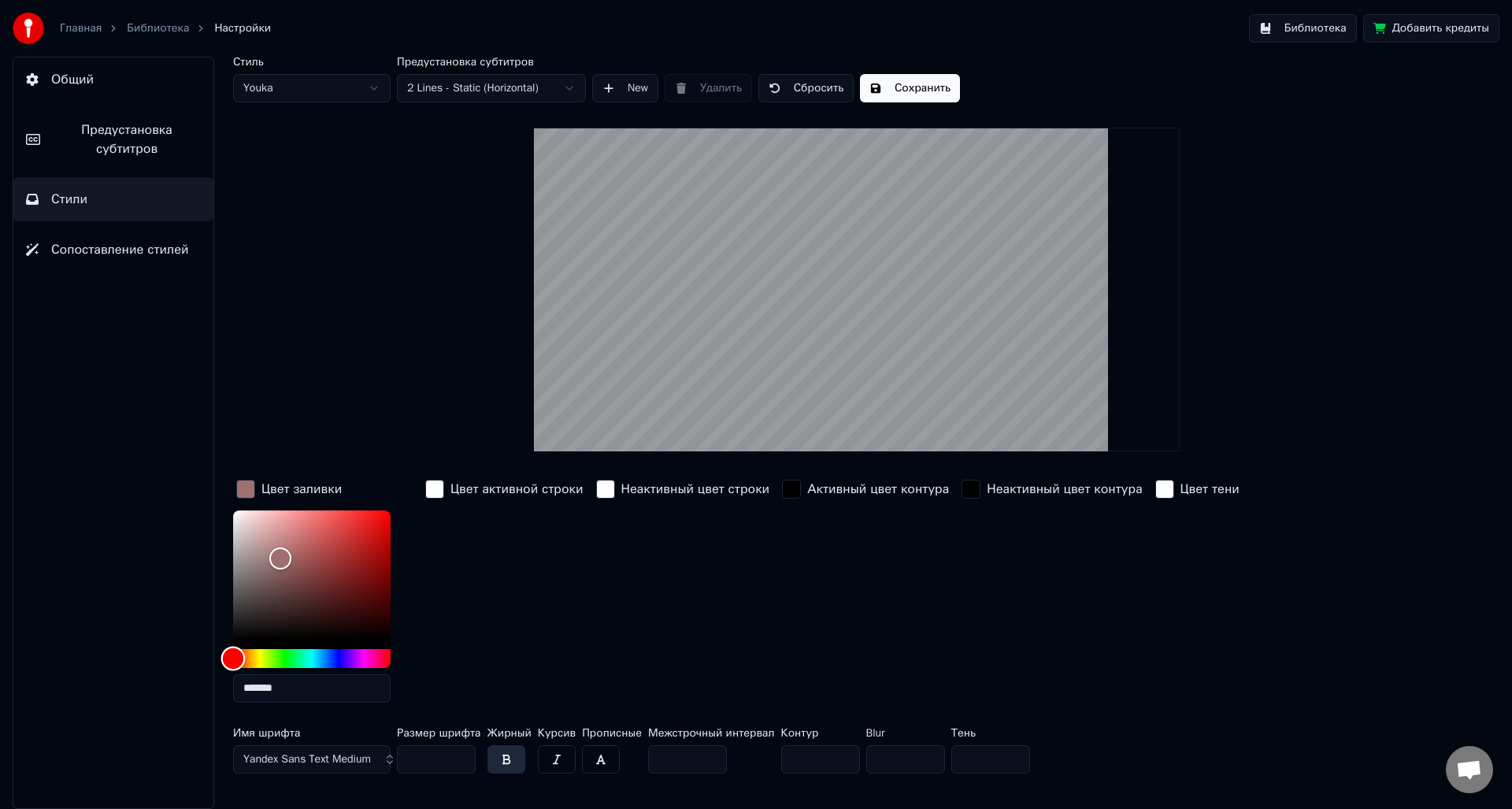 drag, startPoint x: 247, startPoint y: 655, endPoint x: 229, endPoint y: 651, distance: 18.439089 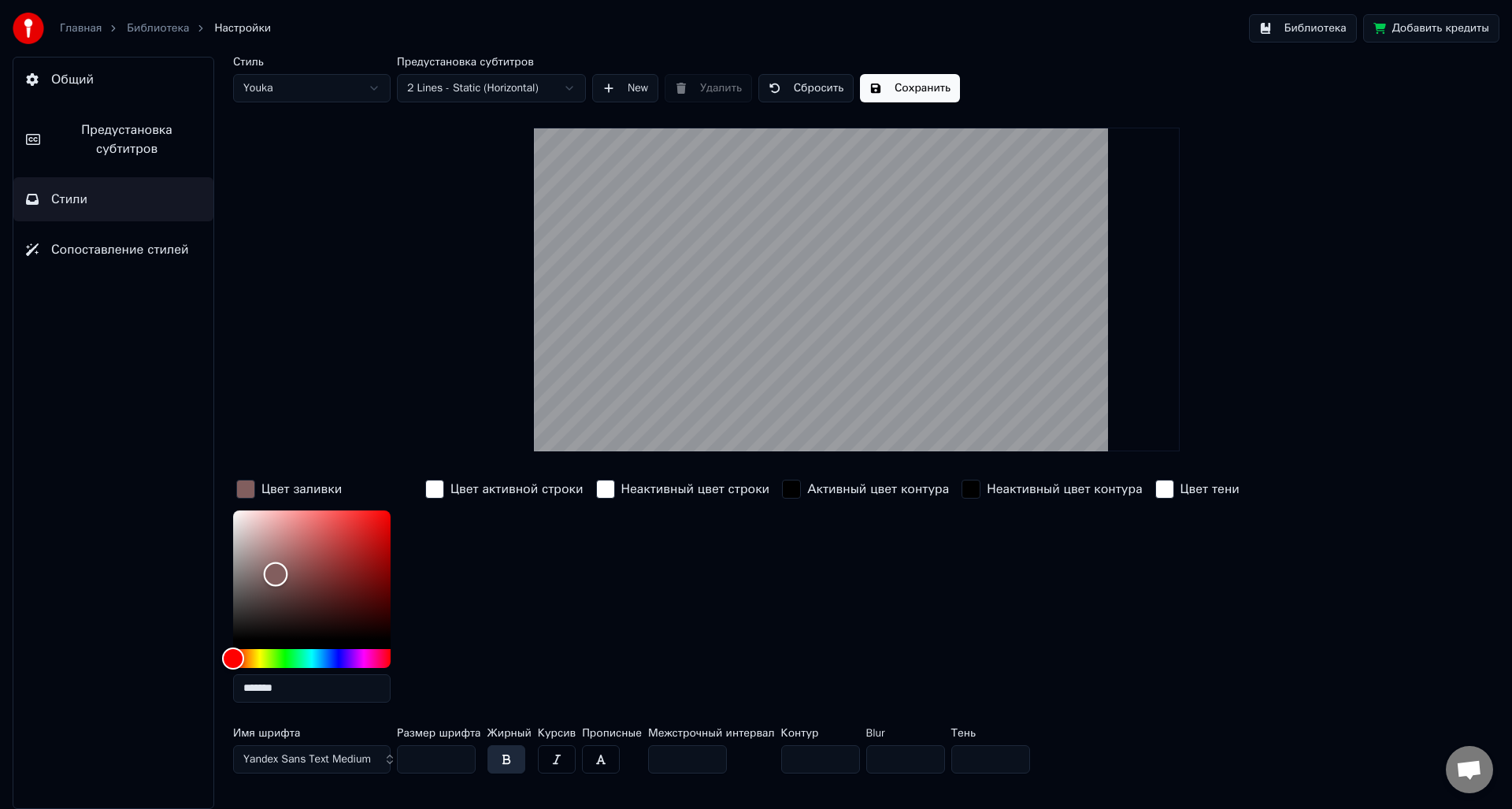 drag, startPoint x: 291, startPoint y: 567, endPoint x: 276, endPoint y: 573, distance: 16.155494 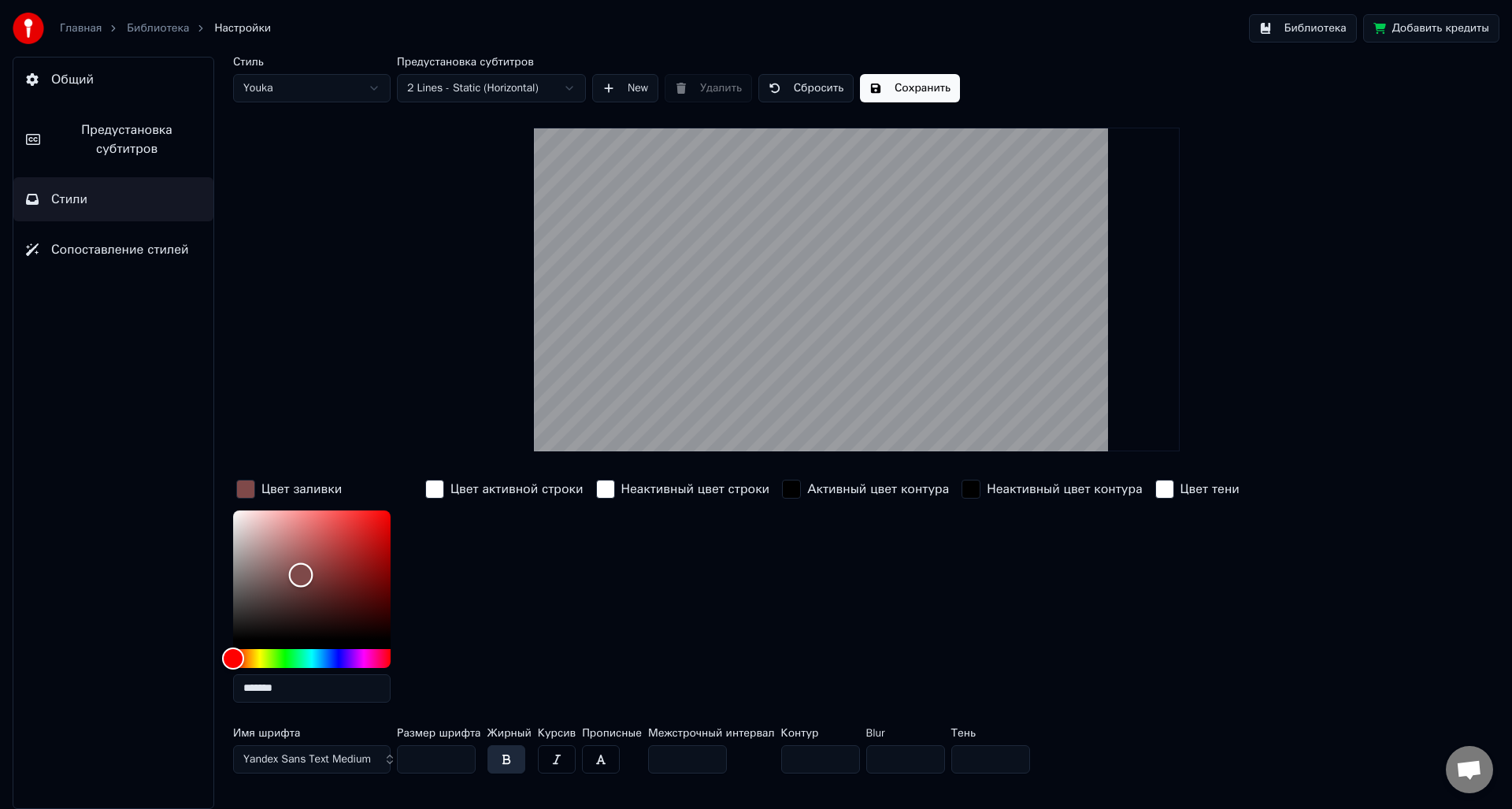 drag, startPoint x: 276, startPoint y: 573, endPoint x: 301, endPoint y: 574, distance: 25.01999 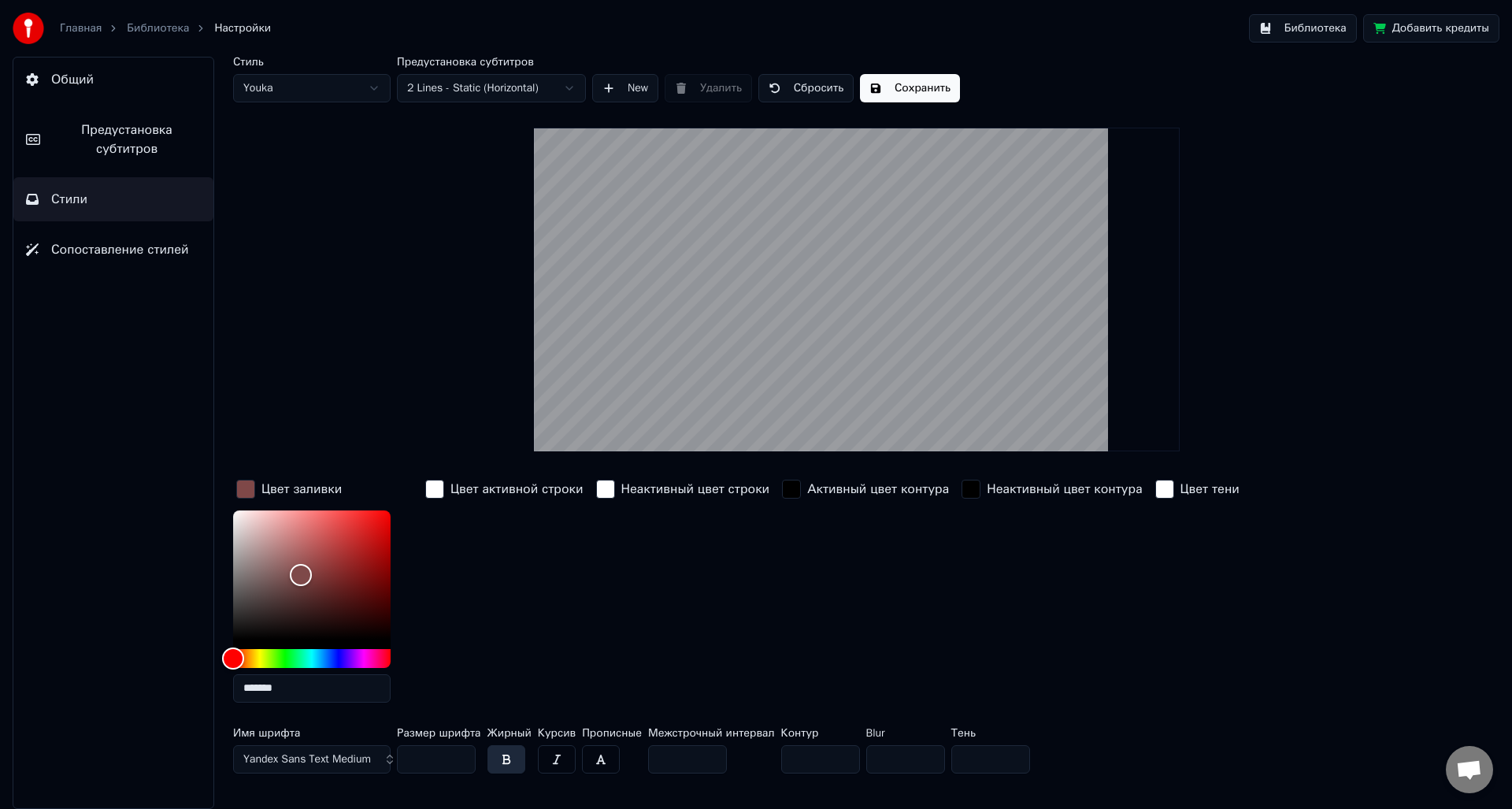 click on "Цвет заливки ******* Цвет активной строки Неактивный цвет строки Активный цвет контура Неактивный цвет контура Цвет тени" at bounding box center [762, 596] 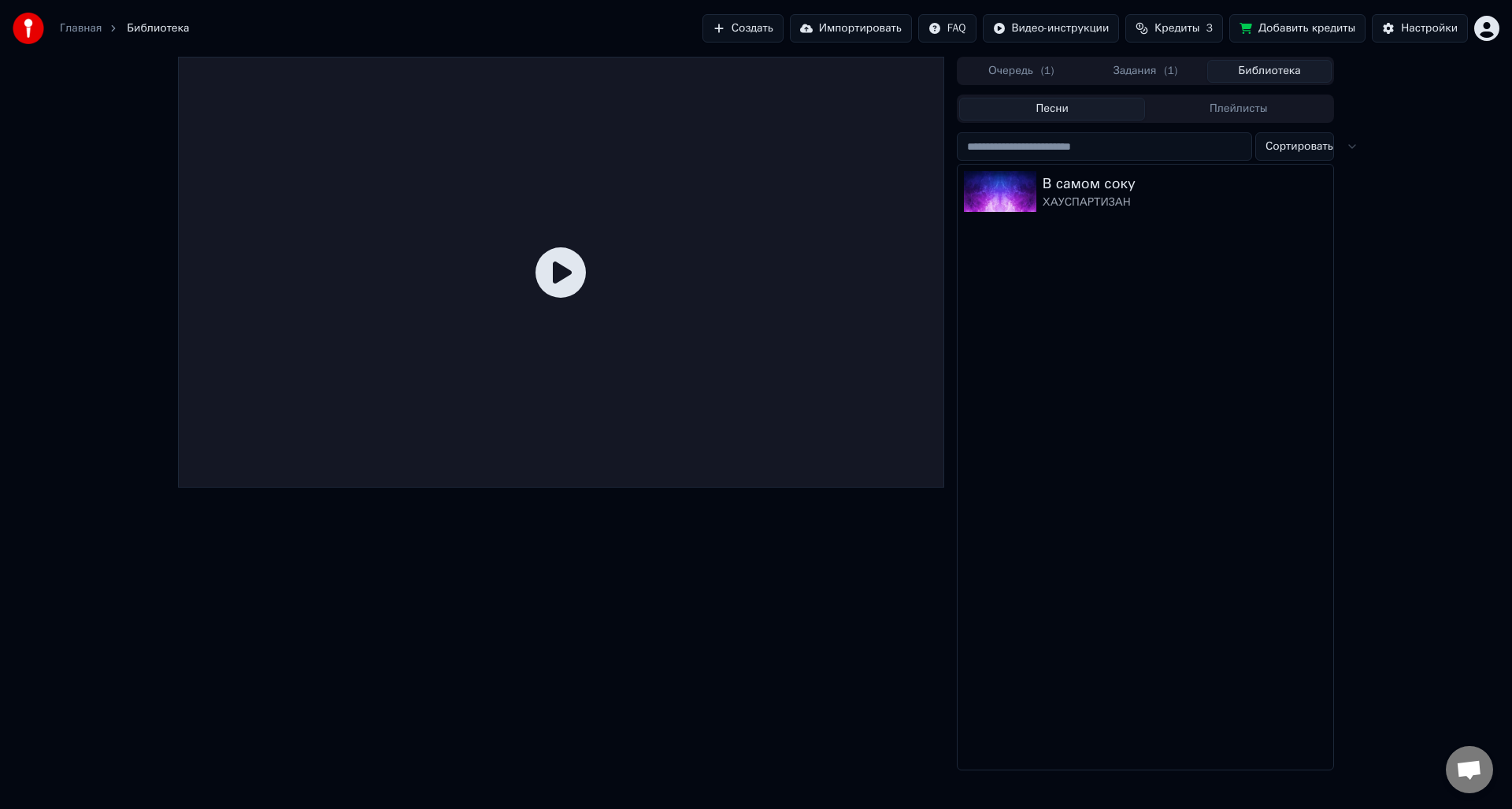 click on "Очередь ( 1 )" at bounding box center (1021, 71) 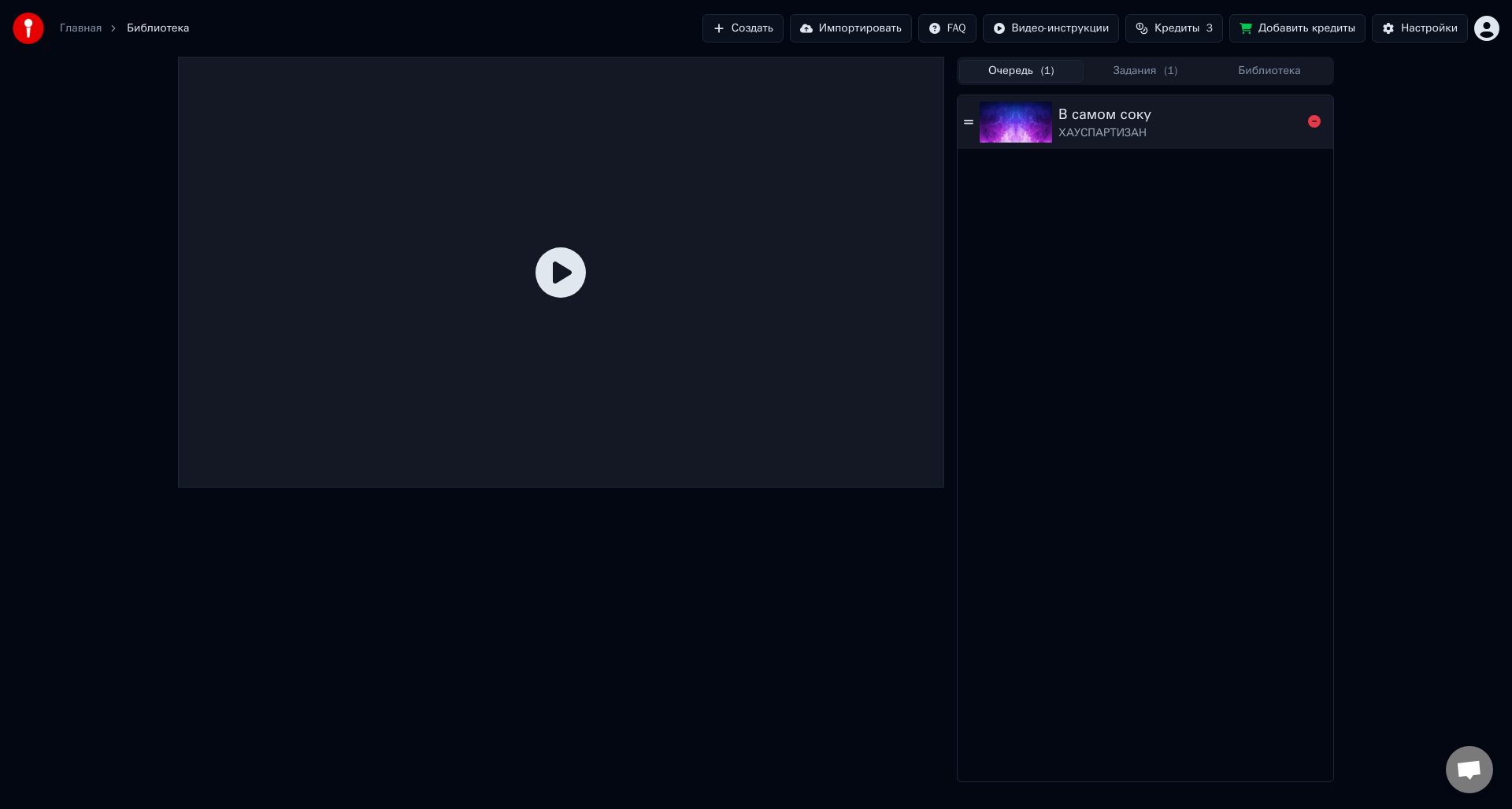 click at bounding box center [1016, 122] 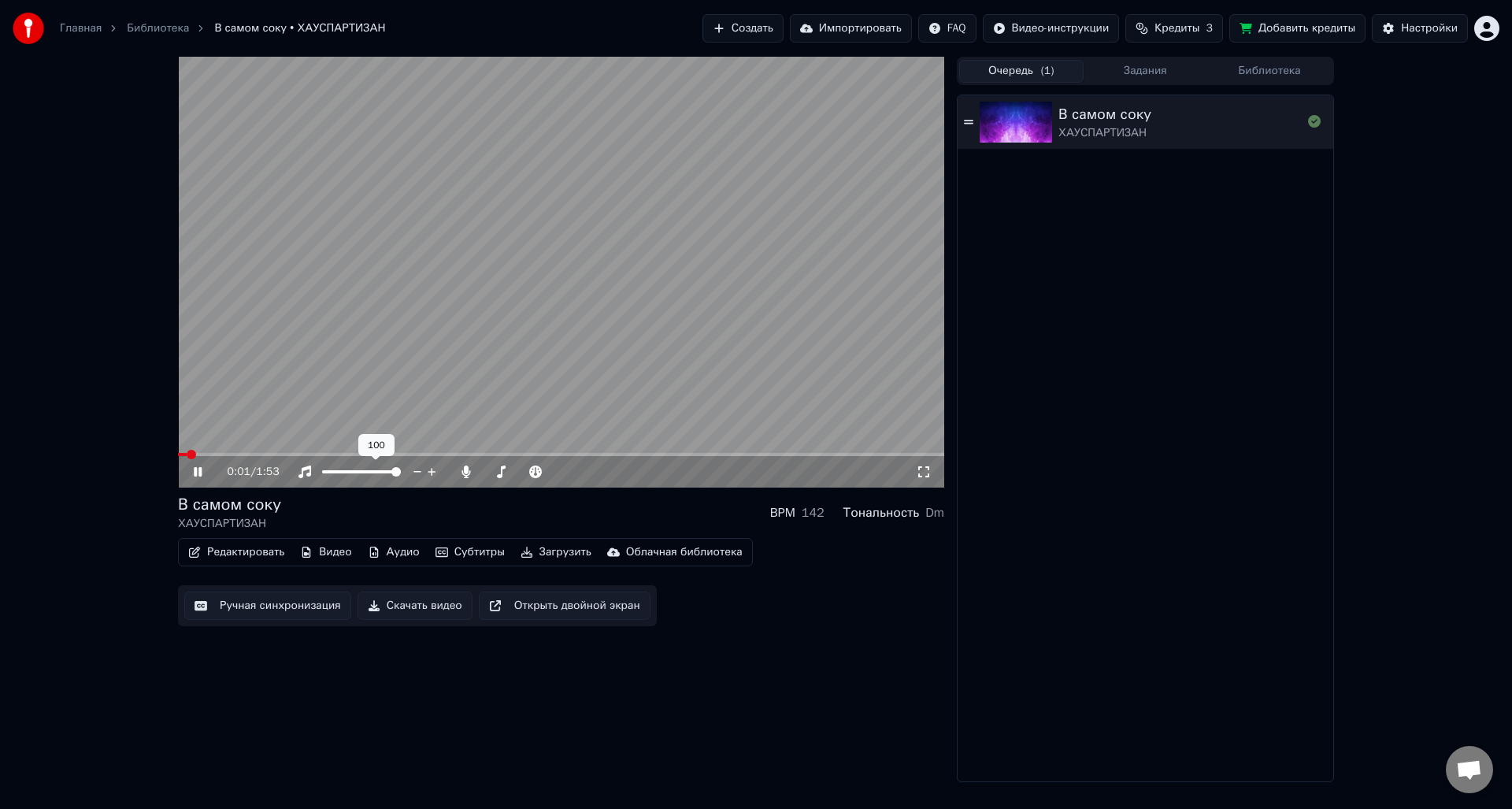 click at bounding box center (561, 272) 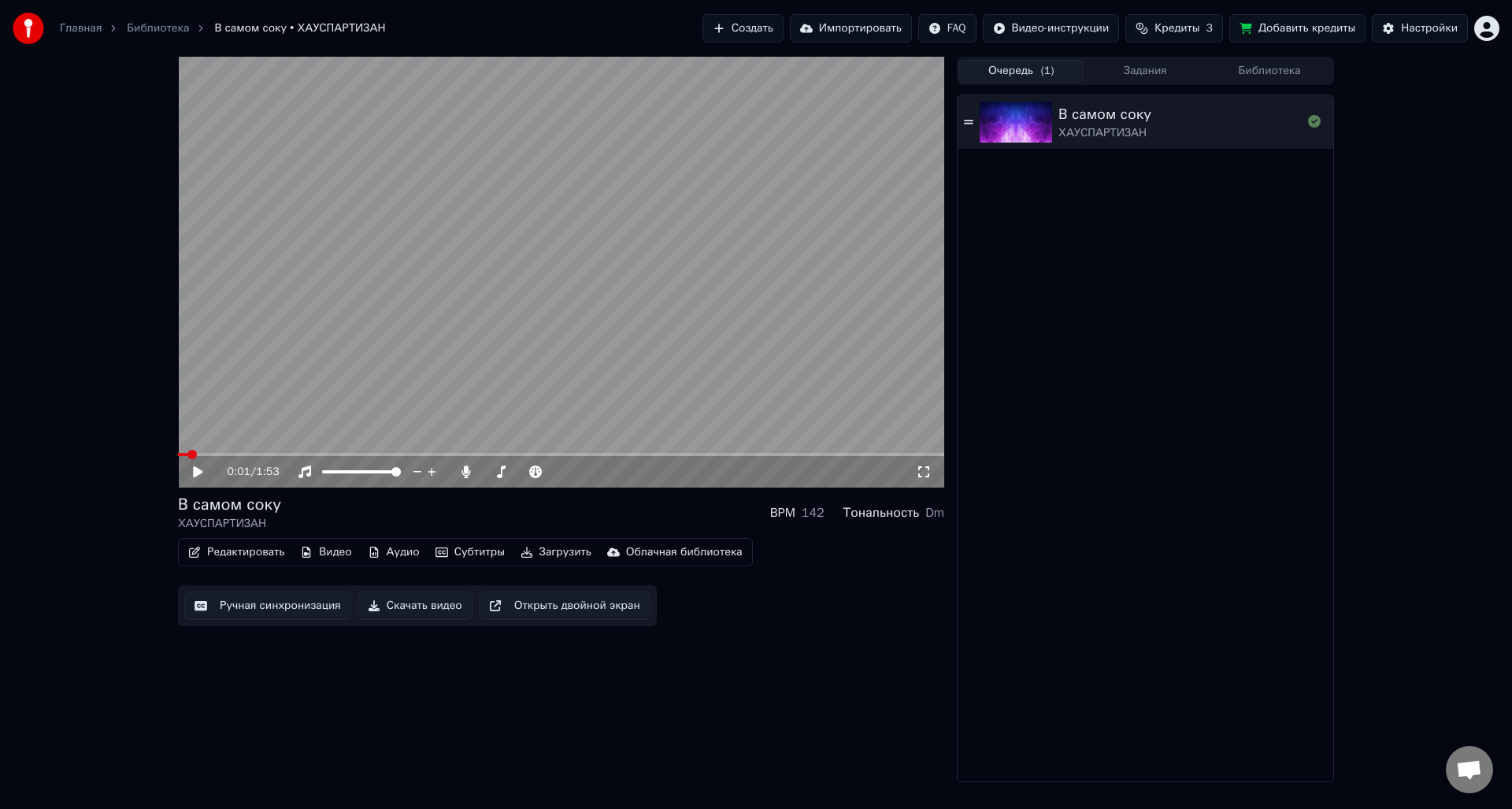 click on "Редактировать" at bounding box center (236, 552) 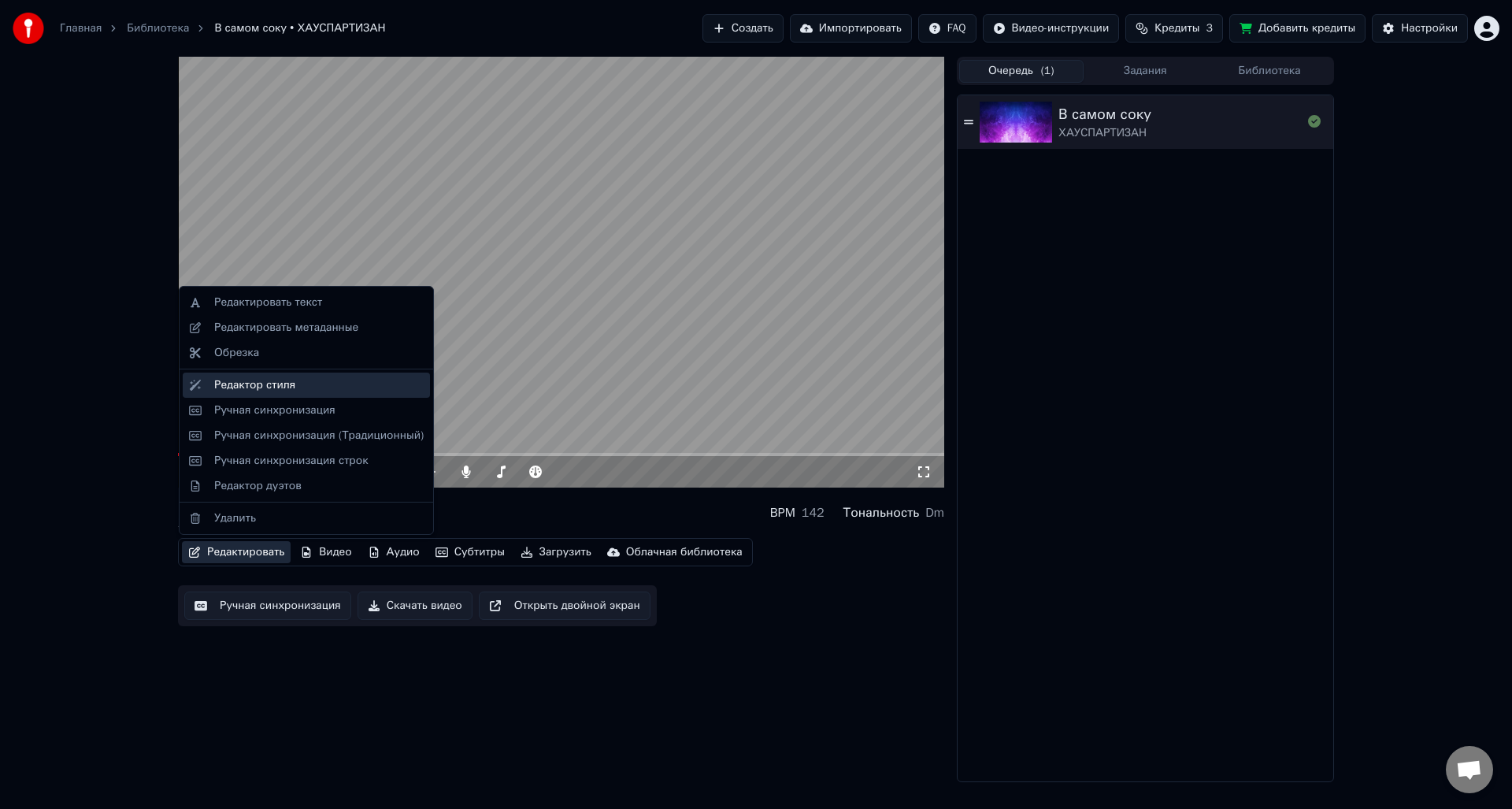 click on "Редактор стиля" at bounding box center (319, 385) 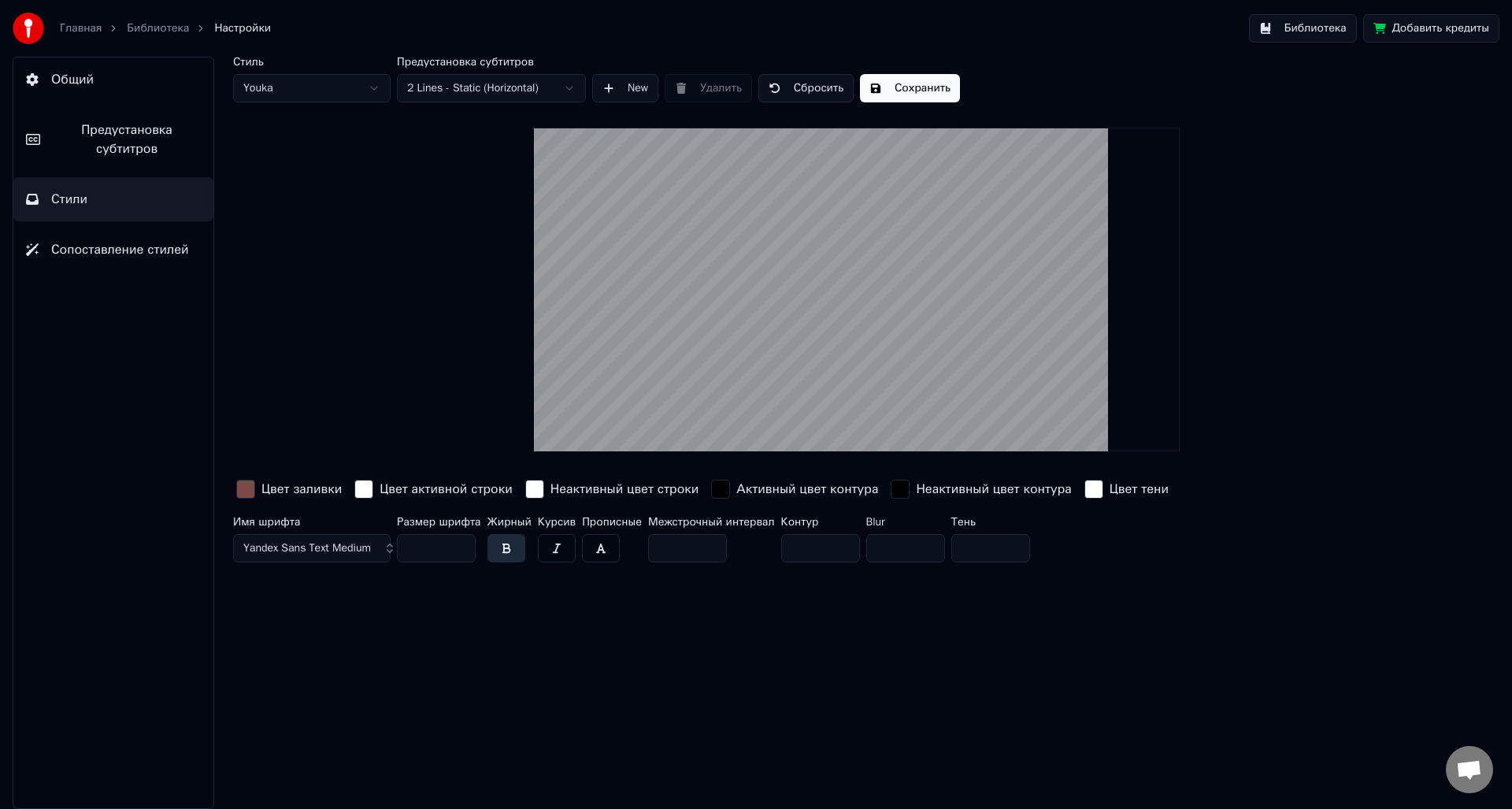 click at bounding box center (246, 489) 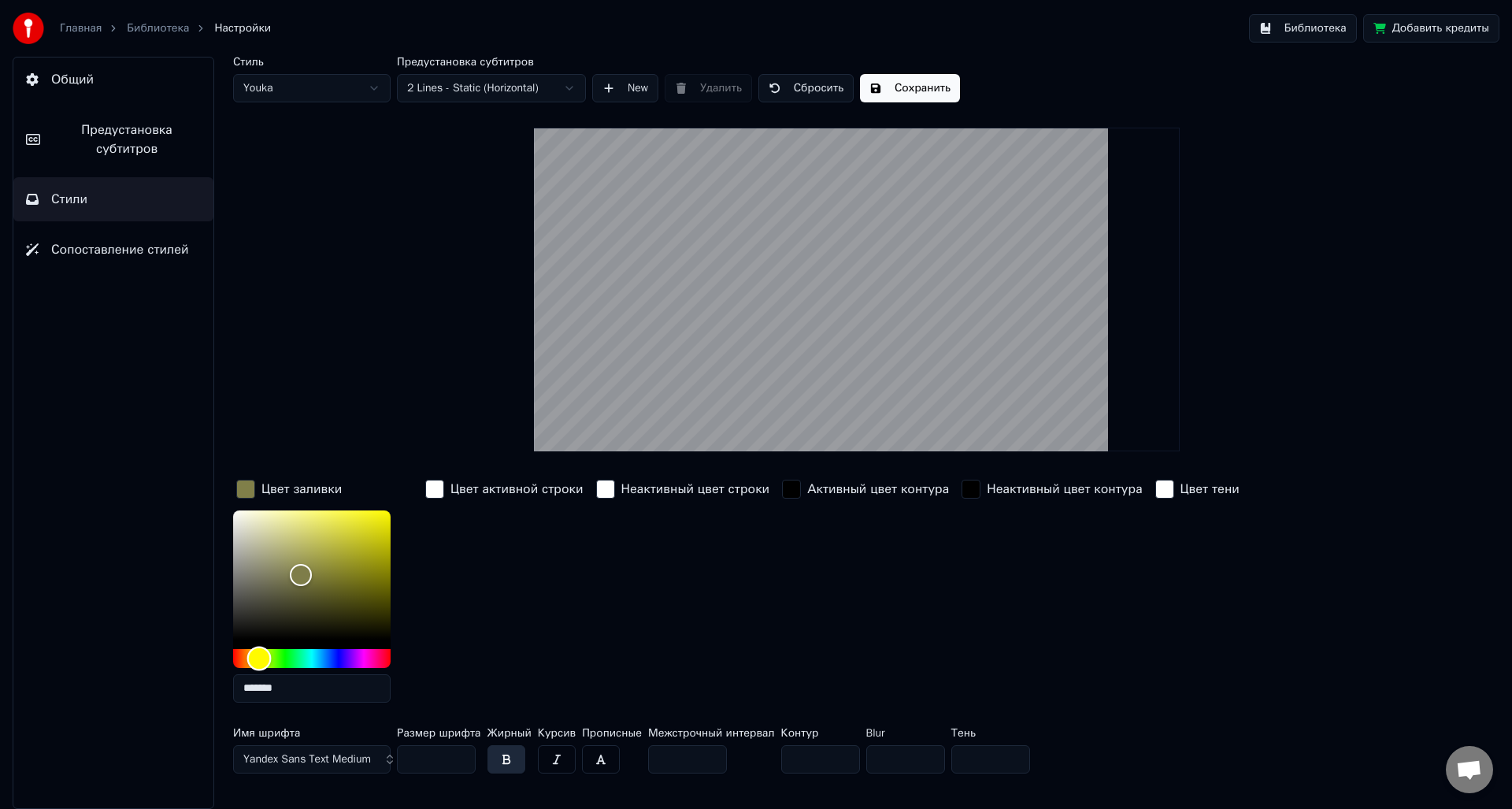 click at bounding box center [312, 659] 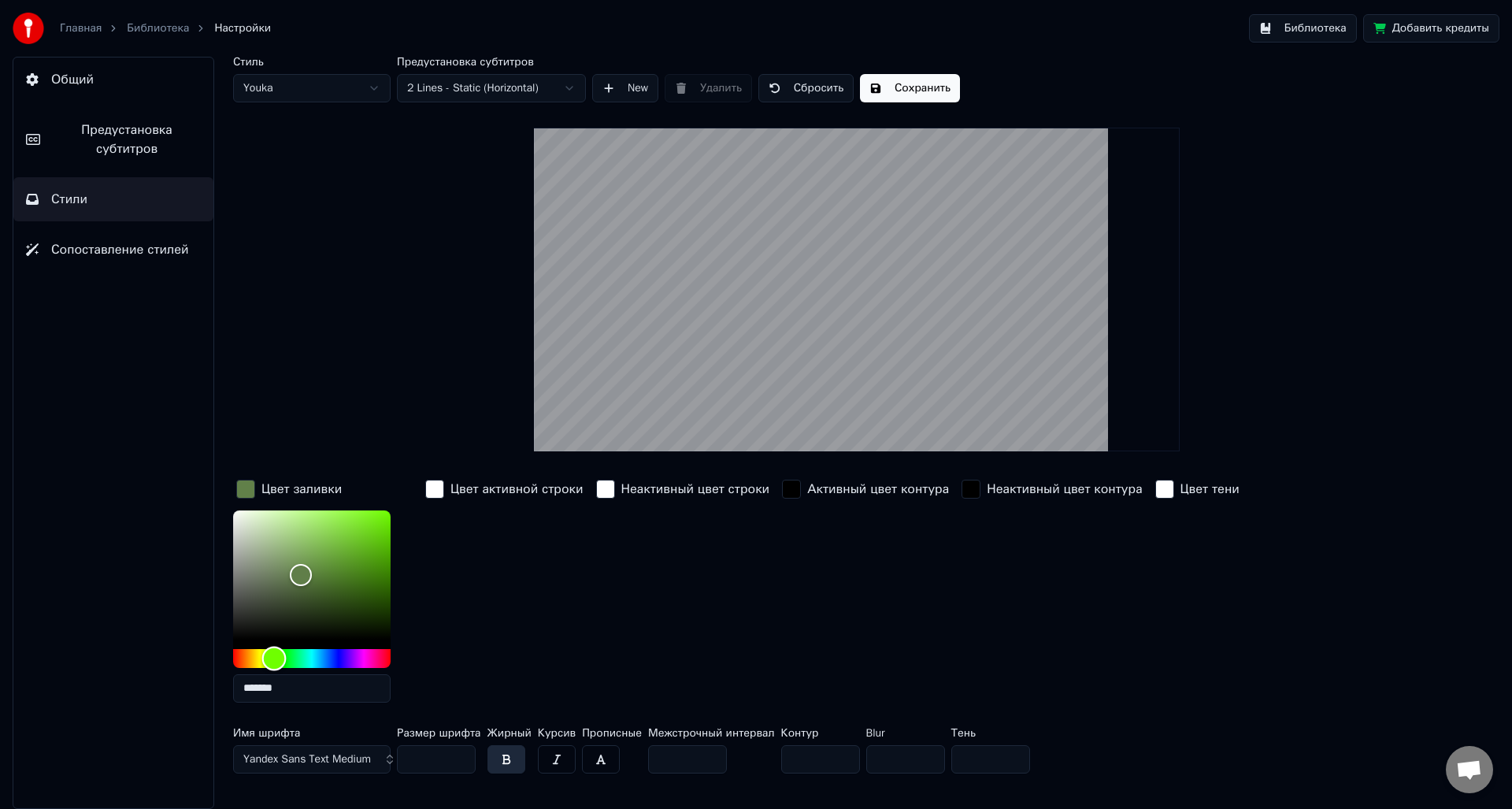drag, startPoint x: 276, startPoint y: 662, endPoint x: 296, endPoint y: 661, distance: 20.024984 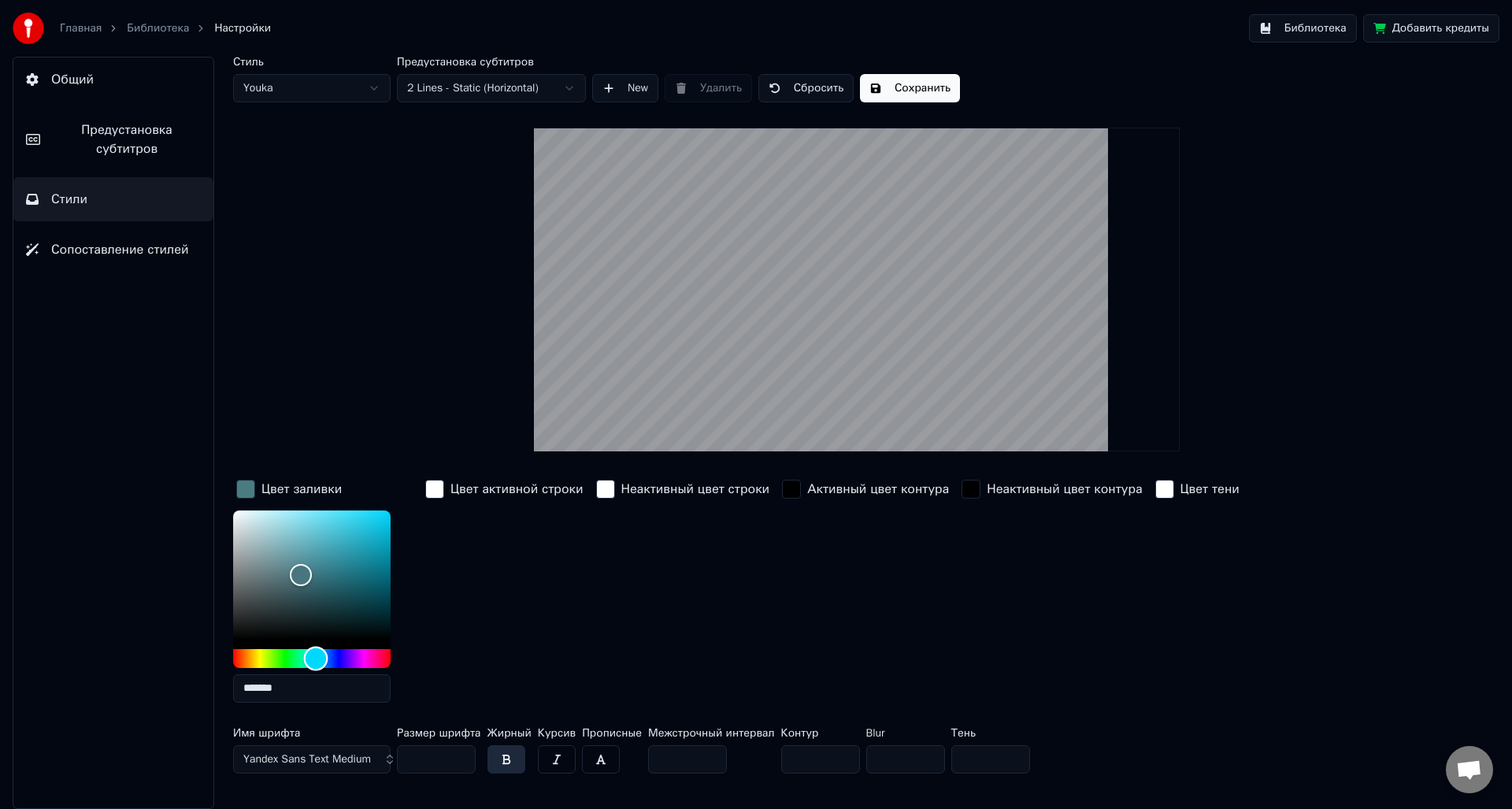 drag, startPoint x: 310, startPoint y: 660, endPoint x: 323, endPoint y: 659, distance: 13.0384 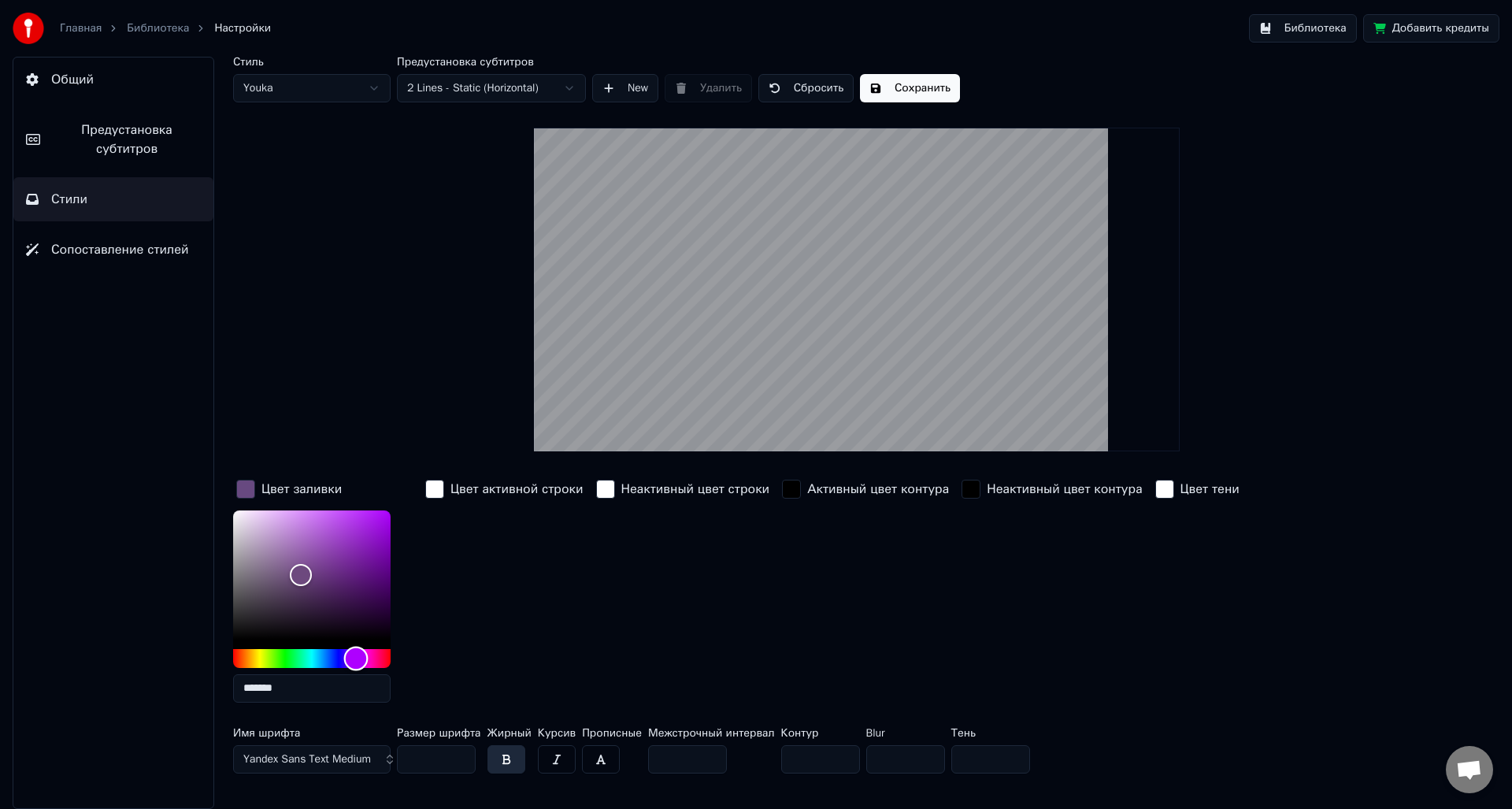 drag, startPoint x: 324, startPoint y: 659, endPoint x: 362, endPoint y: 658, distance: 38.0132 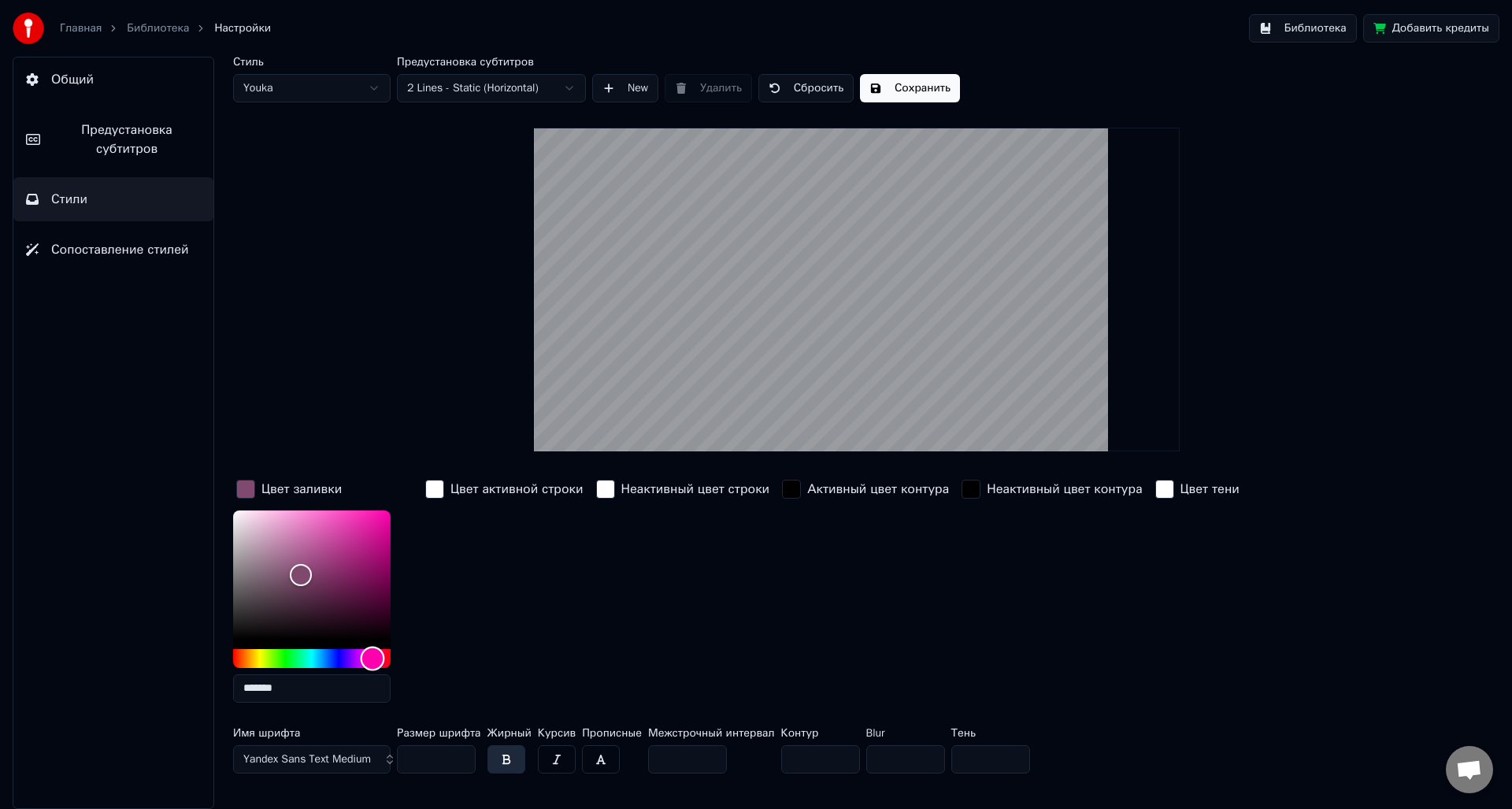 drag, startPoint x: 362, startPoint y: 658, endPoint x: 380, endPoint y: 656, distance: 18.11077 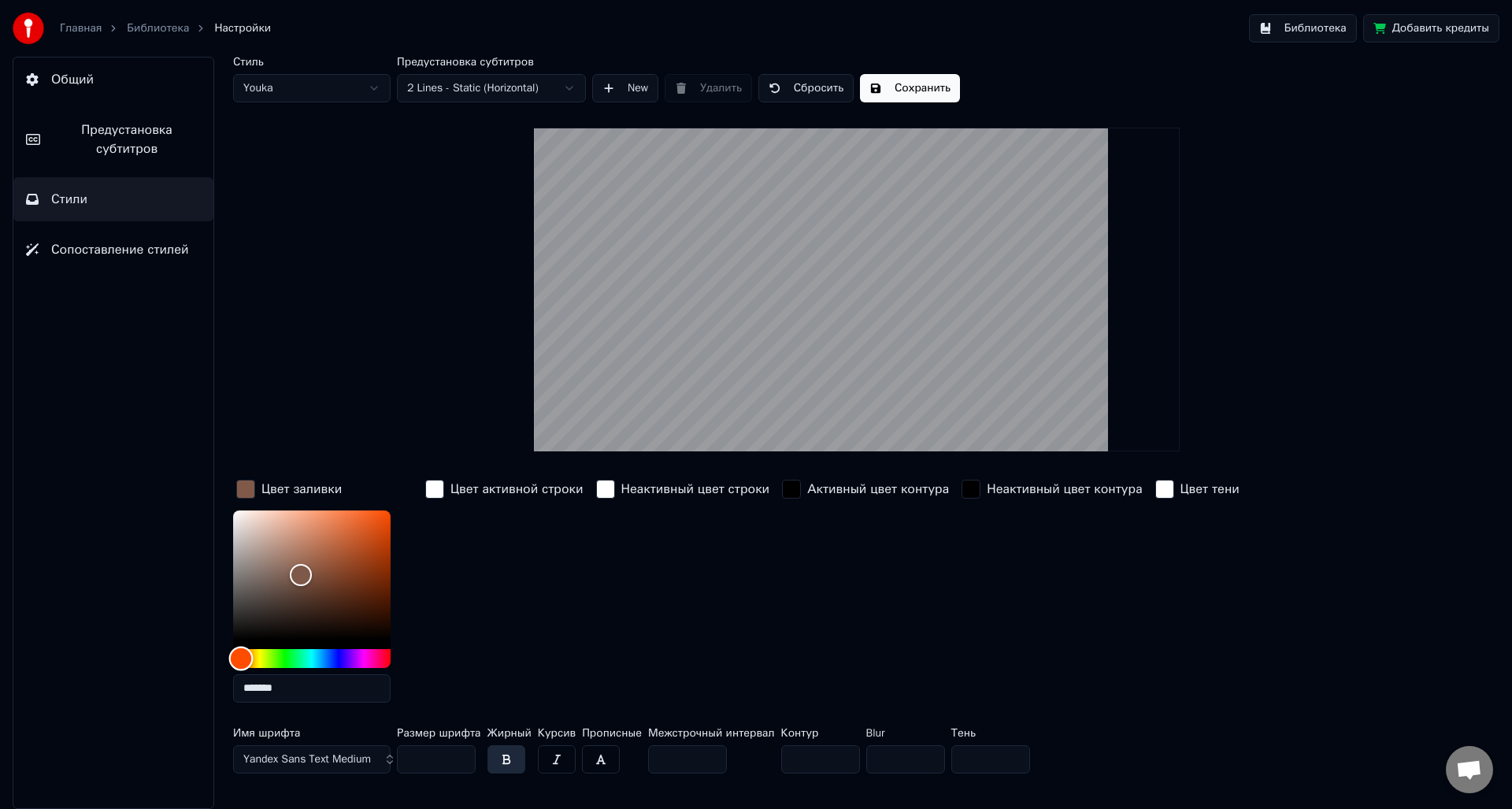 drag, startPoint x: 381, startPoint y: 656, endPoint x: 241, endPoint y: 658, distance: 140.01428 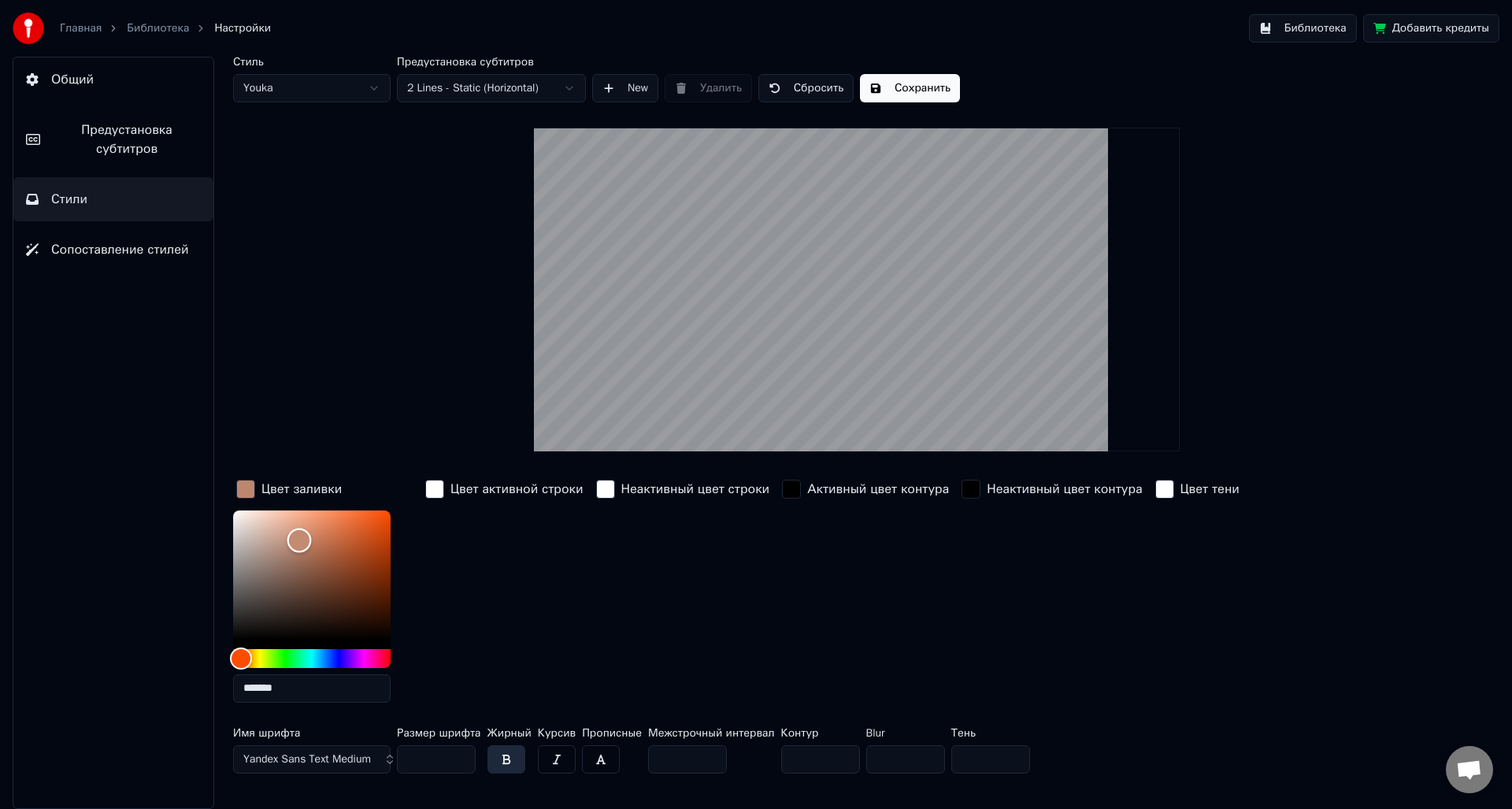 click at bounding box center (312, 575) 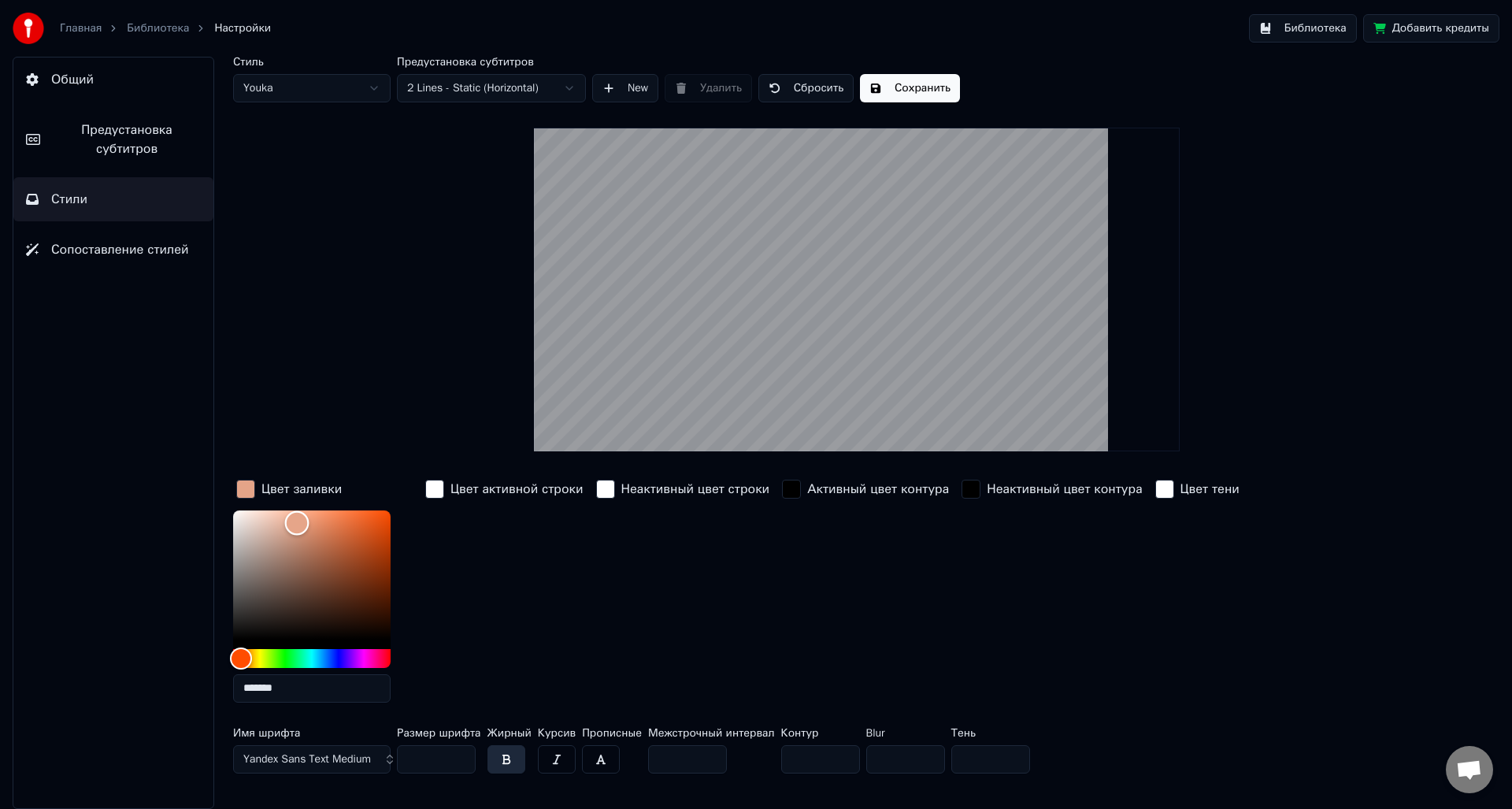 drag, startPoint x: 304, startPoint y: 537, endPoint x: 296, endPoint y: 521, distance: 17.88854 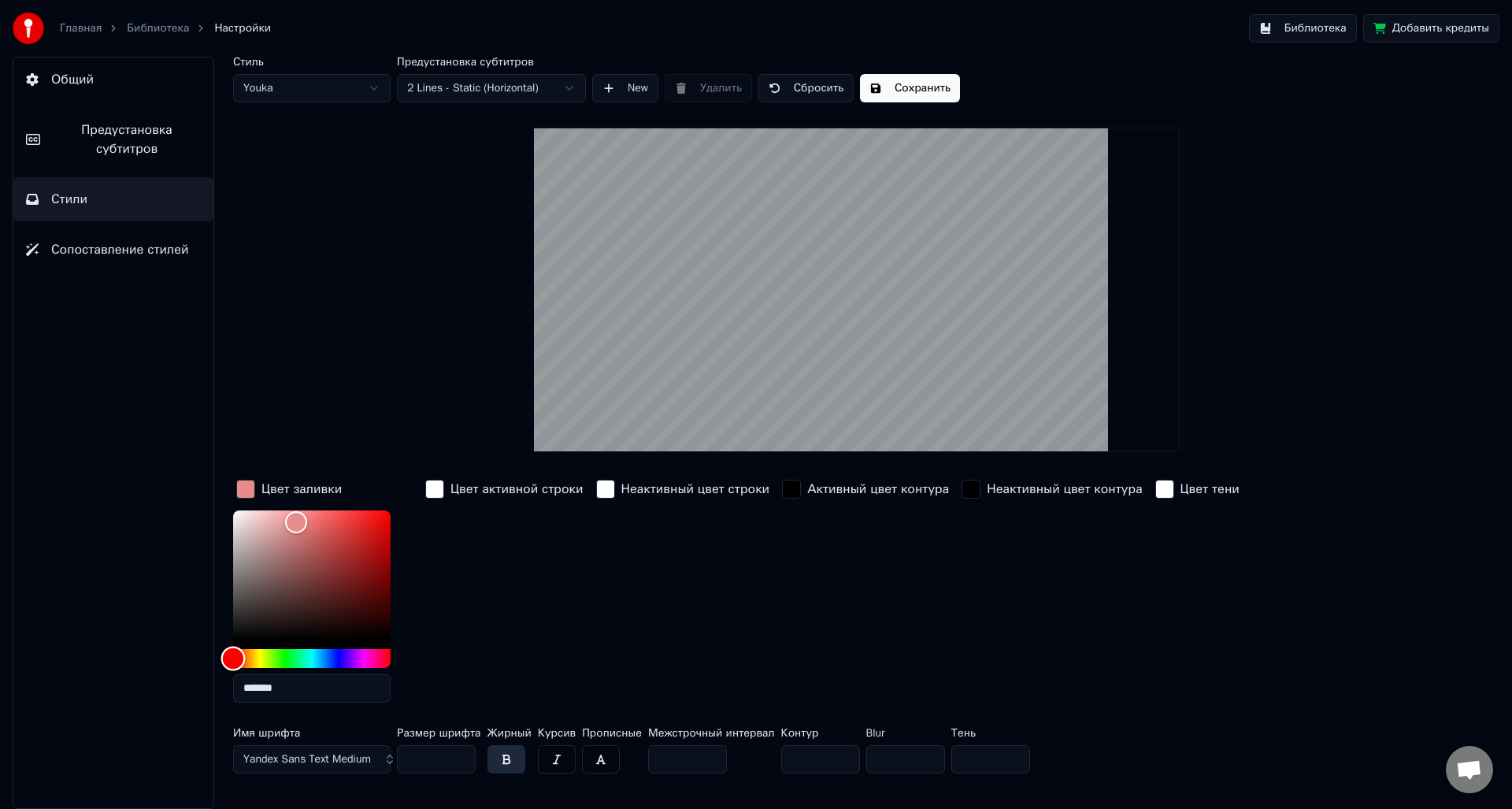 drag, startPoint x: 239, startPoint y: 662, endPoint x: 221, endPoint y: 662, distance: 18 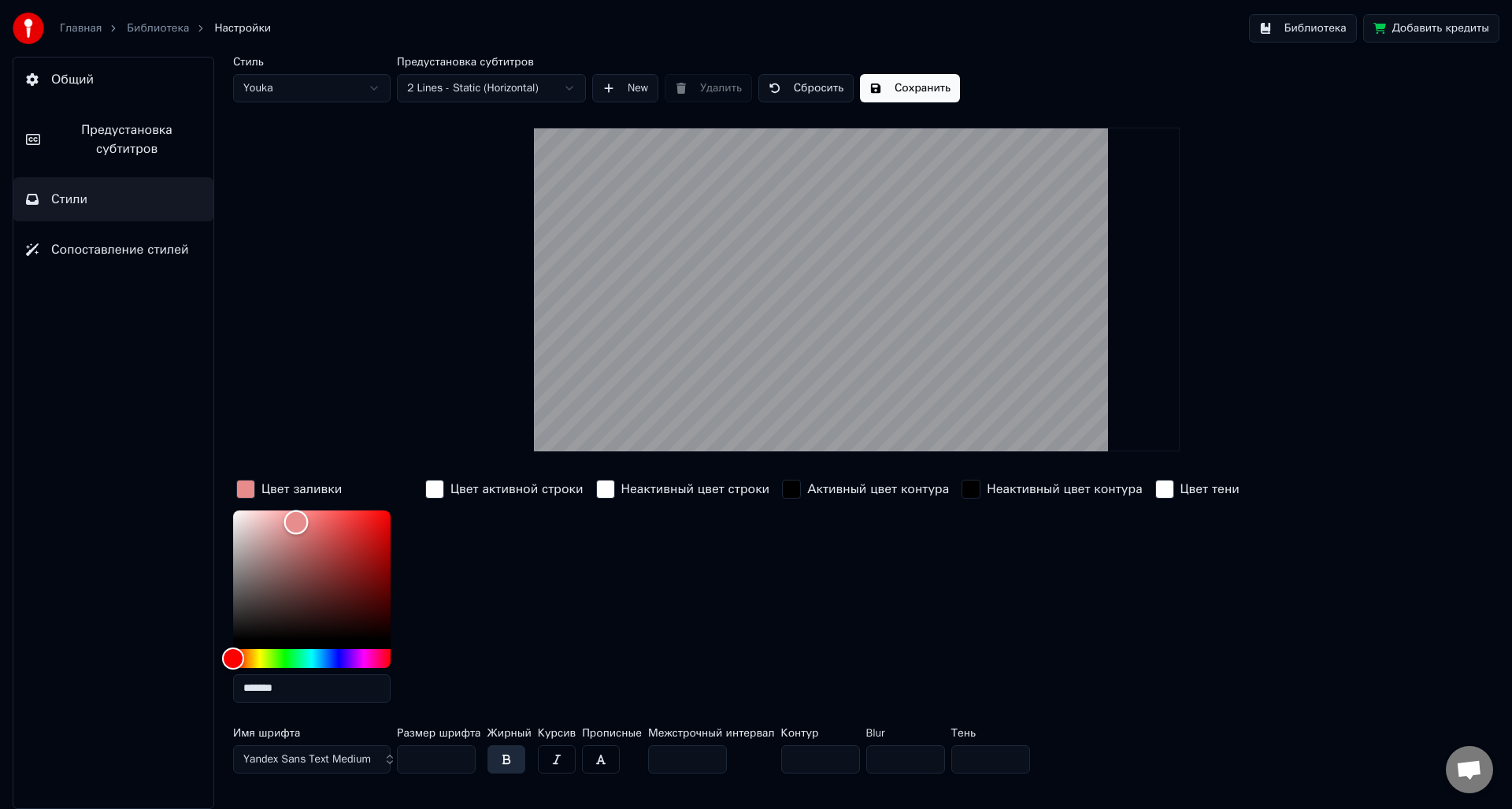 click at bounding box center (312, 575) 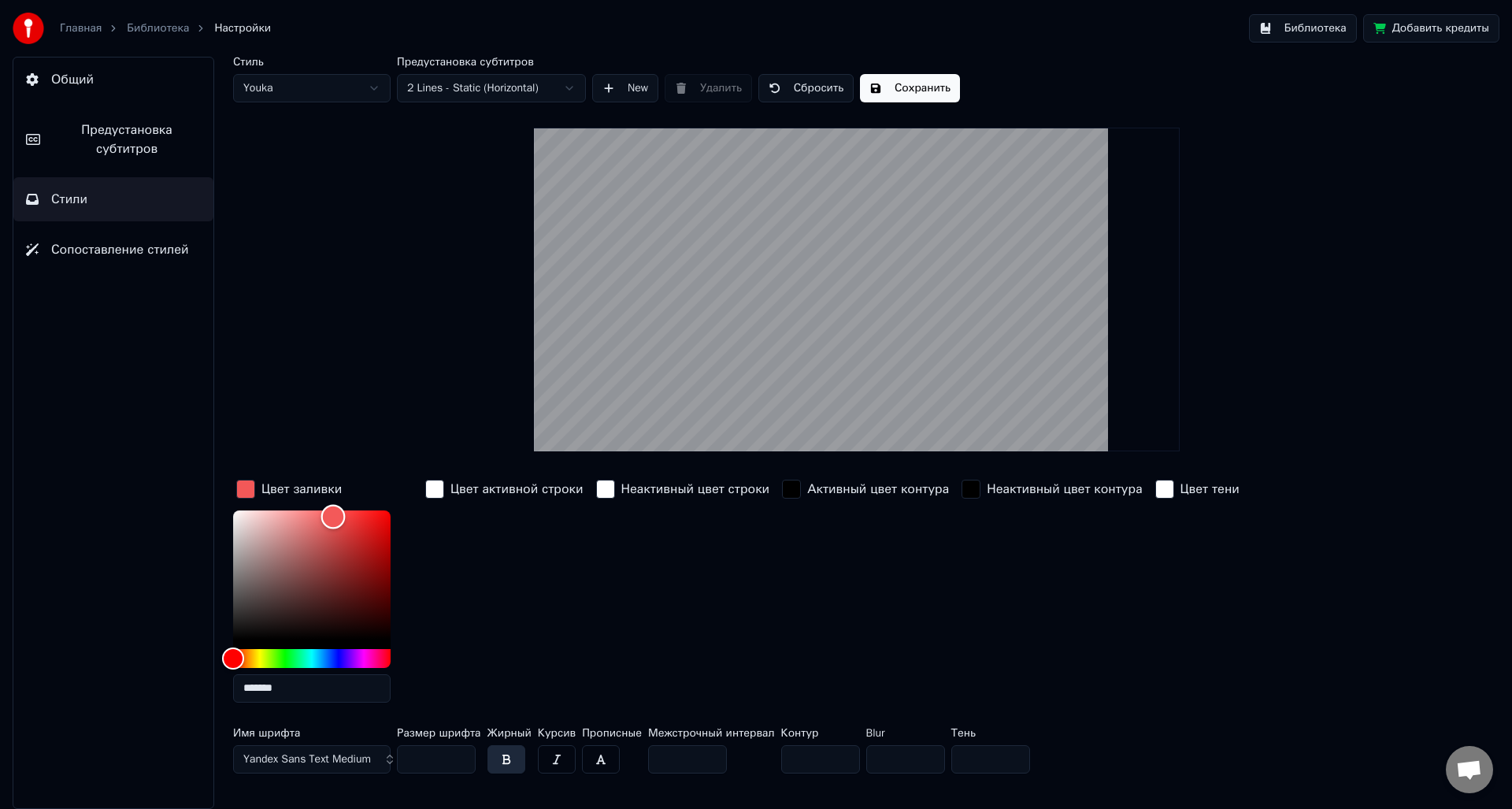 click at bounding box center (312, 575) 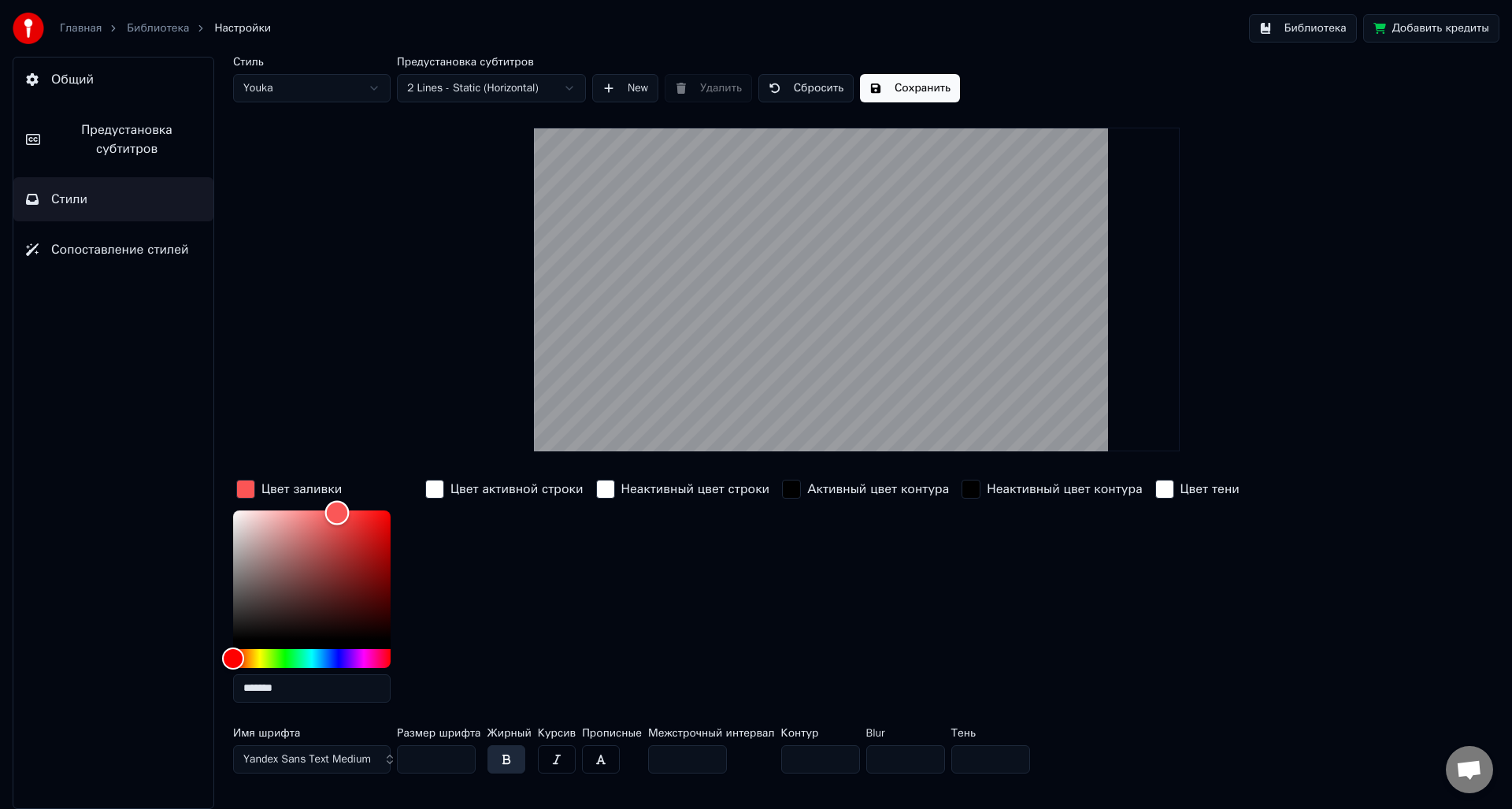 type on "*******" 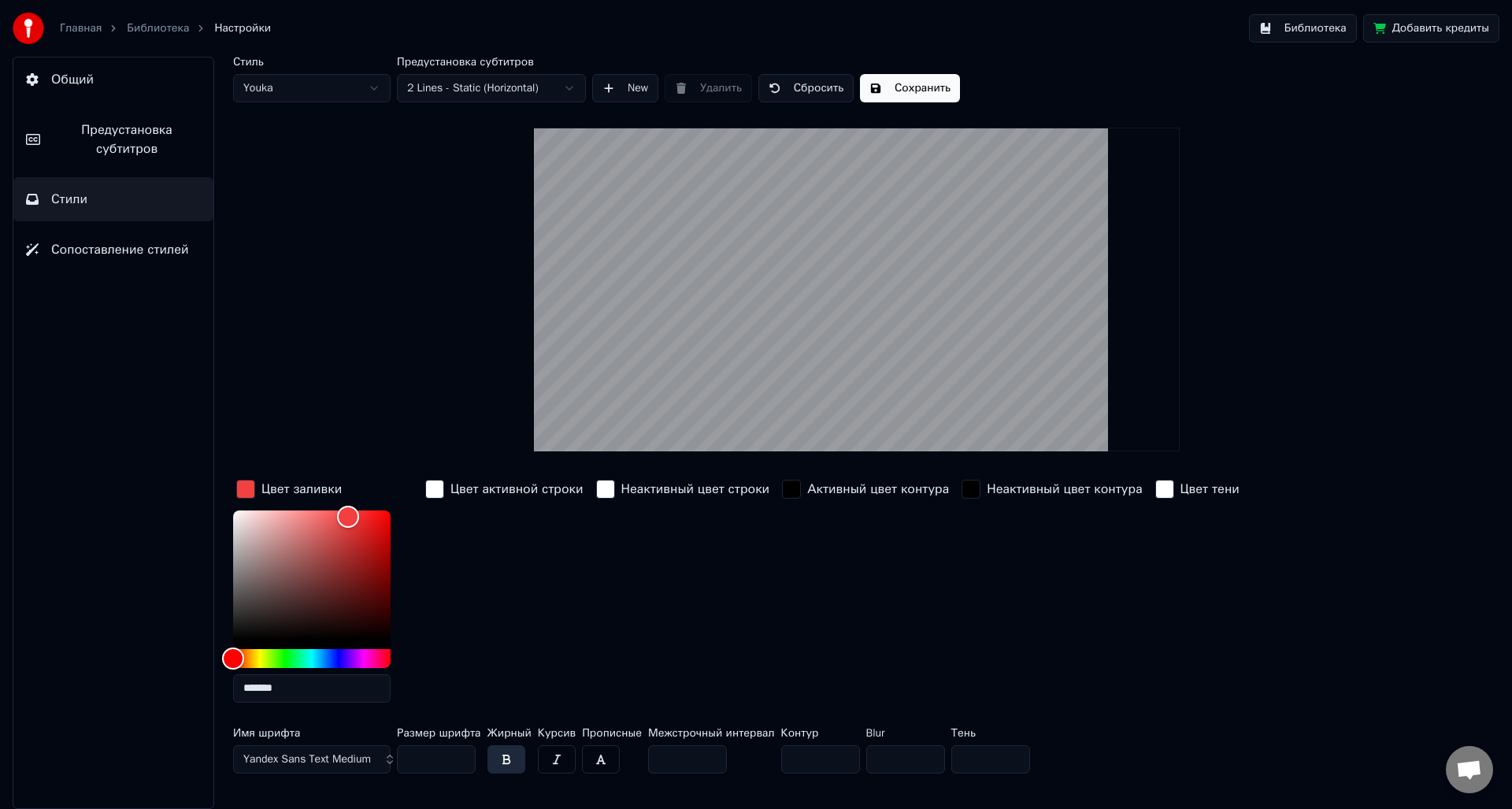 click on "Сохранить" at bounding box center [910, 88] 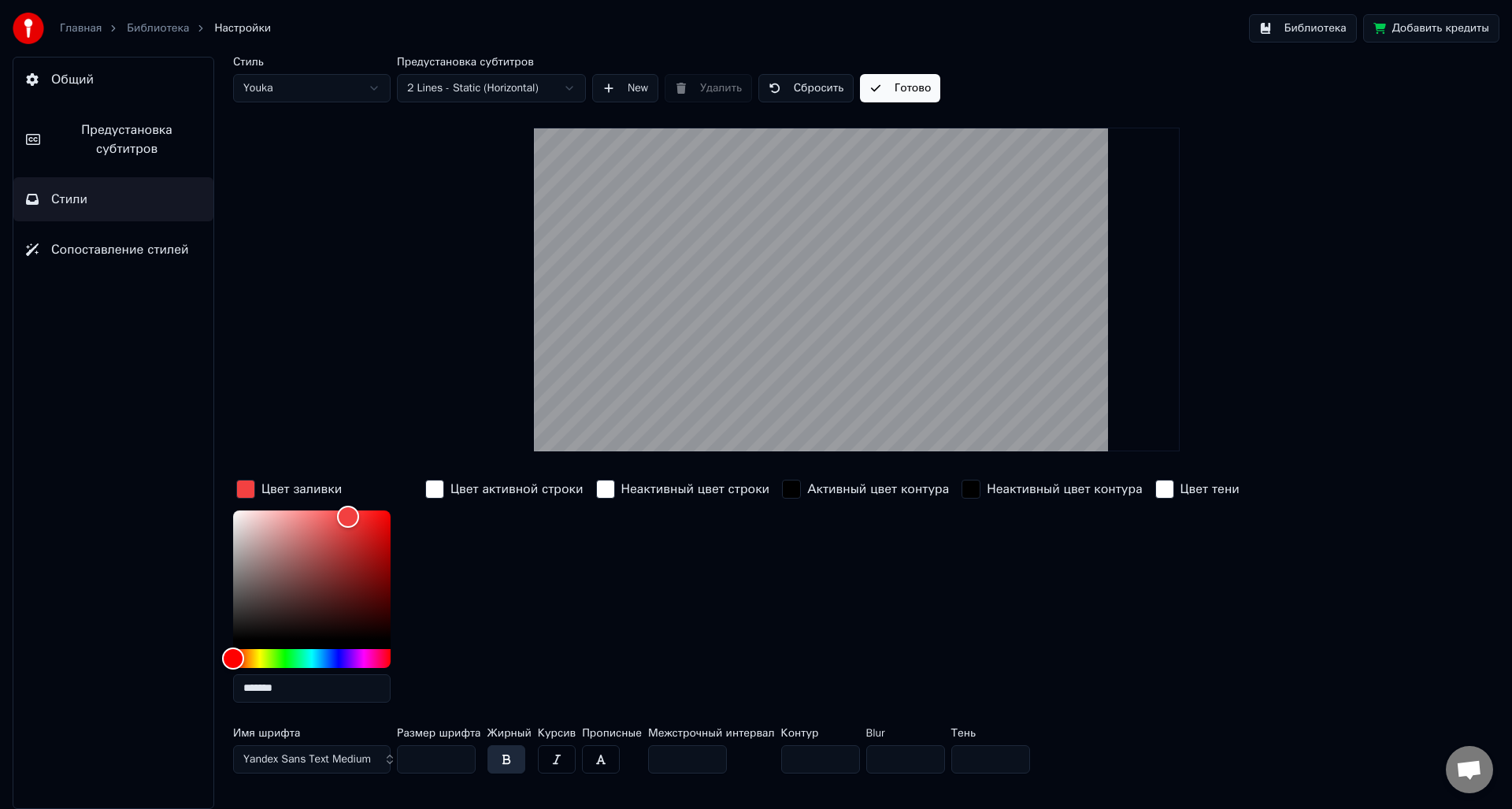 click on "Библиотека" at bounding box center [158, 28] 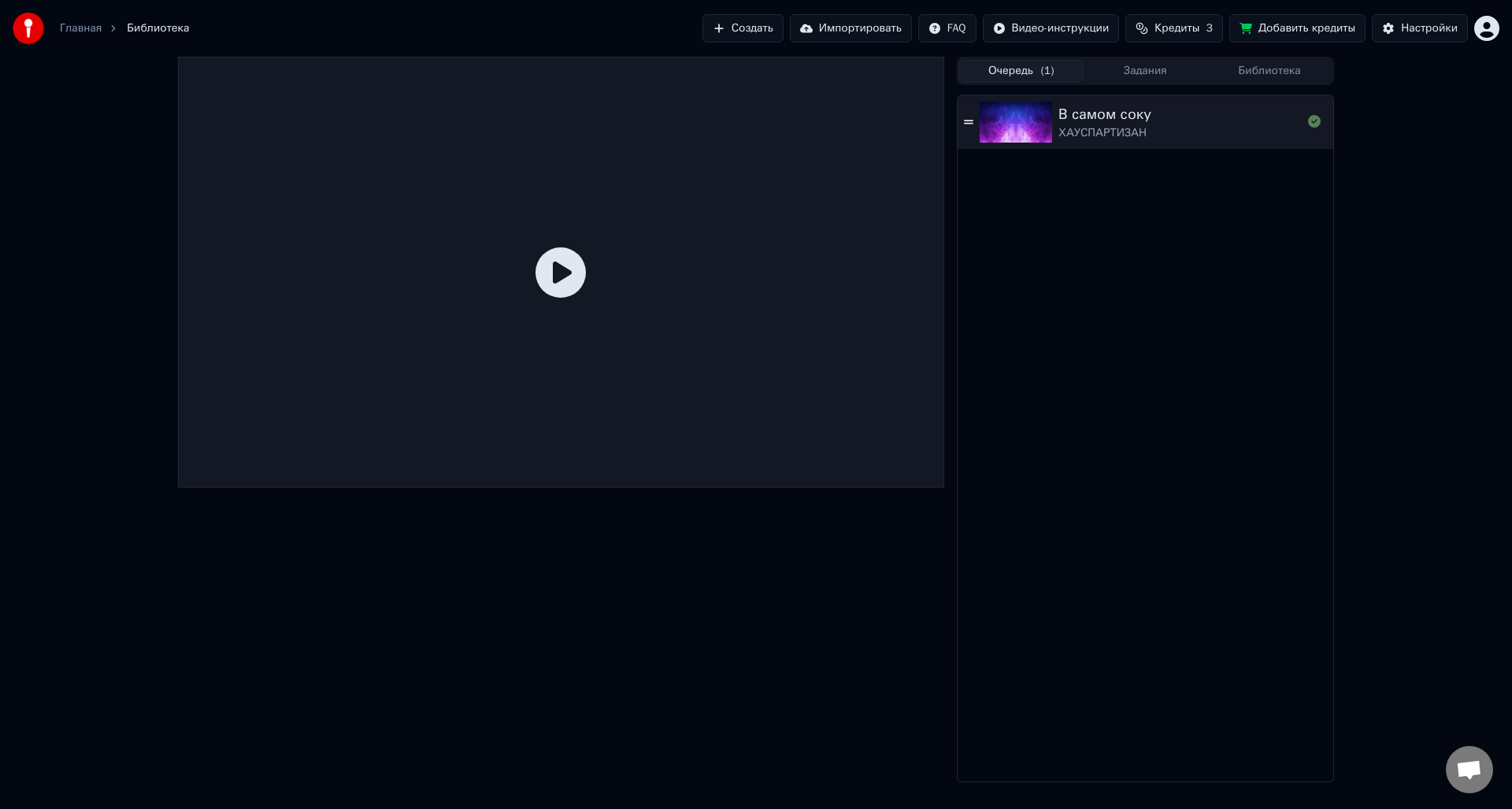 click at bounding box center [1016, 122] 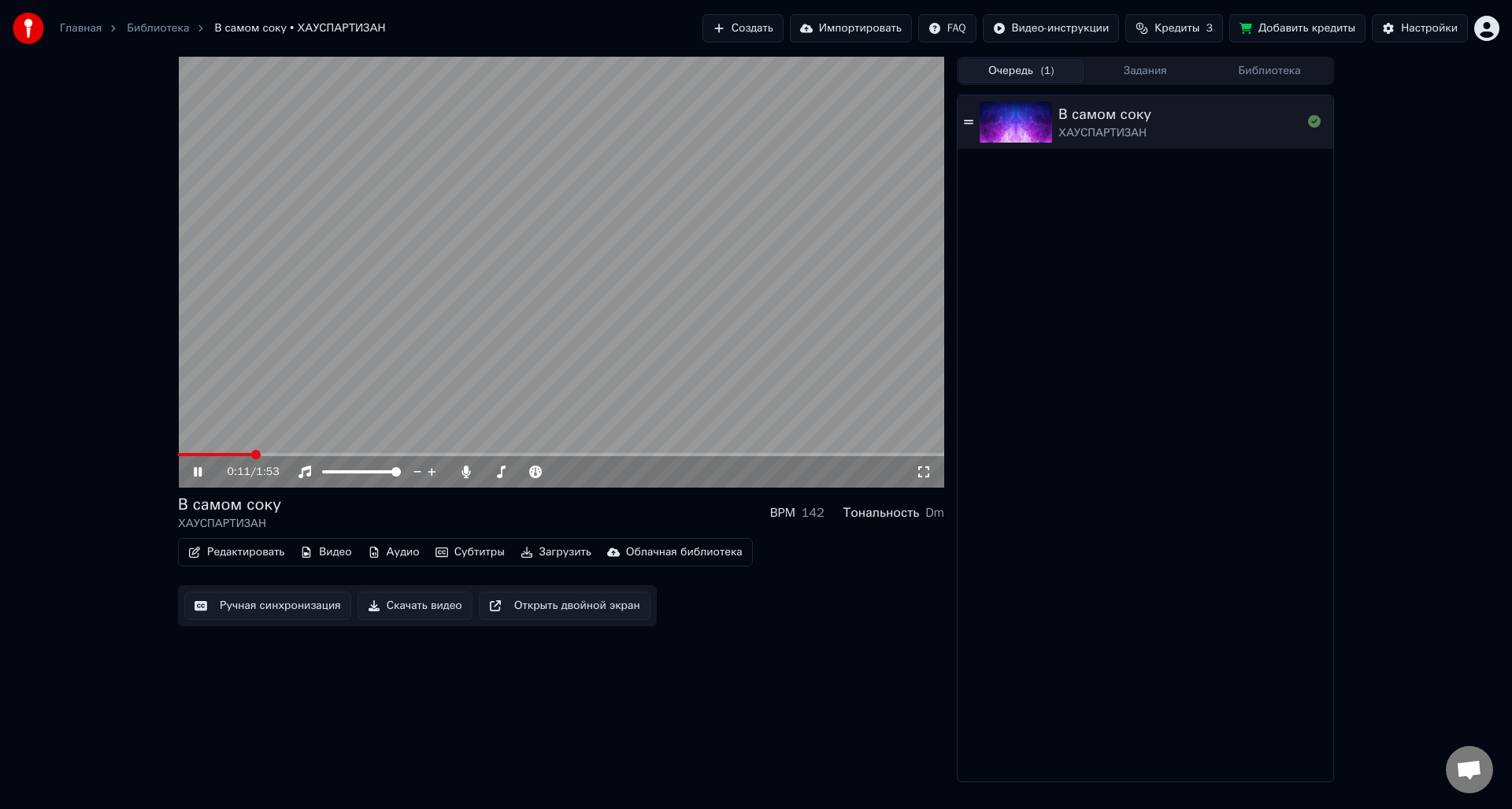 click on "Редактировать" at bounding box center [236, 552] 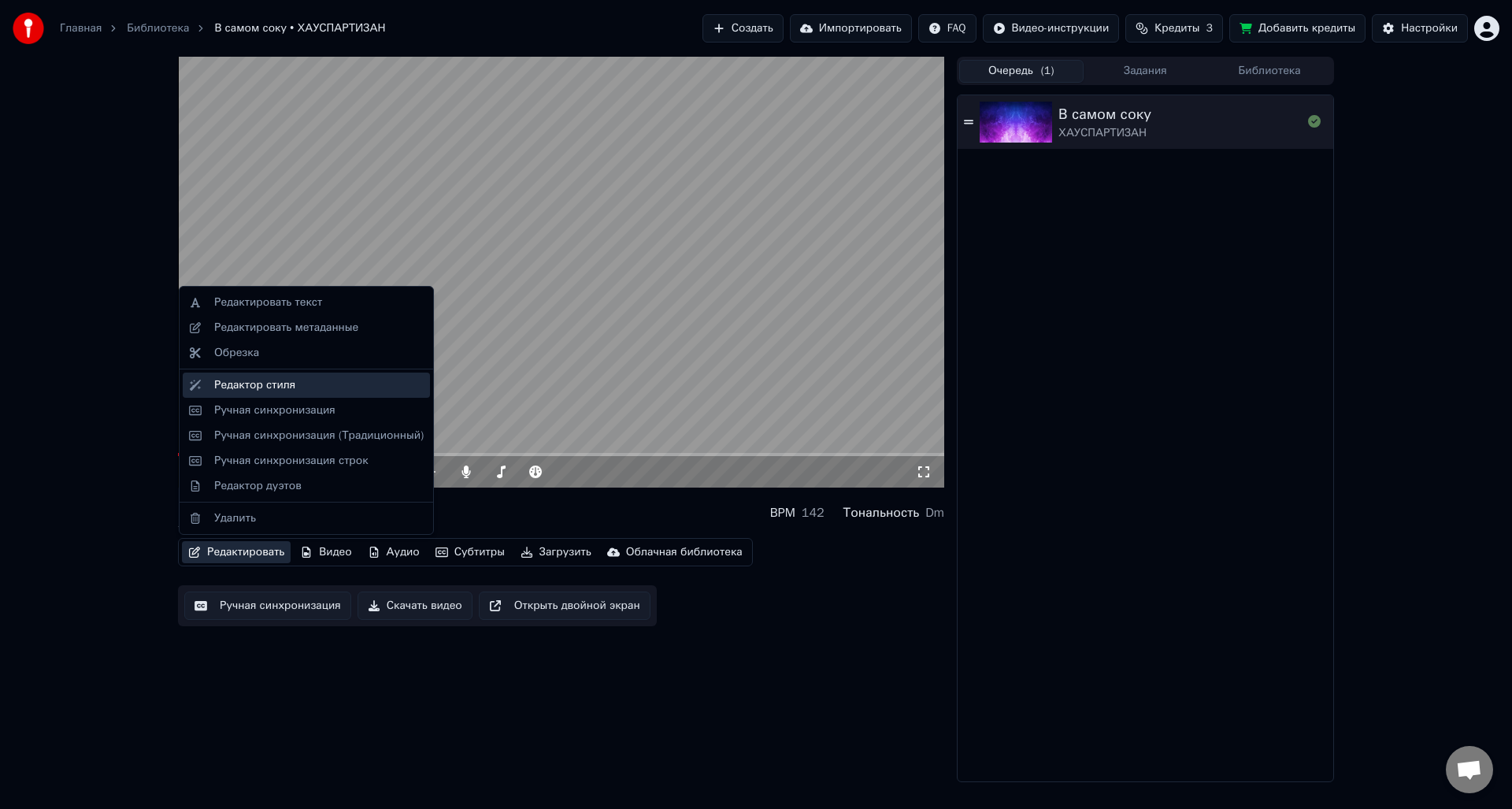click on "Редактор стиля" at bounding box center [254, 385] 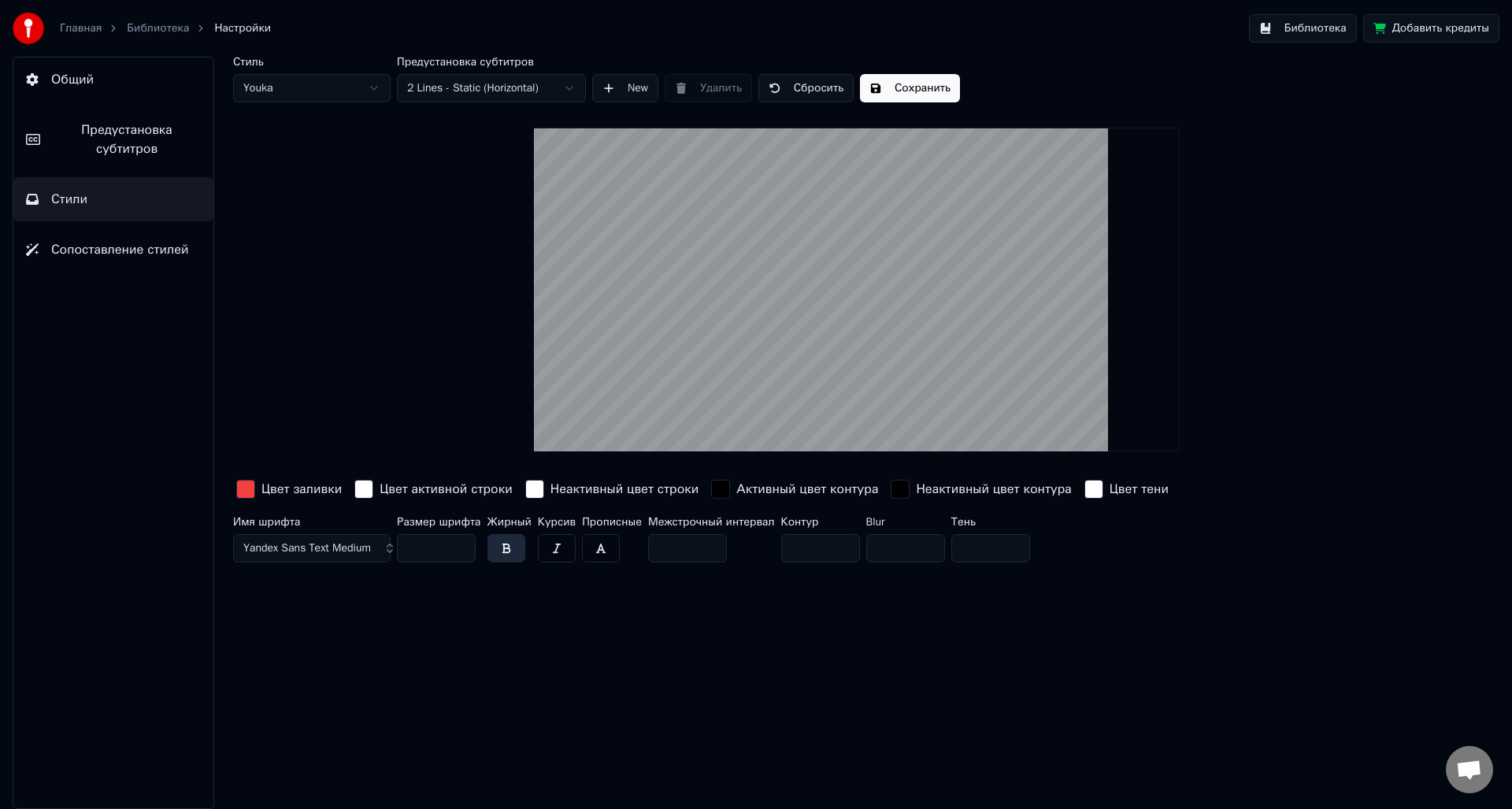 click at bounding box center [246, 489] 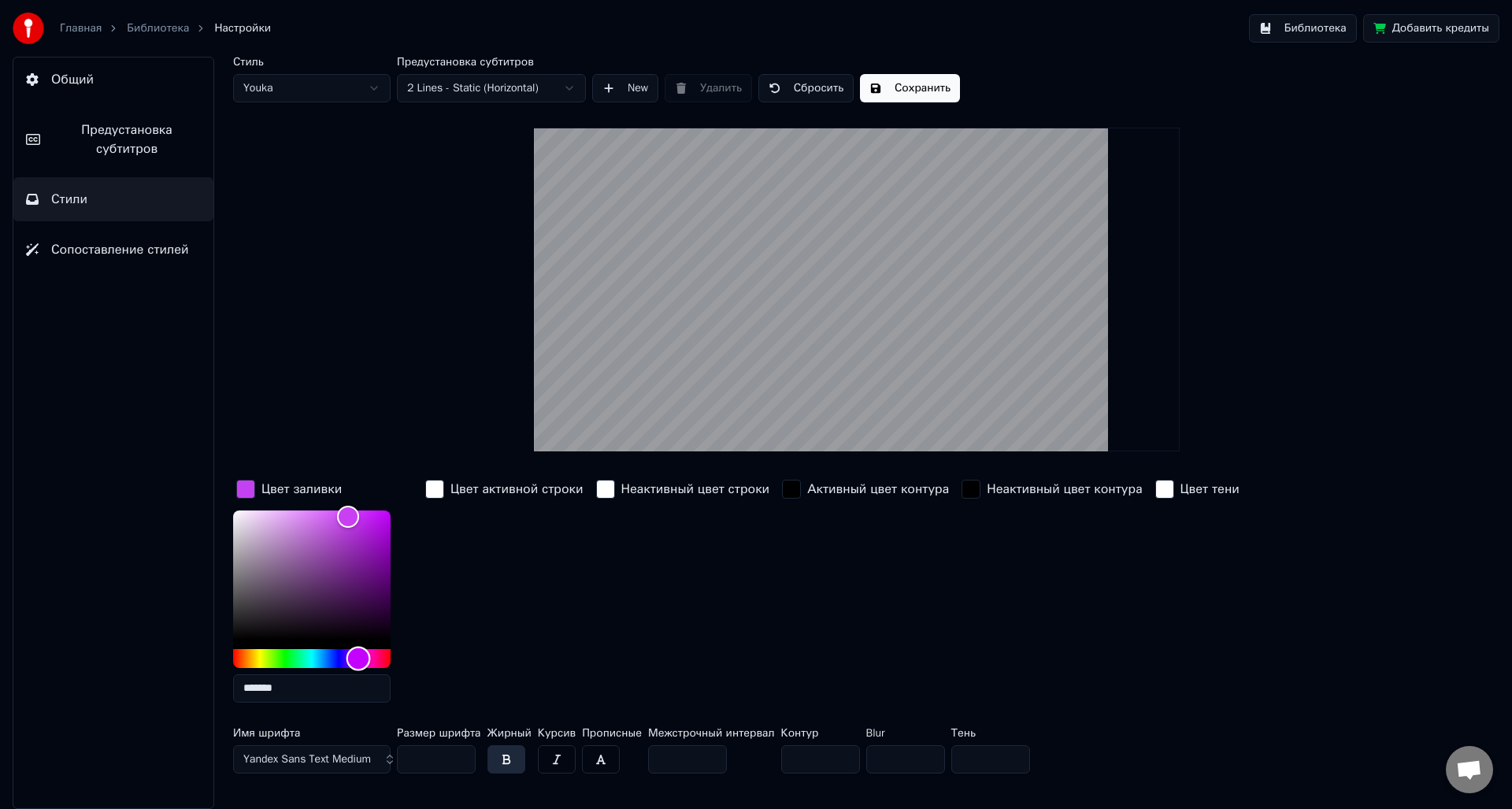 drag, startPoint x: 288, startPoint y: 656, endPoint x: 358, endPoint y: 657, distance: 70.007142 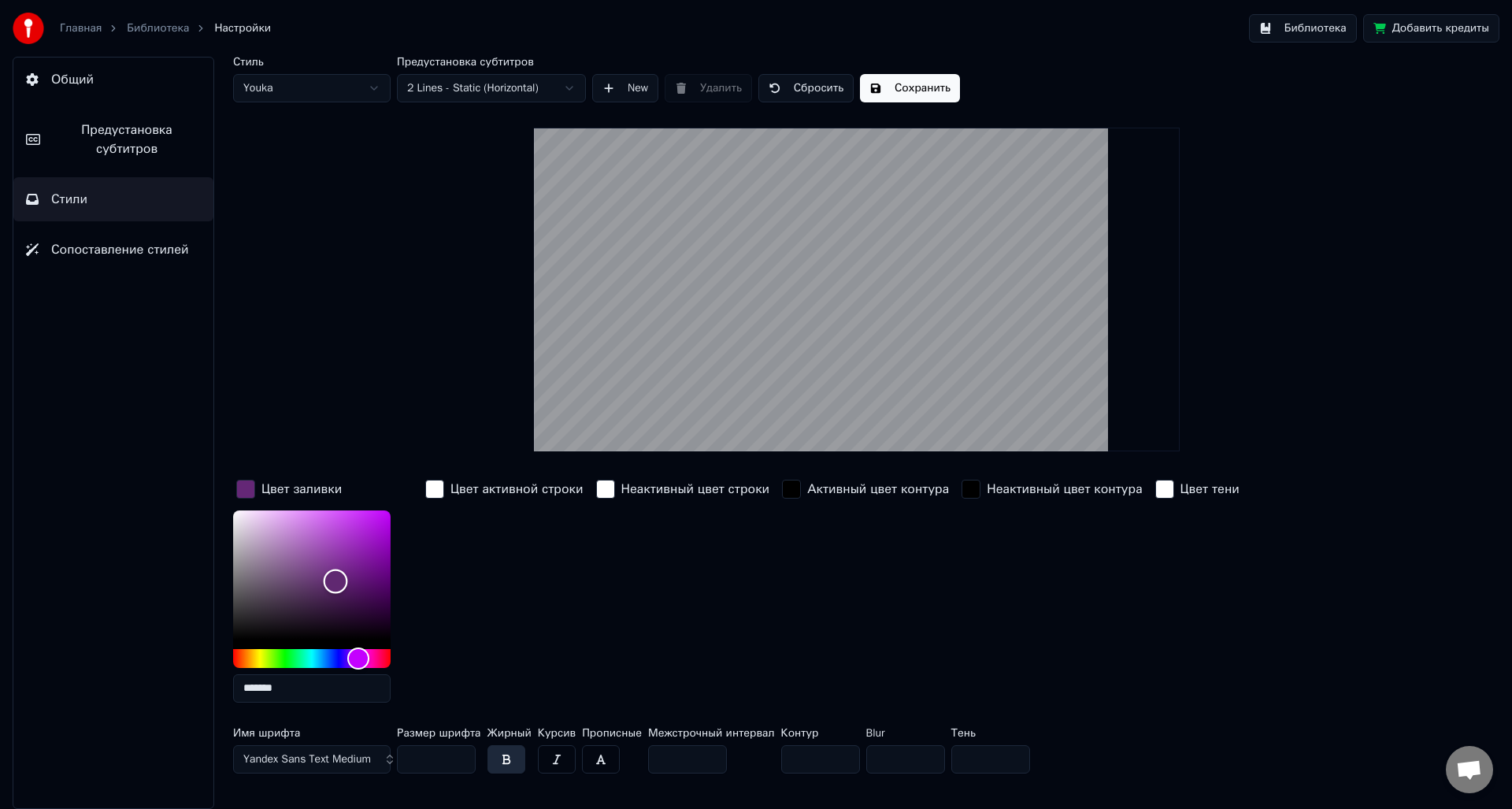 drag, startPoint x: 348, startPoint y: 578, endPoint x: 331, endPoint y: 582, distance: 17.464249 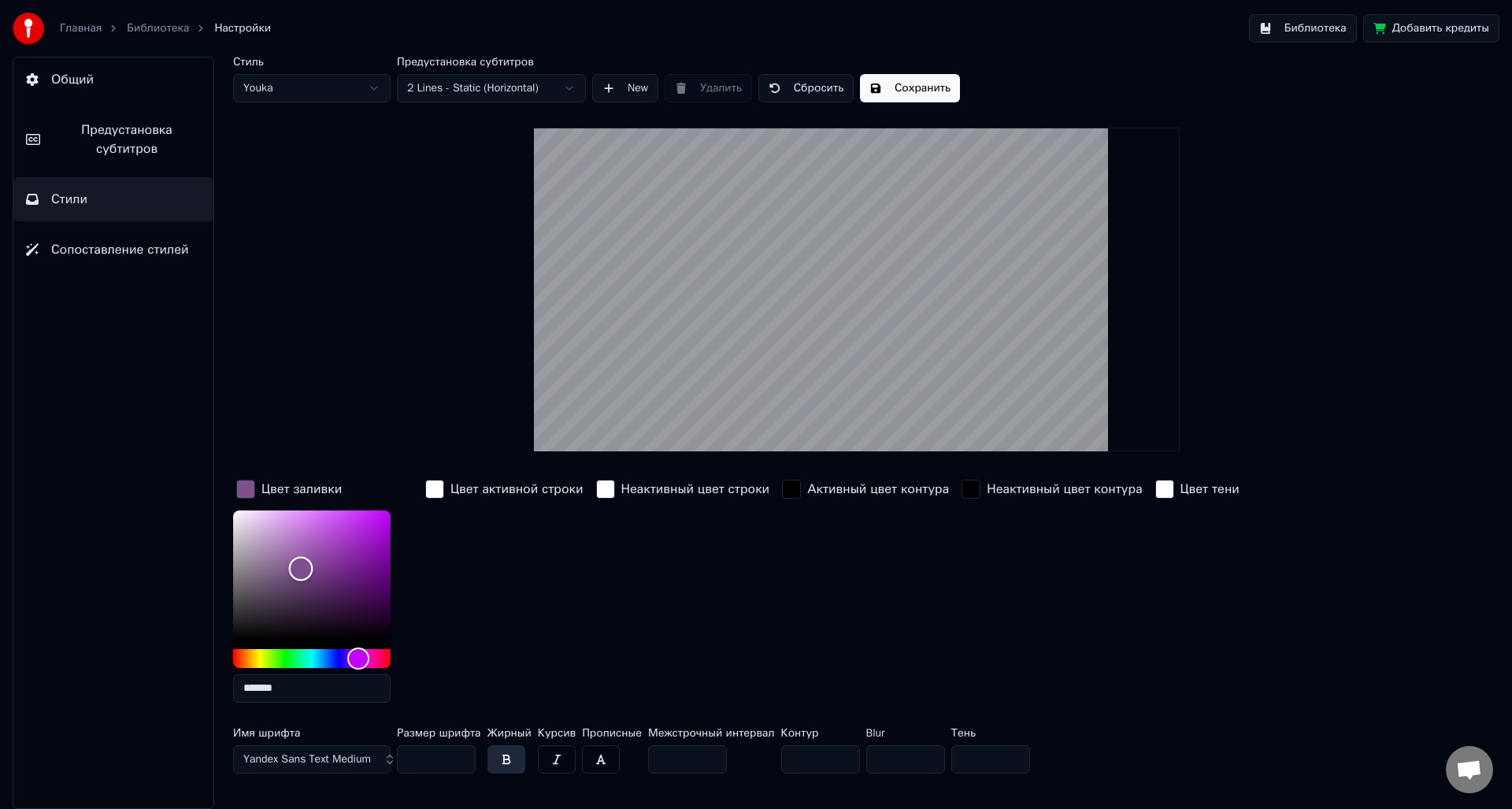 click at bounding box center [312, 575] 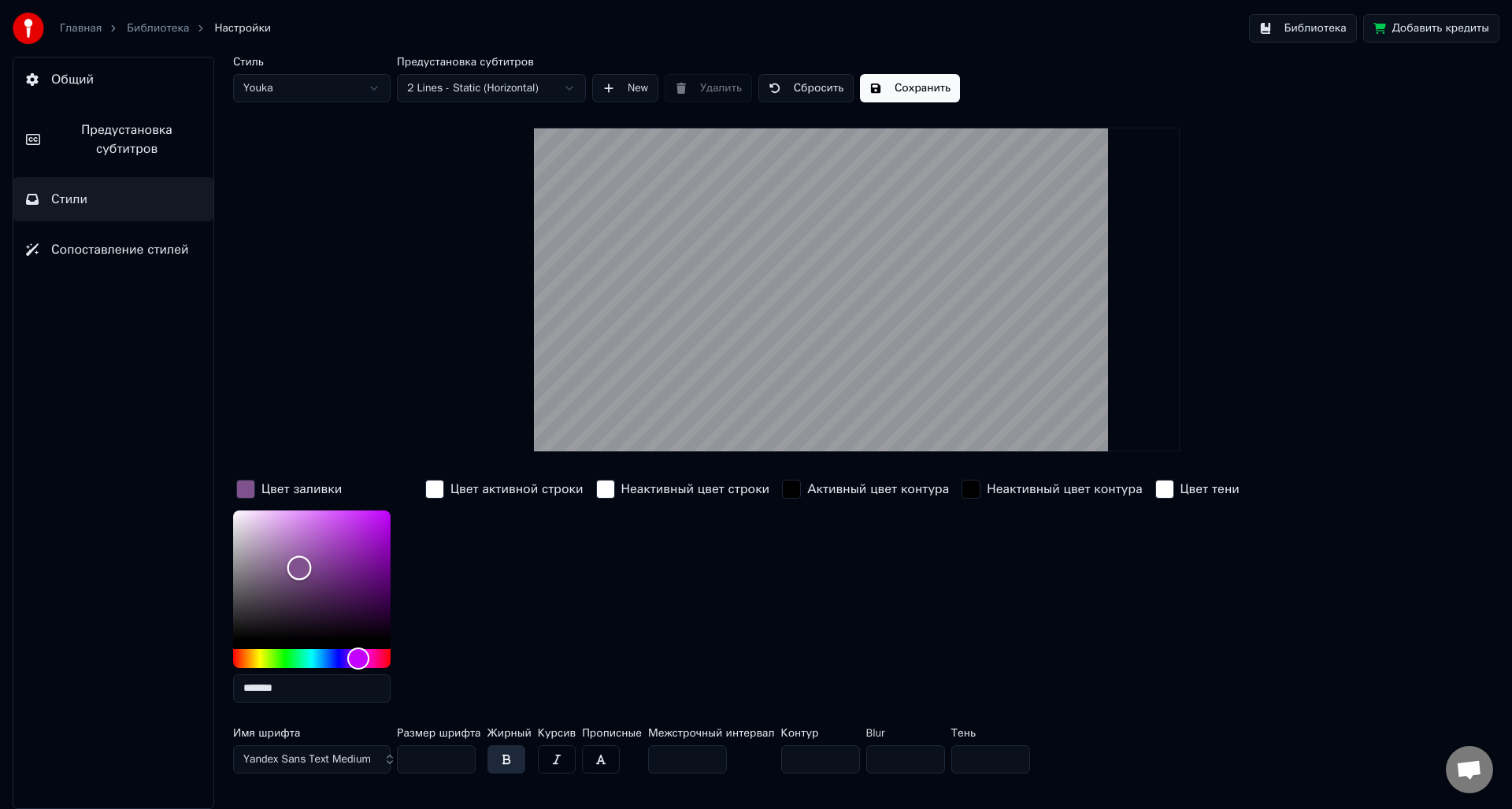 click at bounding box center [299, 568] 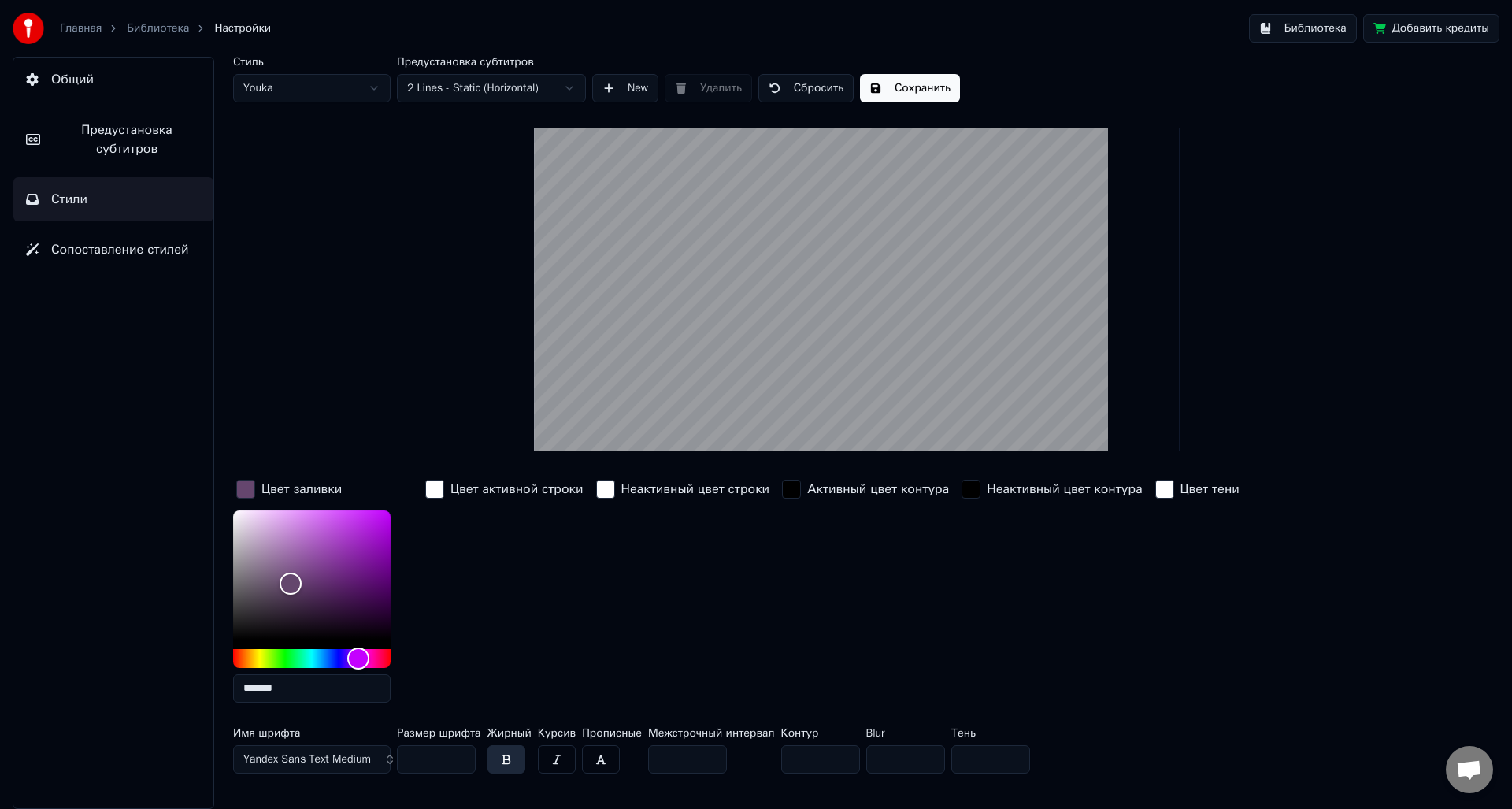 drag, startPoint x: 295, startPoint y: 646, endPoint x: 285, endPoint y: 656, distance: 14.142136 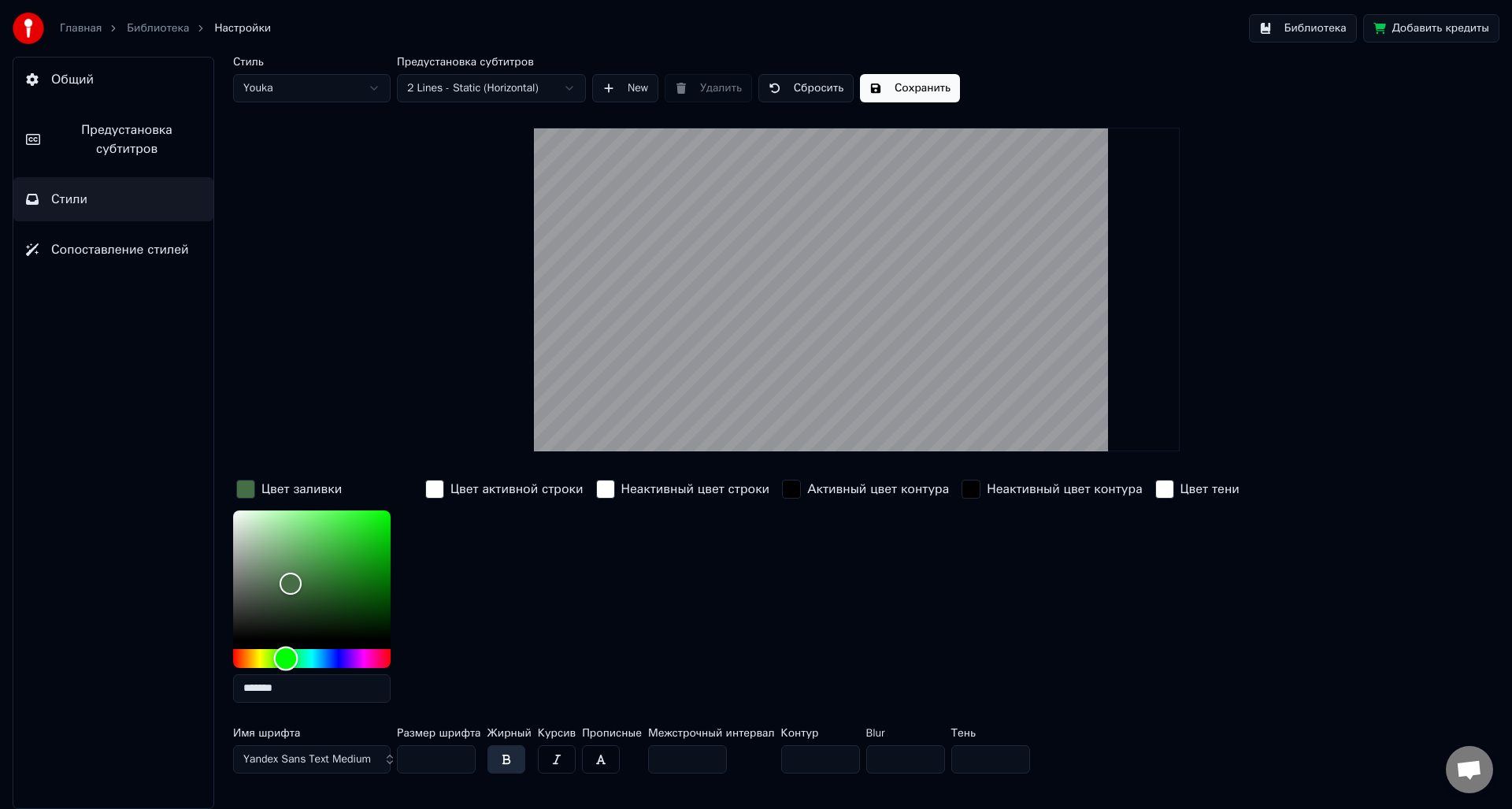 click at bounding box center [312, 659] 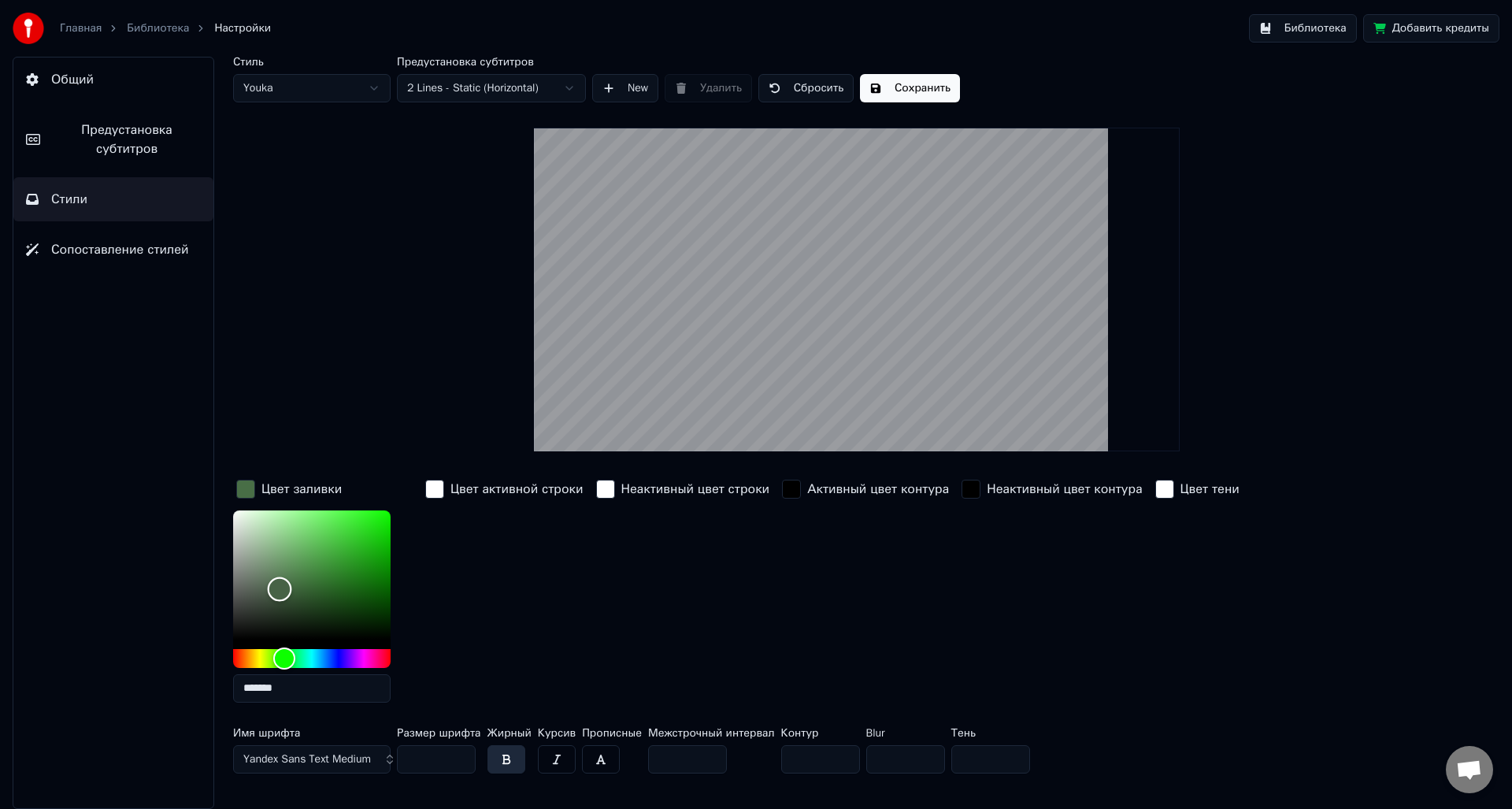 click at bounding box center [312, 575] 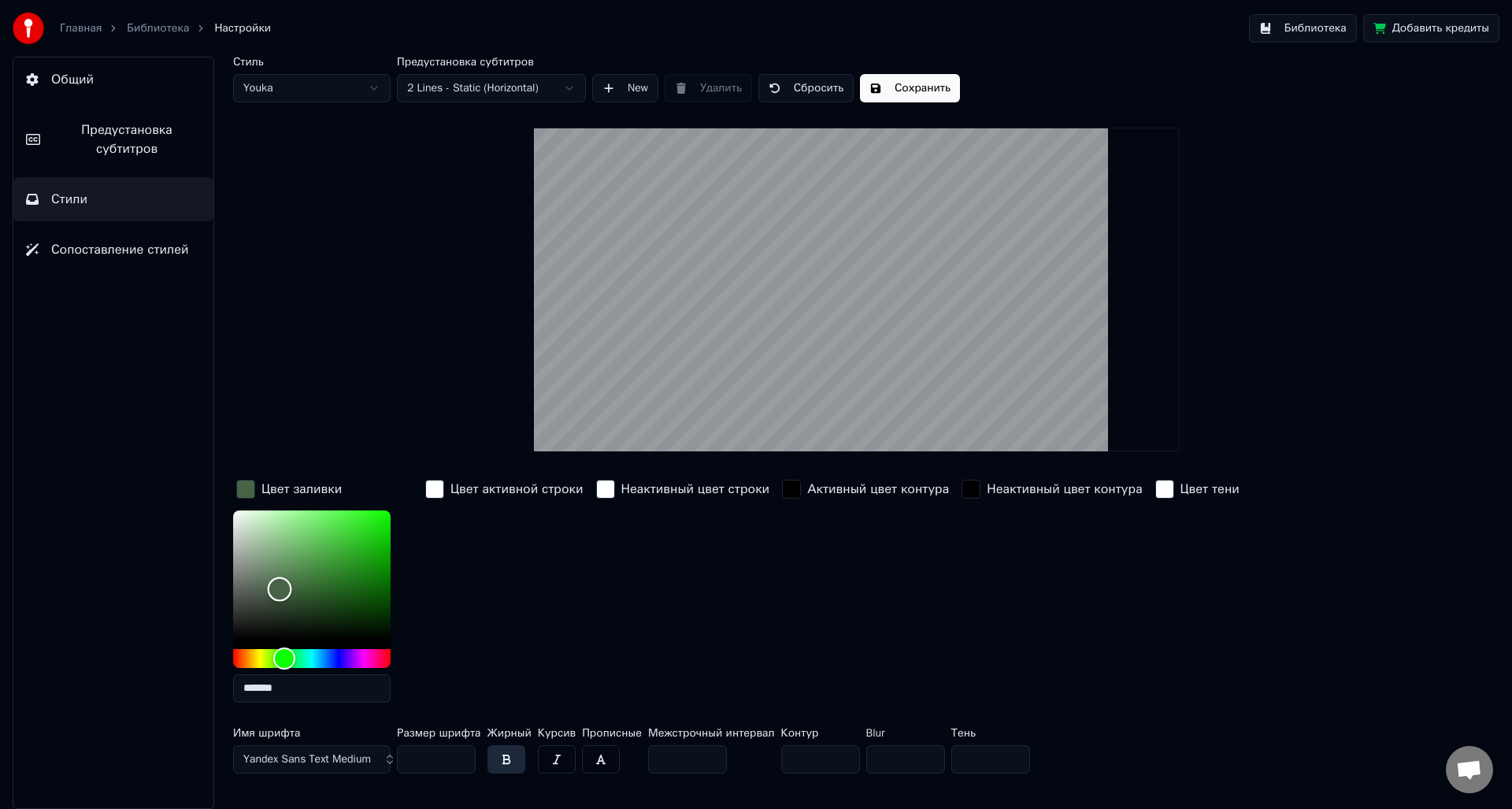 drag, startPoint x: 277, startPoint y: 591, endPoint x: 272, endPoint y: 598, distance: 8.602325 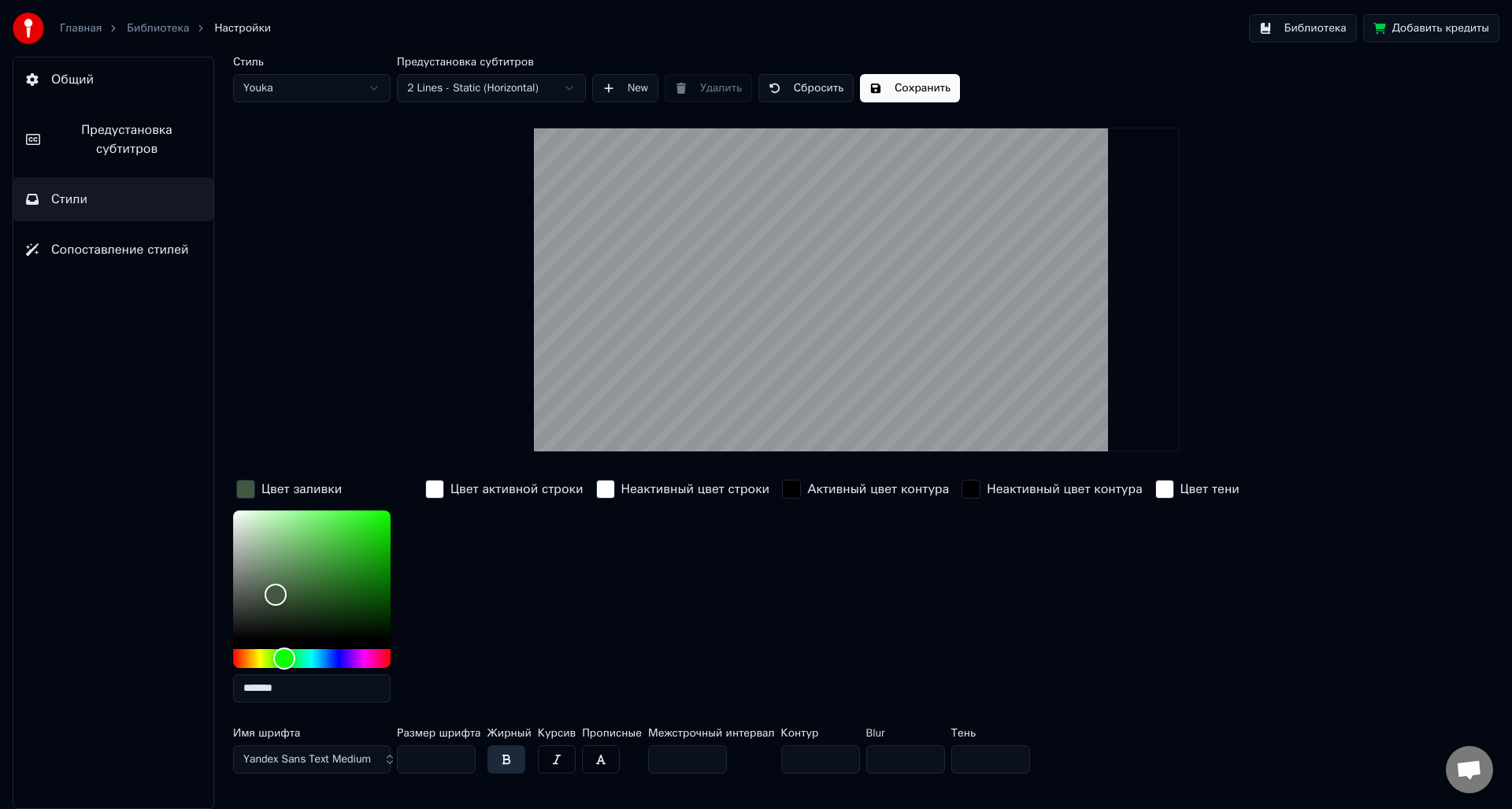 click on "Сохранить" at bounding box center [910, 88] 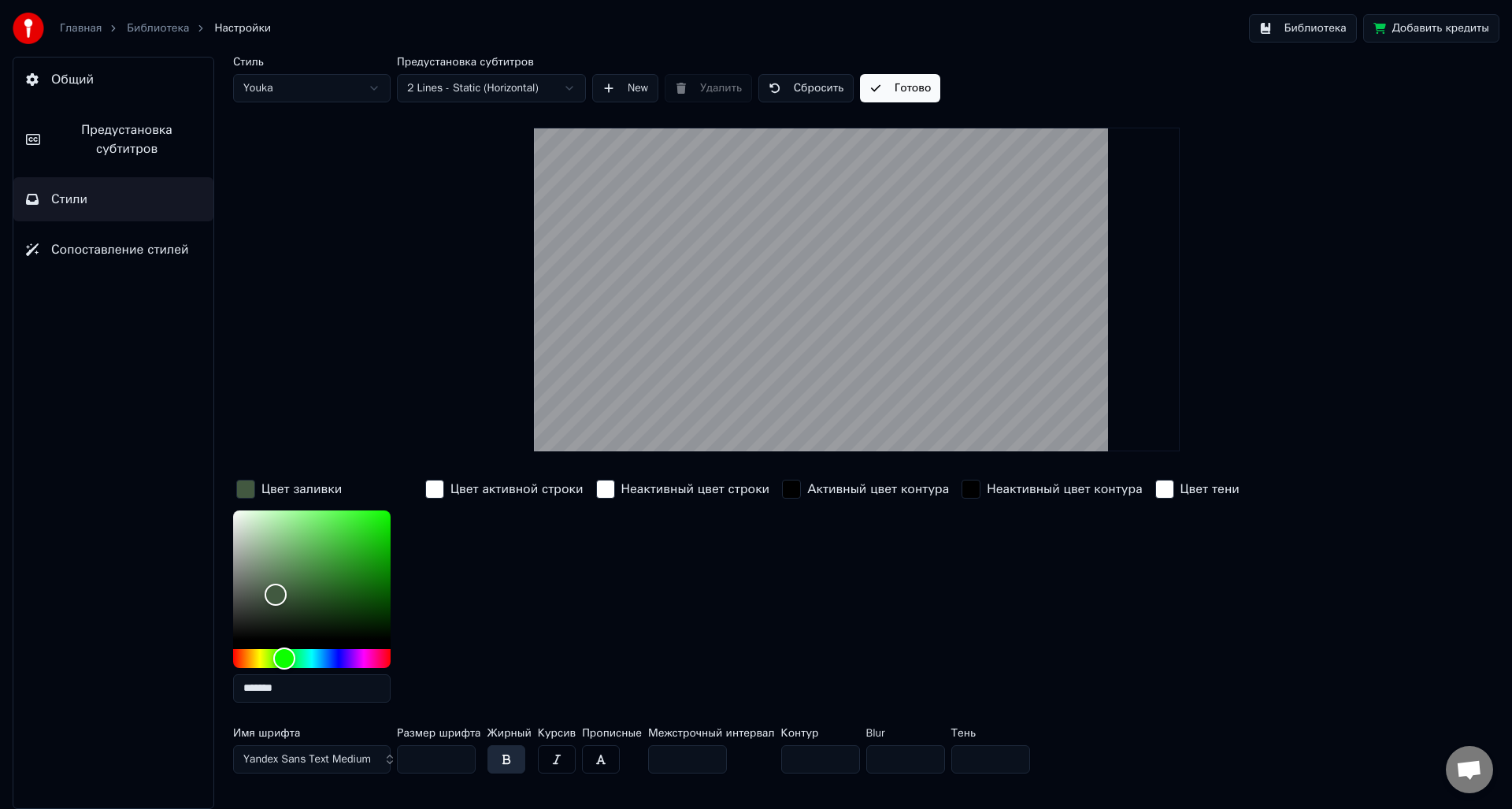 click on "Библиотека" at bounding box center [158, 28] 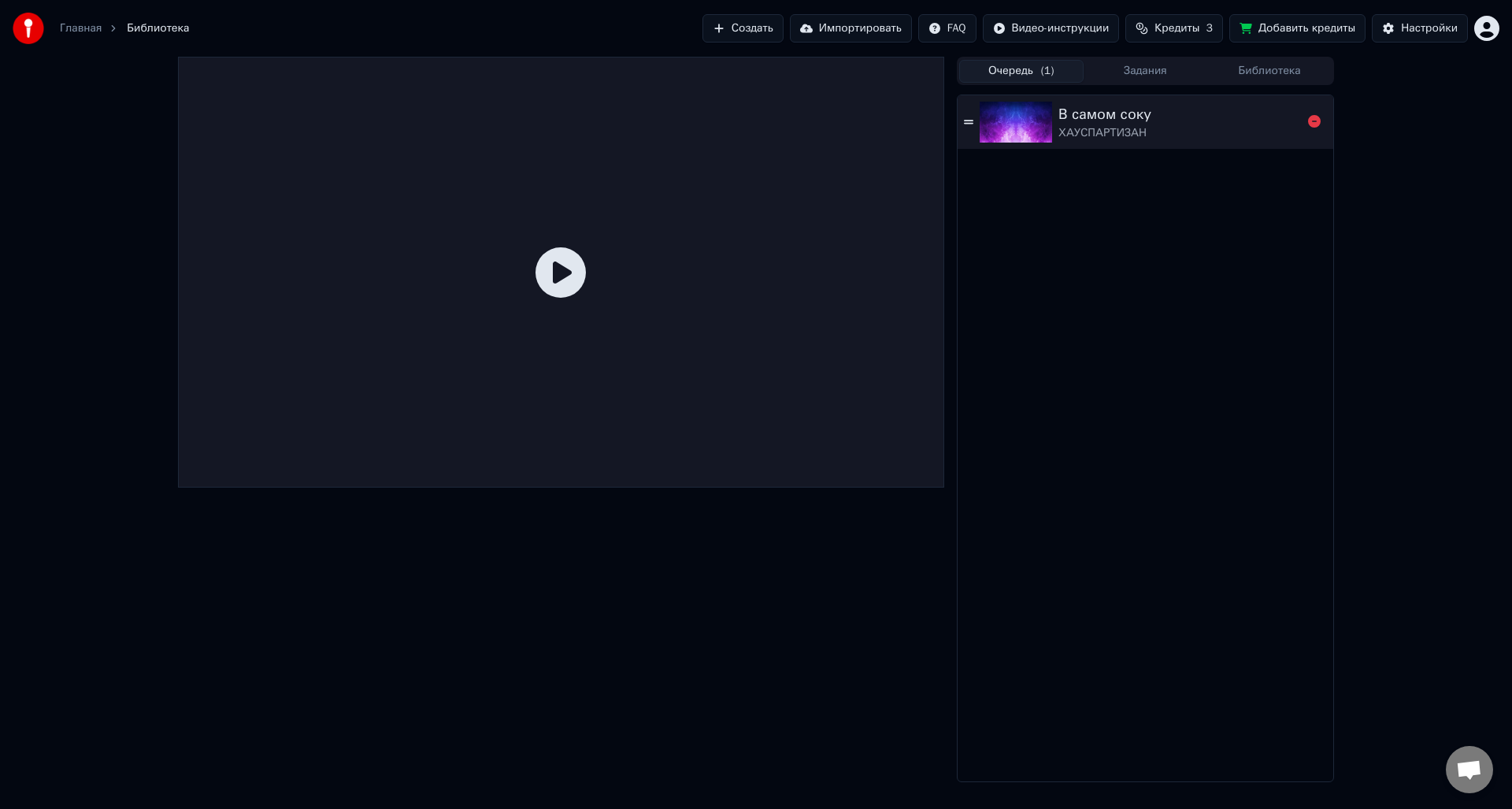click at bounding box center (1016, 122) 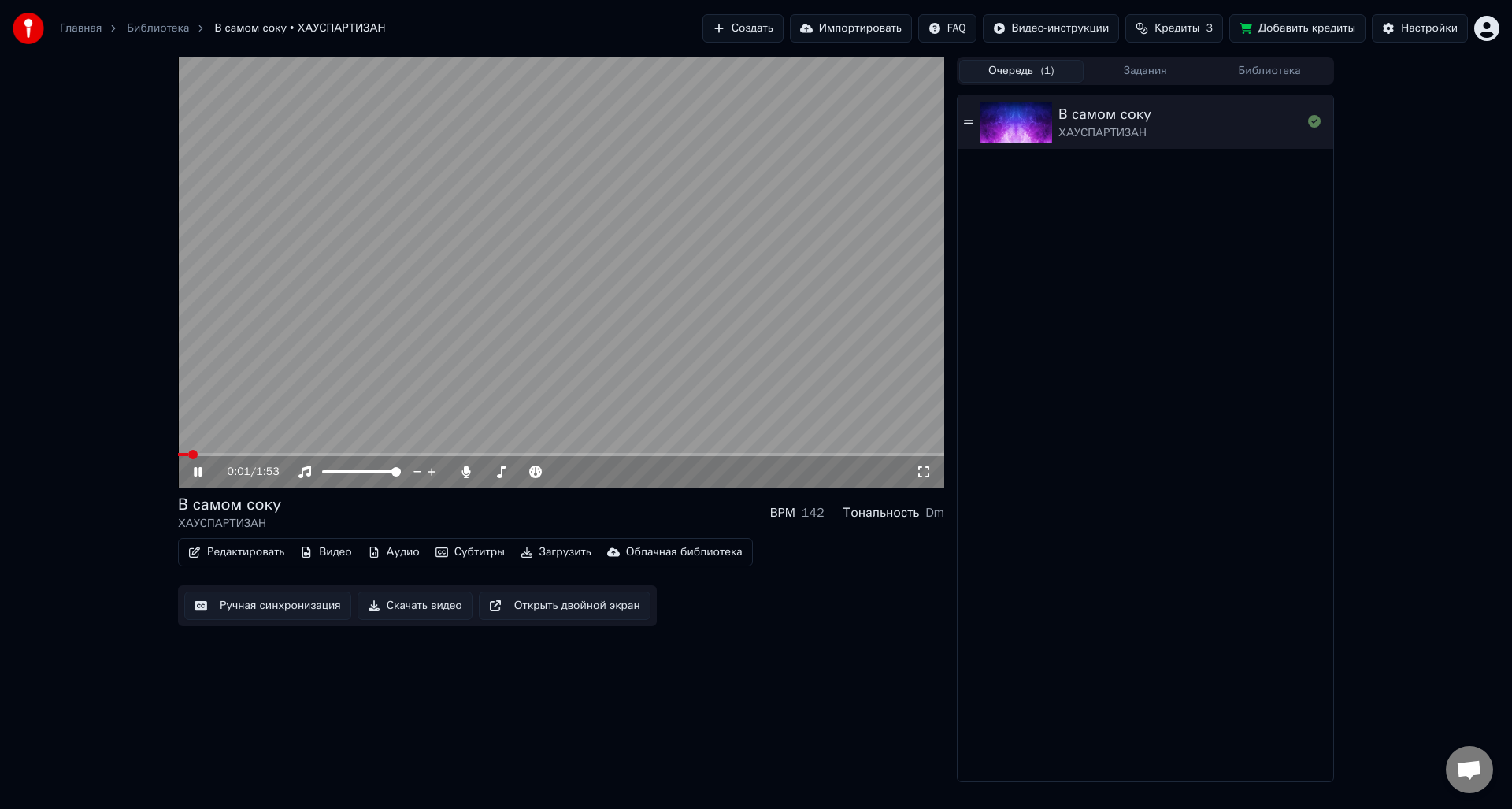 click on "Редактировать" at bounding box center (236, 552) 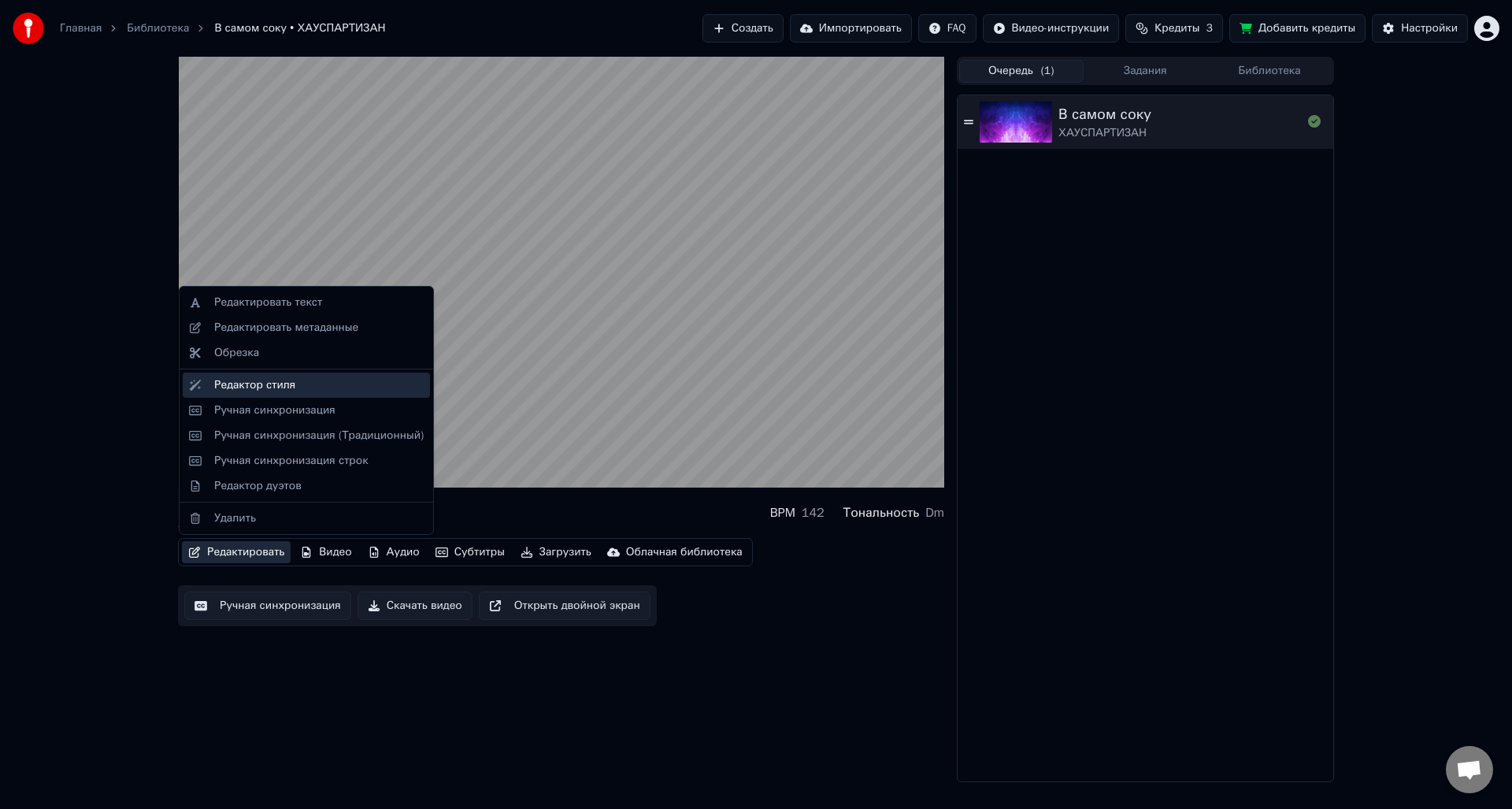 click on "Редактор стиля" at bounding box center (319, 385) 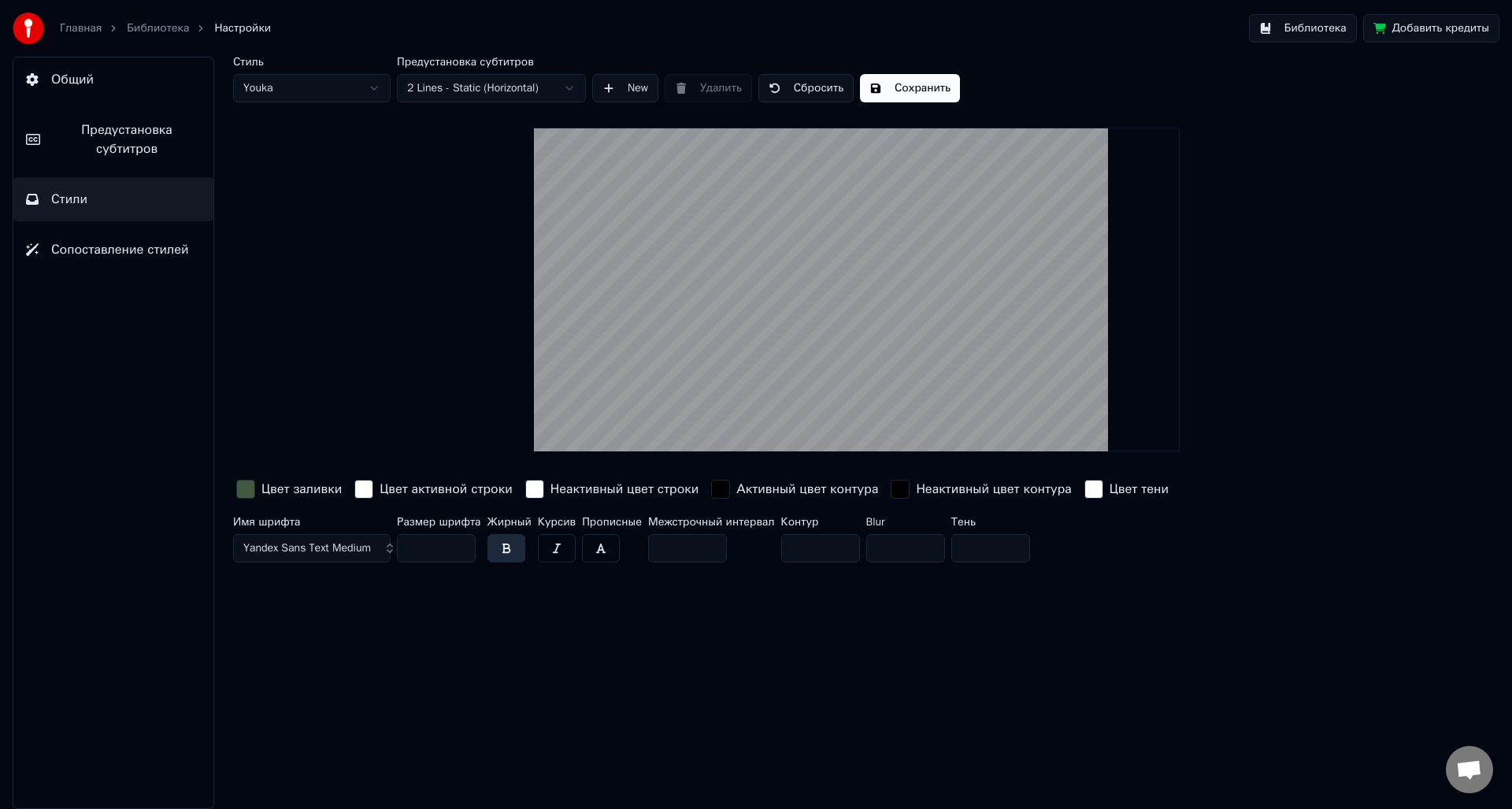 click at bounding box center (246, 489) 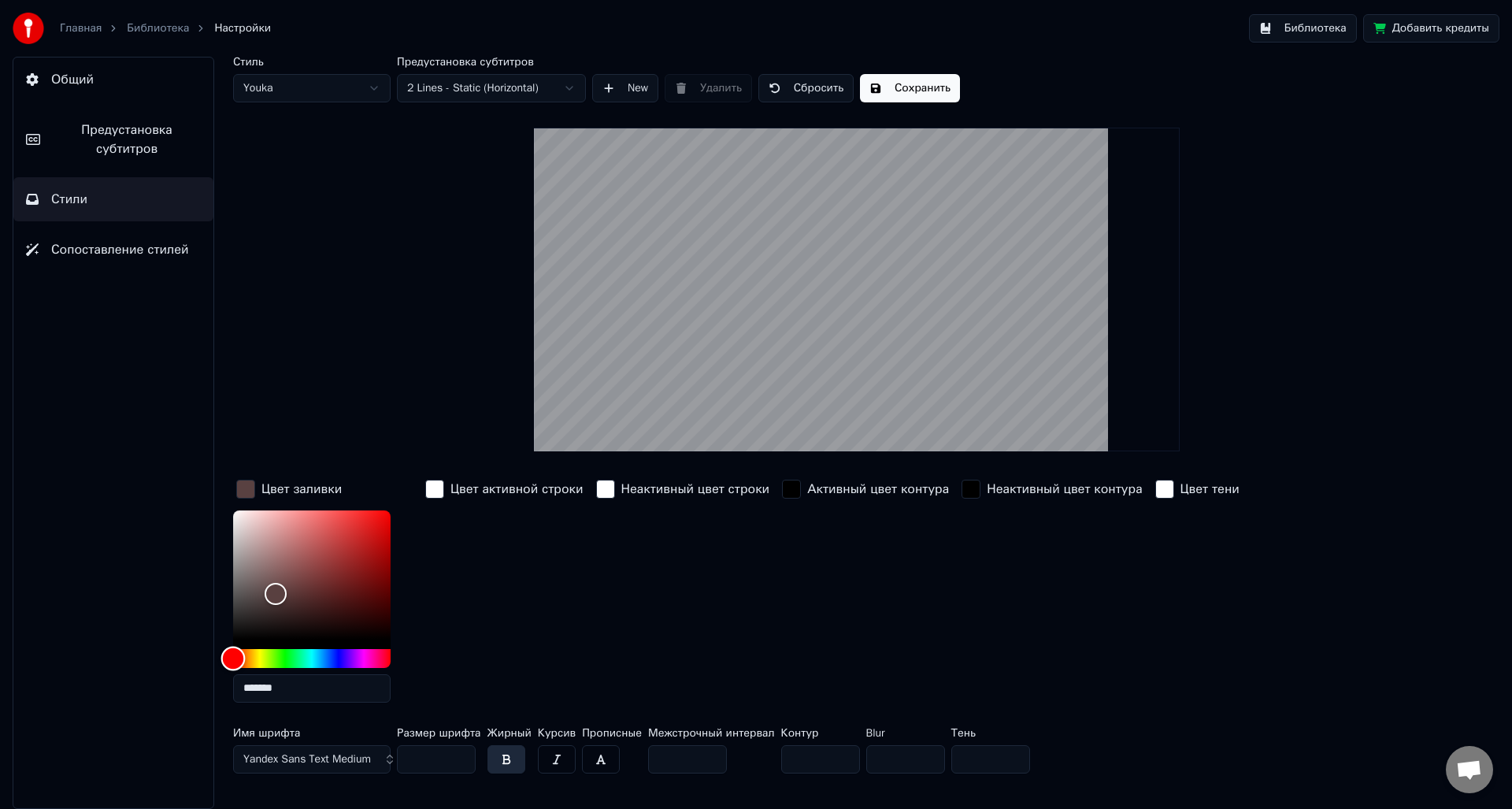 drag, startPoint x: 220, startPoint y: 663, endPoint x: 209, endPoint y: 655, distance: 13.601471 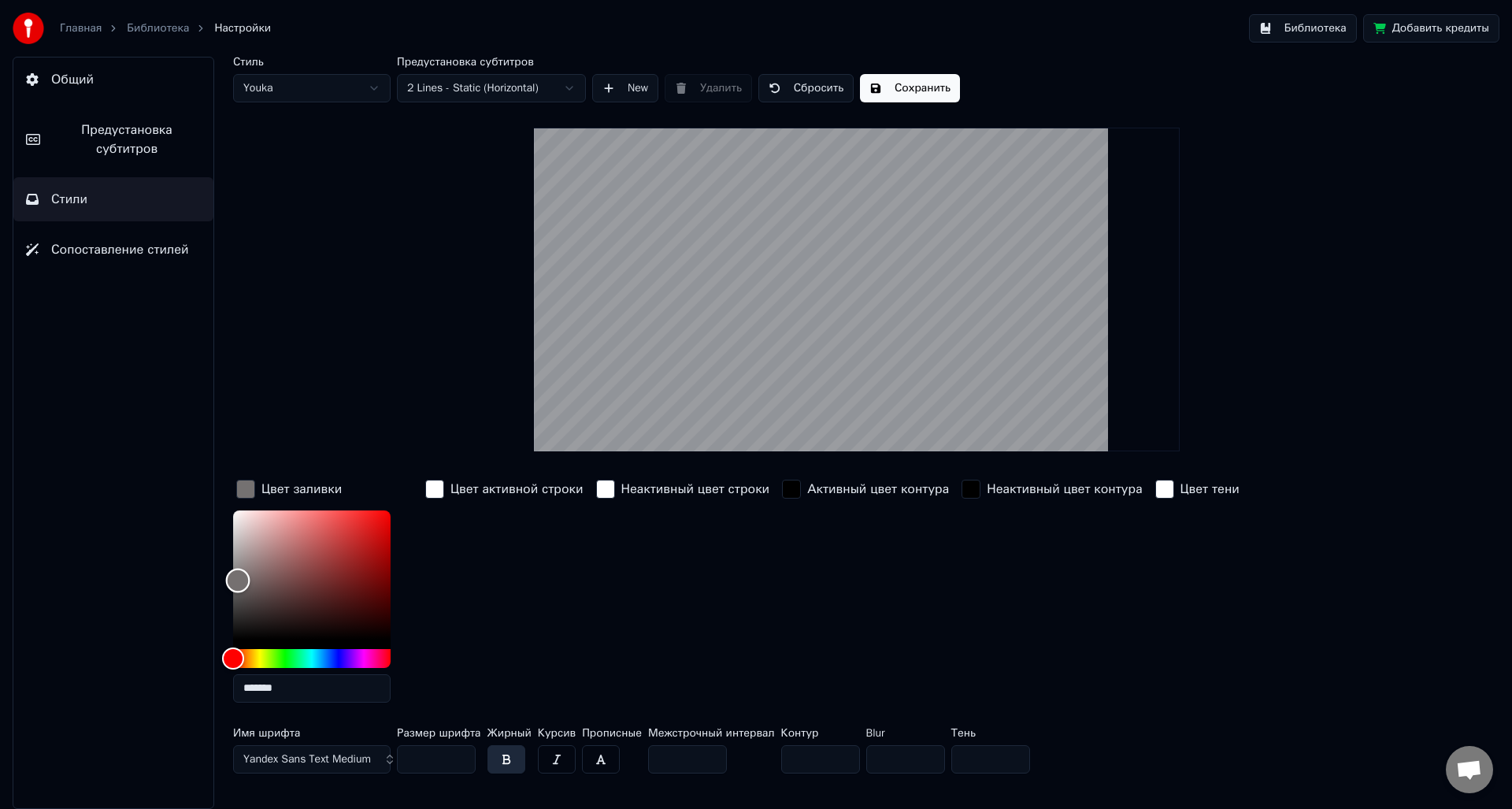 type on "*******" 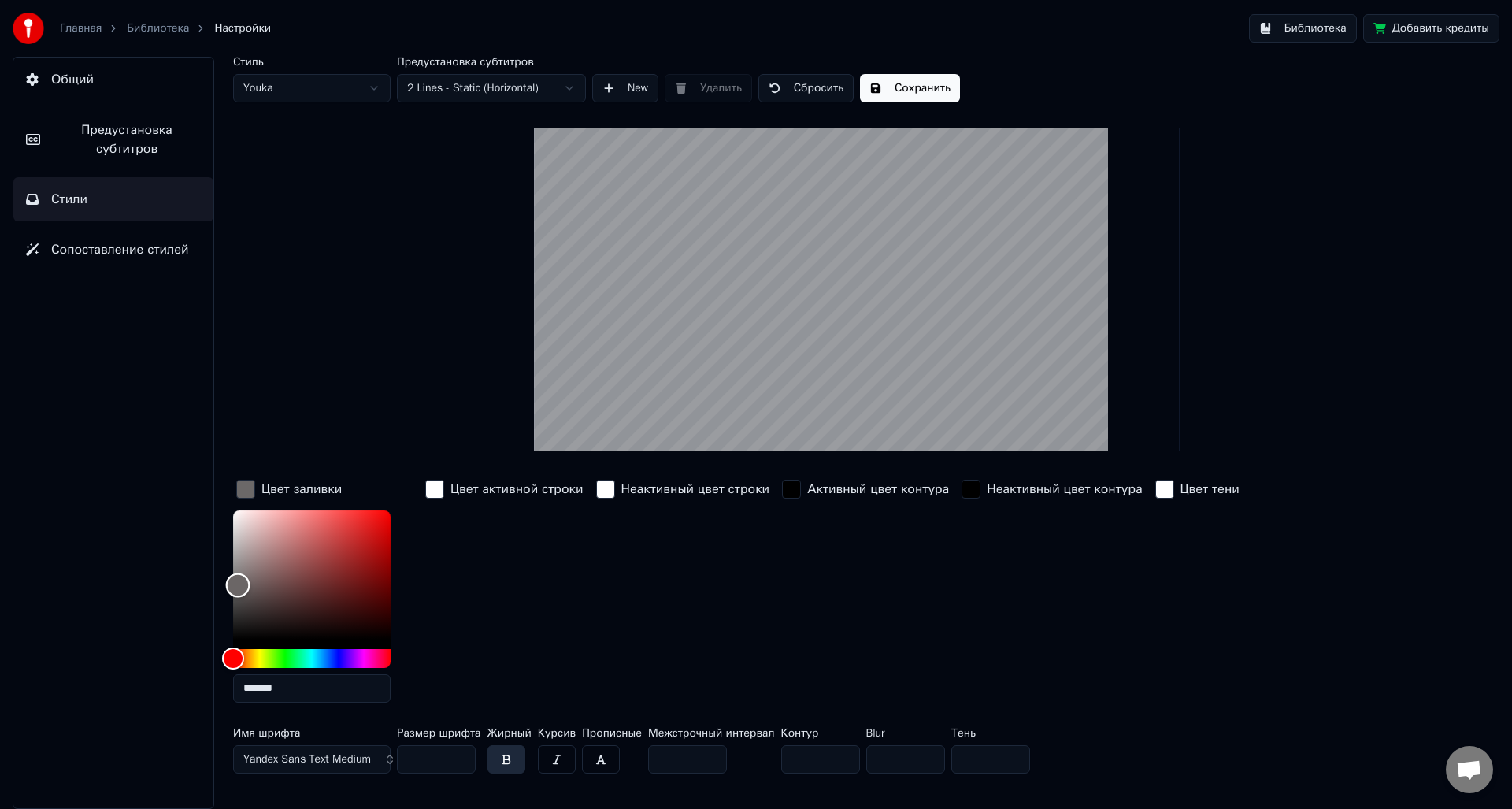 drag, startPoint x: 246, startPoint y: 569, endPoint x: 238, endPoint y: 584, distance: 17 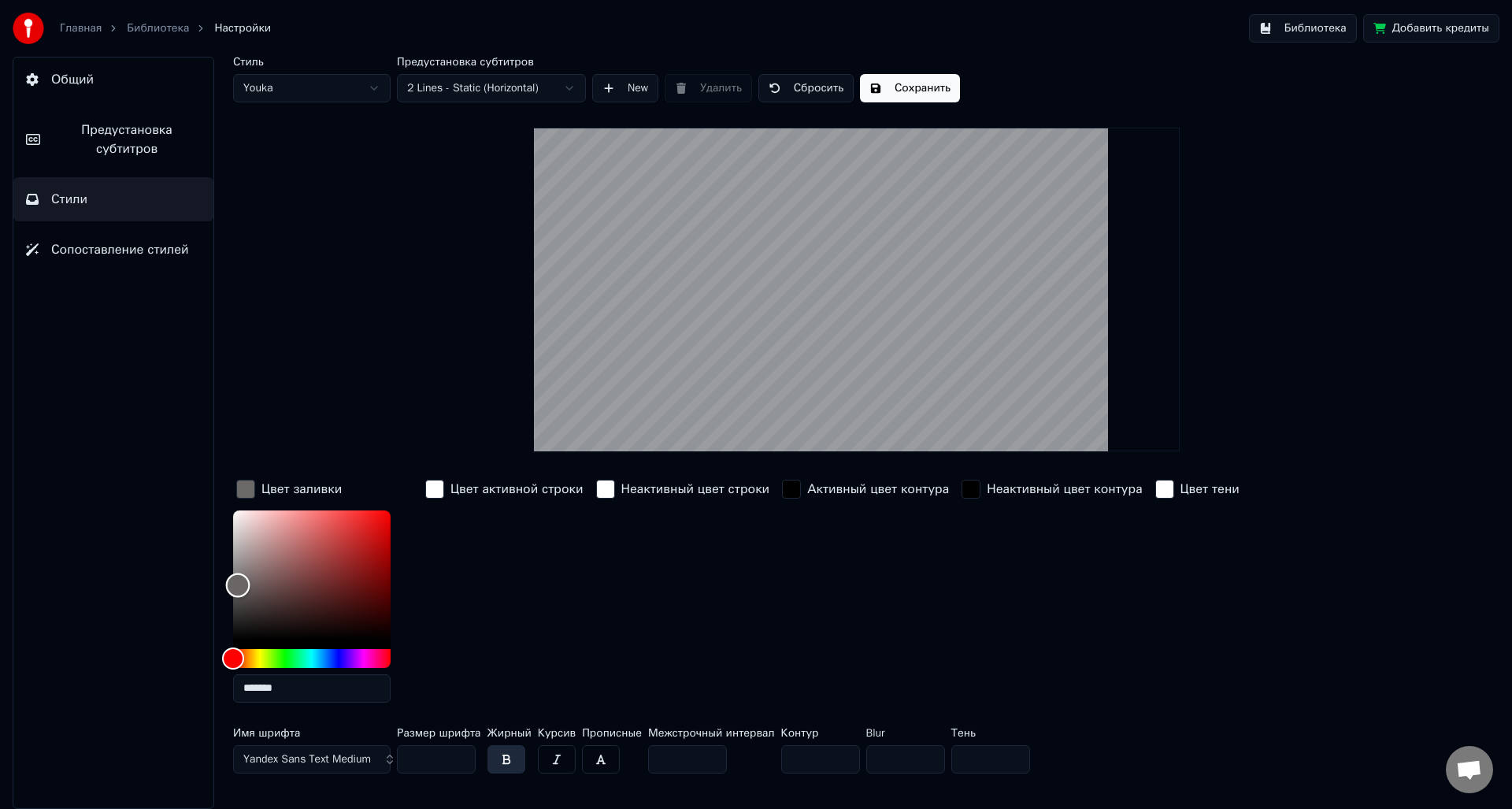 click at bounding box center [312, 575] 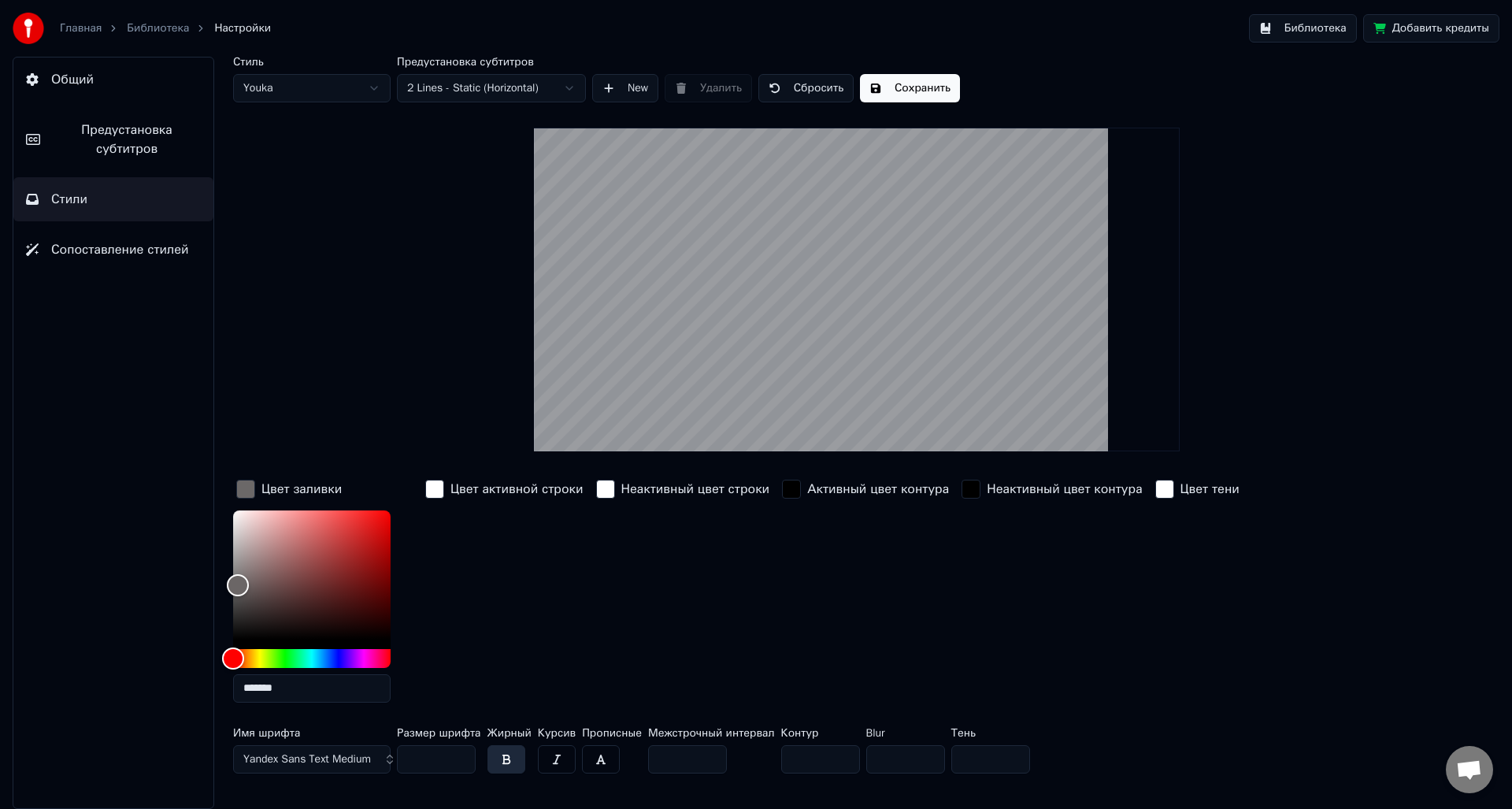 click on "Сохранить" at bounding box center (910, 88) 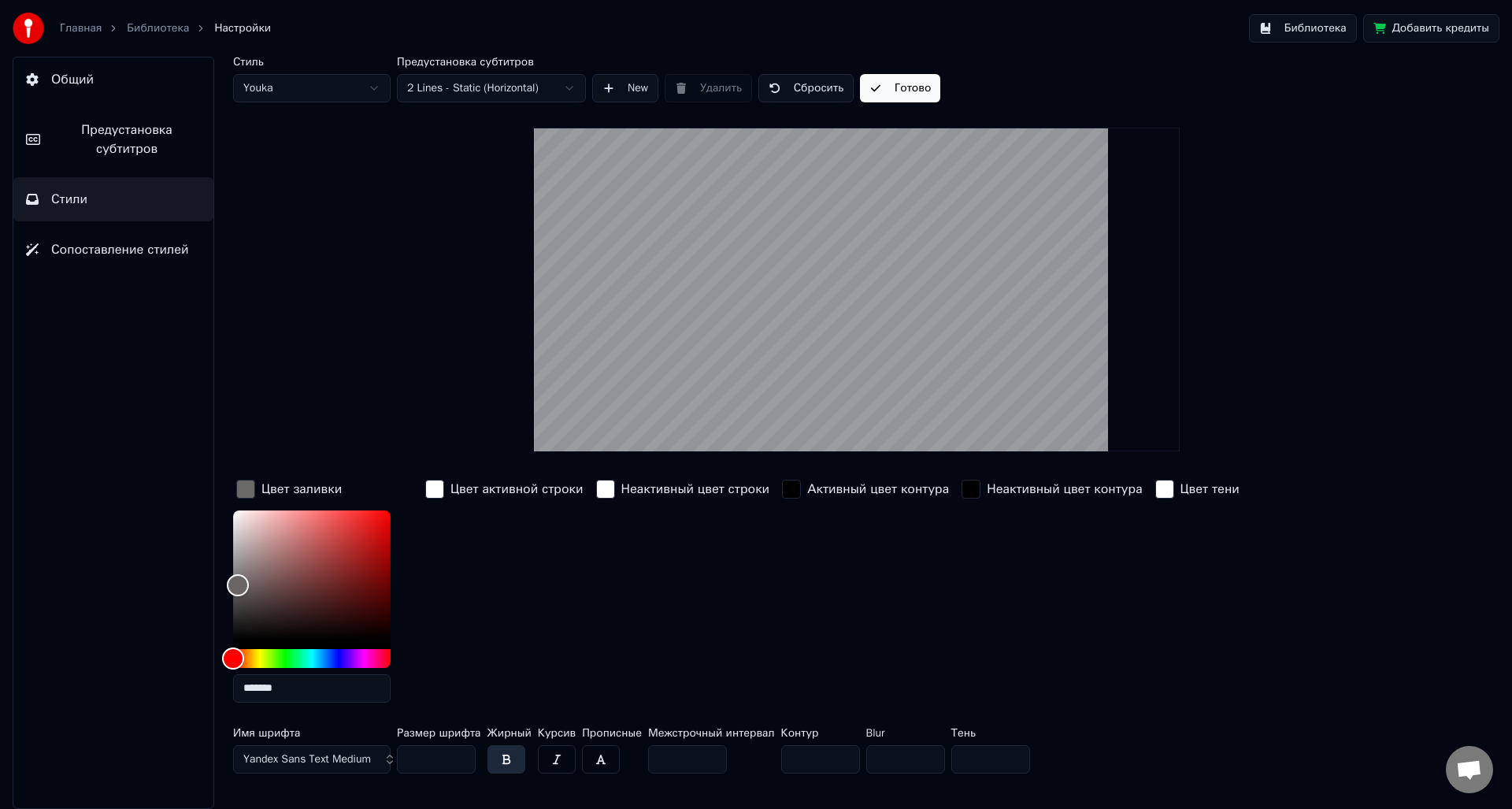 click on "Библиотека" at bounding box center [158, 28] 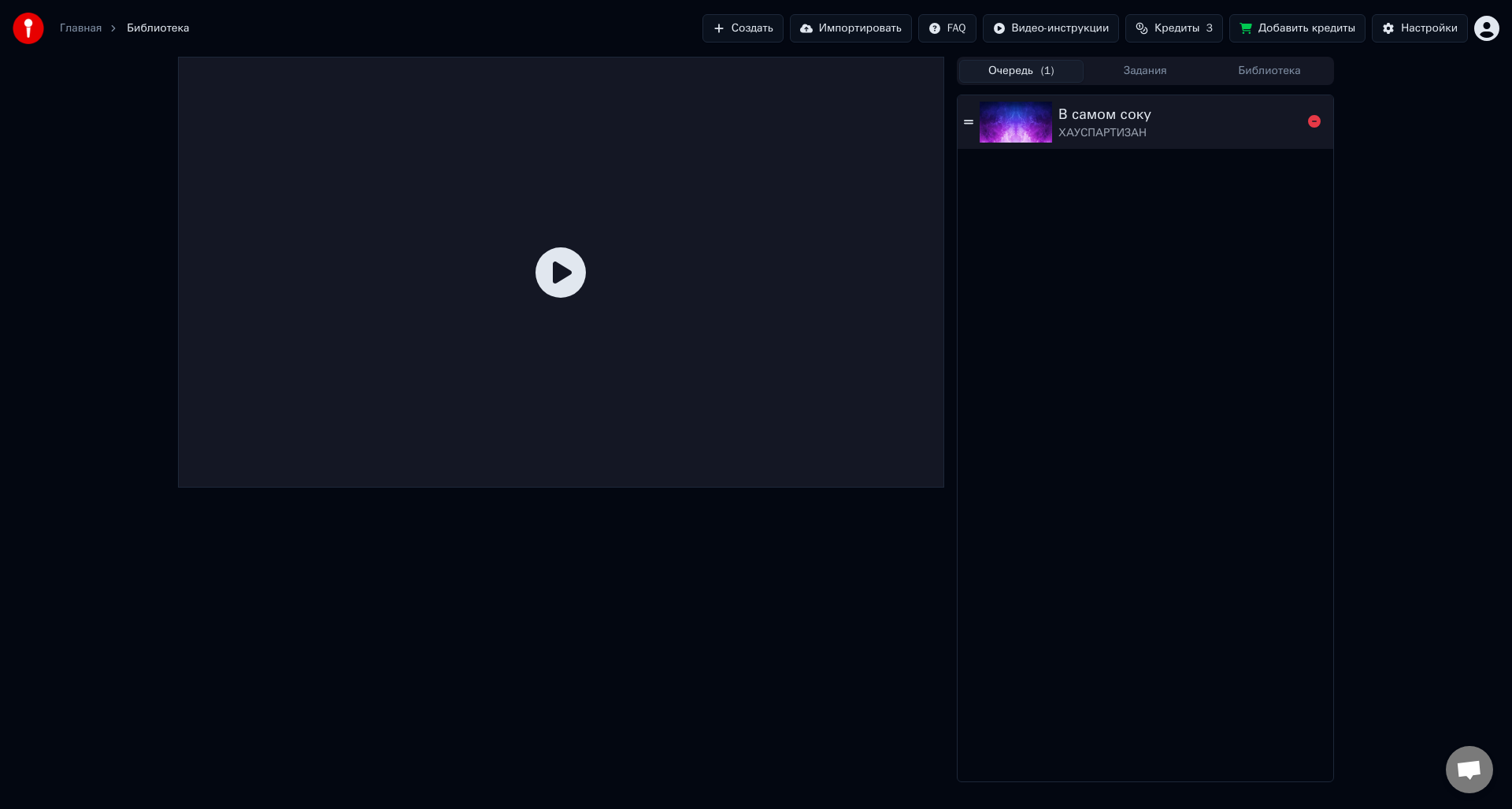 click at bounding box center [1016, 122] 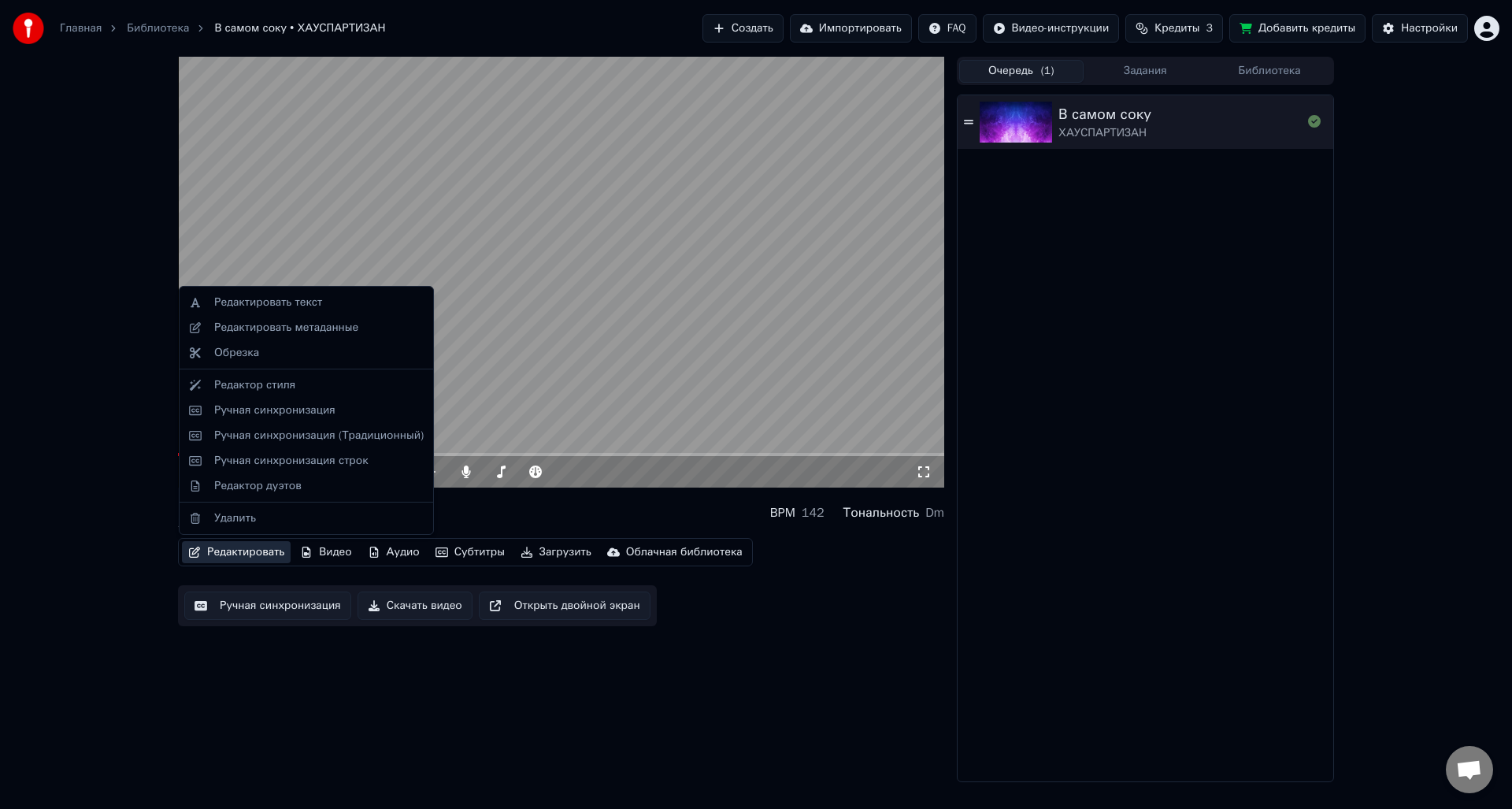 click on "Редактировать" at bounding box center (236, 552) 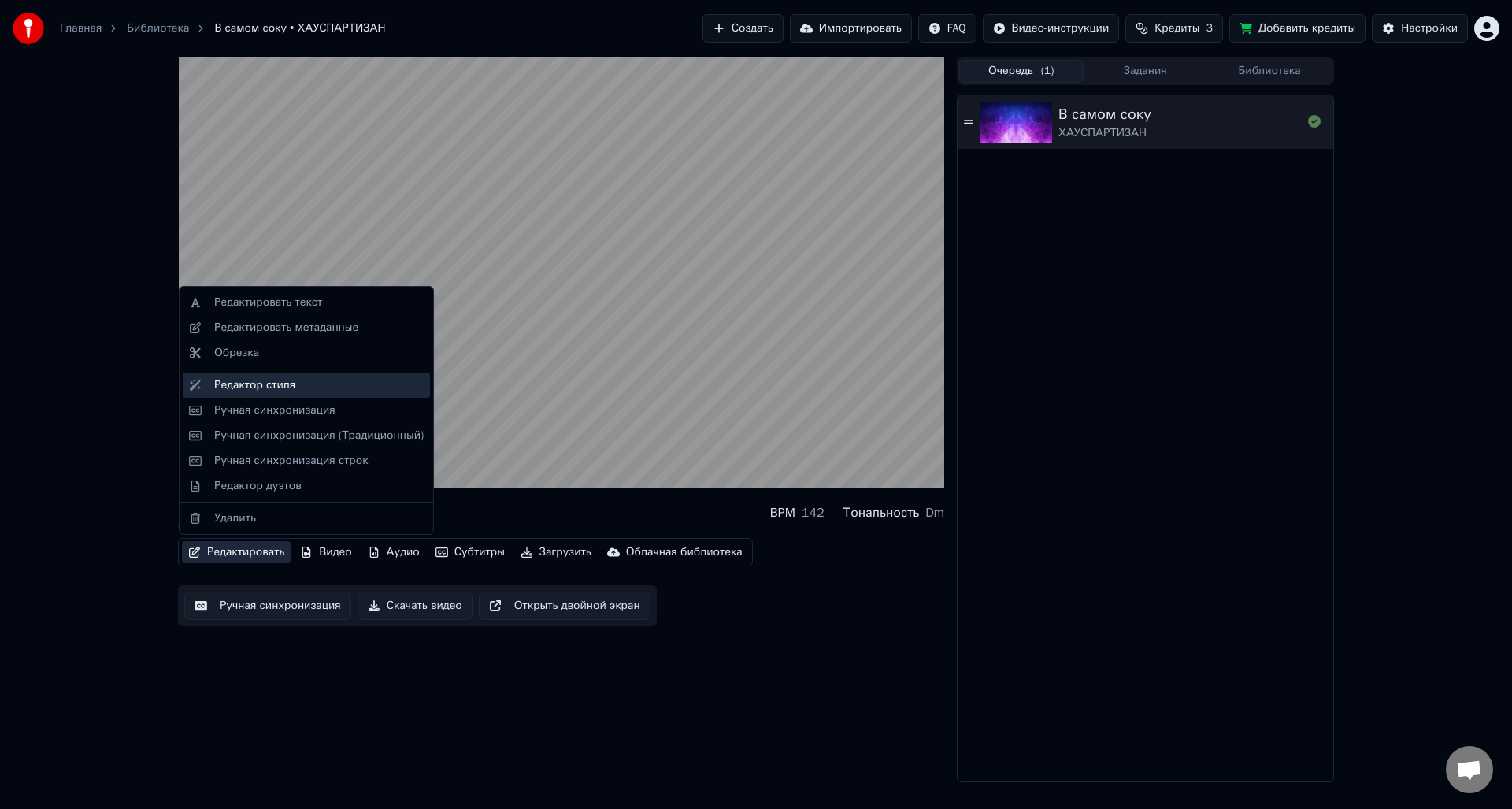 click on "Редактор стиля" at bounding box center (254, 385) 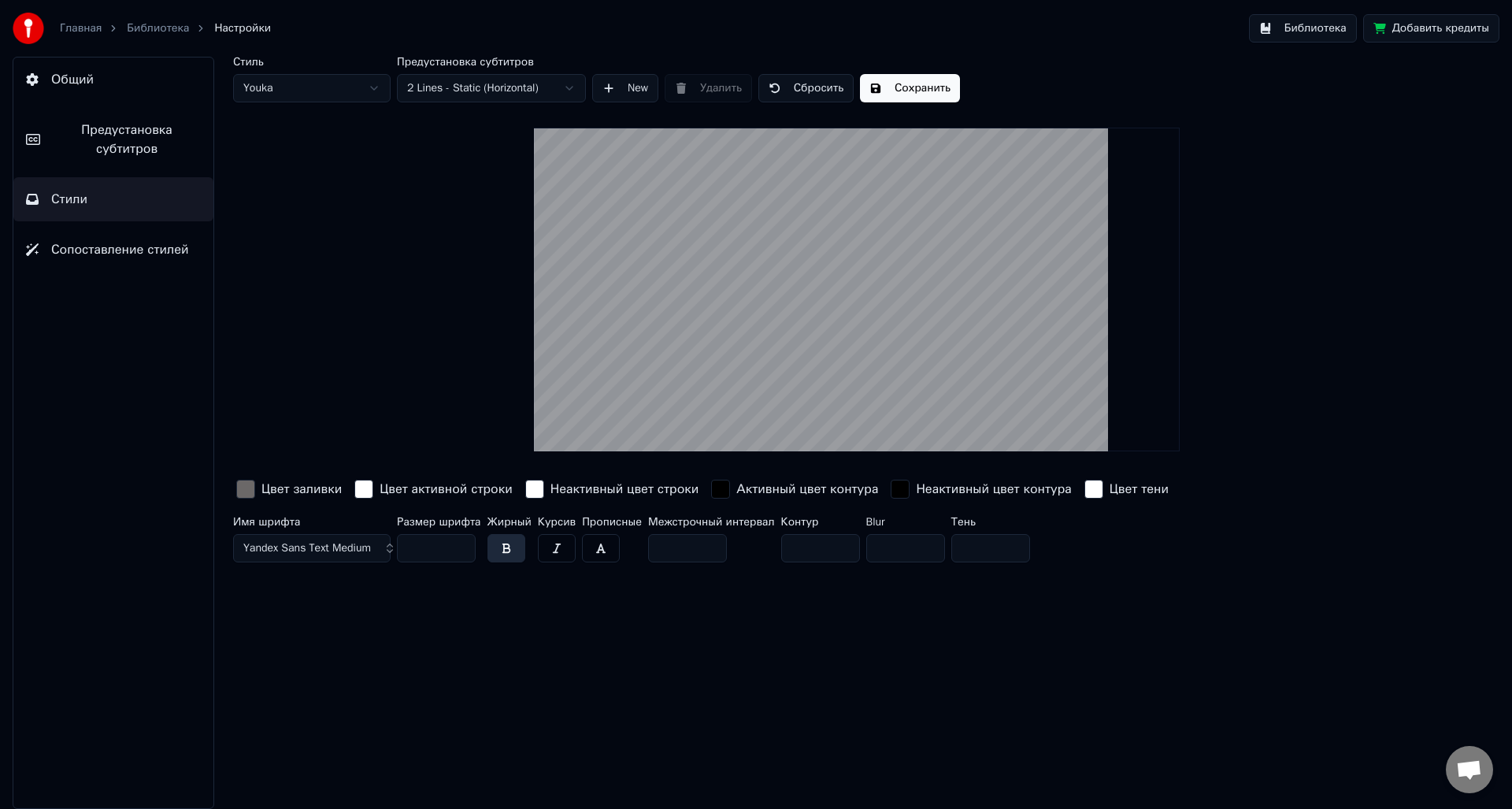 click at bounding box center [246, 489] 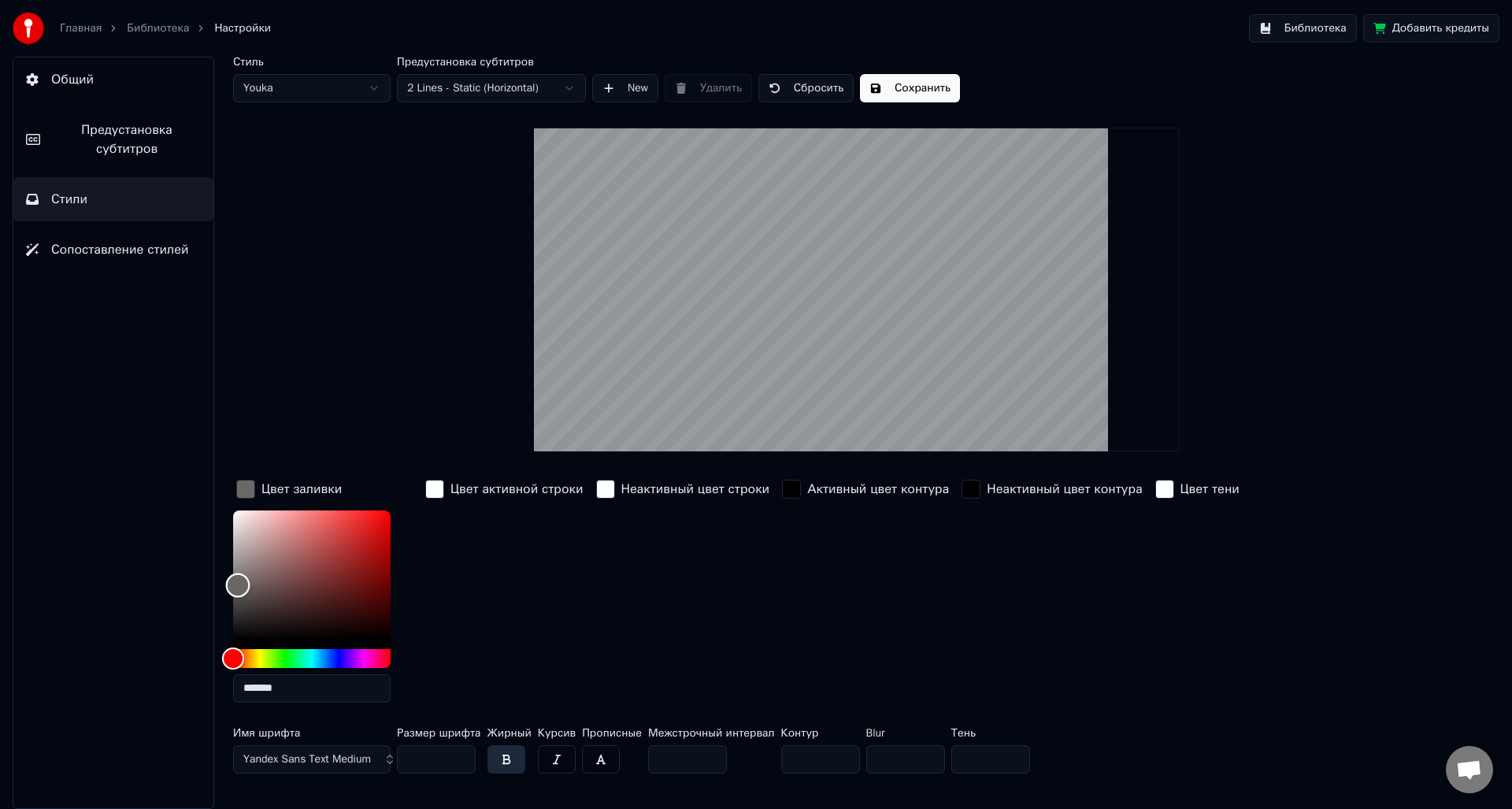 drag, startPoint x: 239, startPoint y: 567, endPoint x: 235, endPoint y: 560, distance: 8.062258 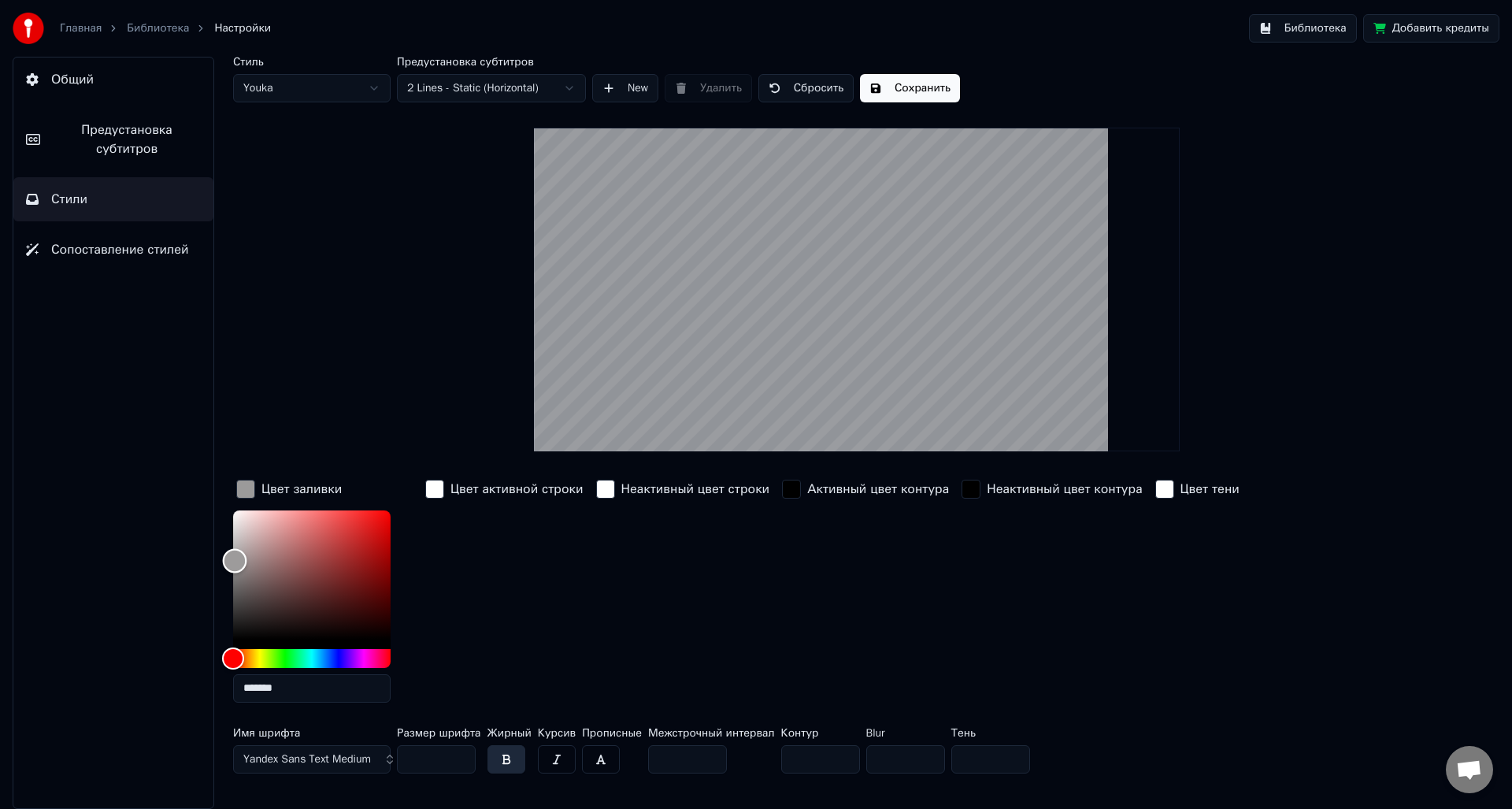 drag, startPoint x: 234, startPoint y: 550, endPoint x: 234, endPoint y: 533, distance: 17 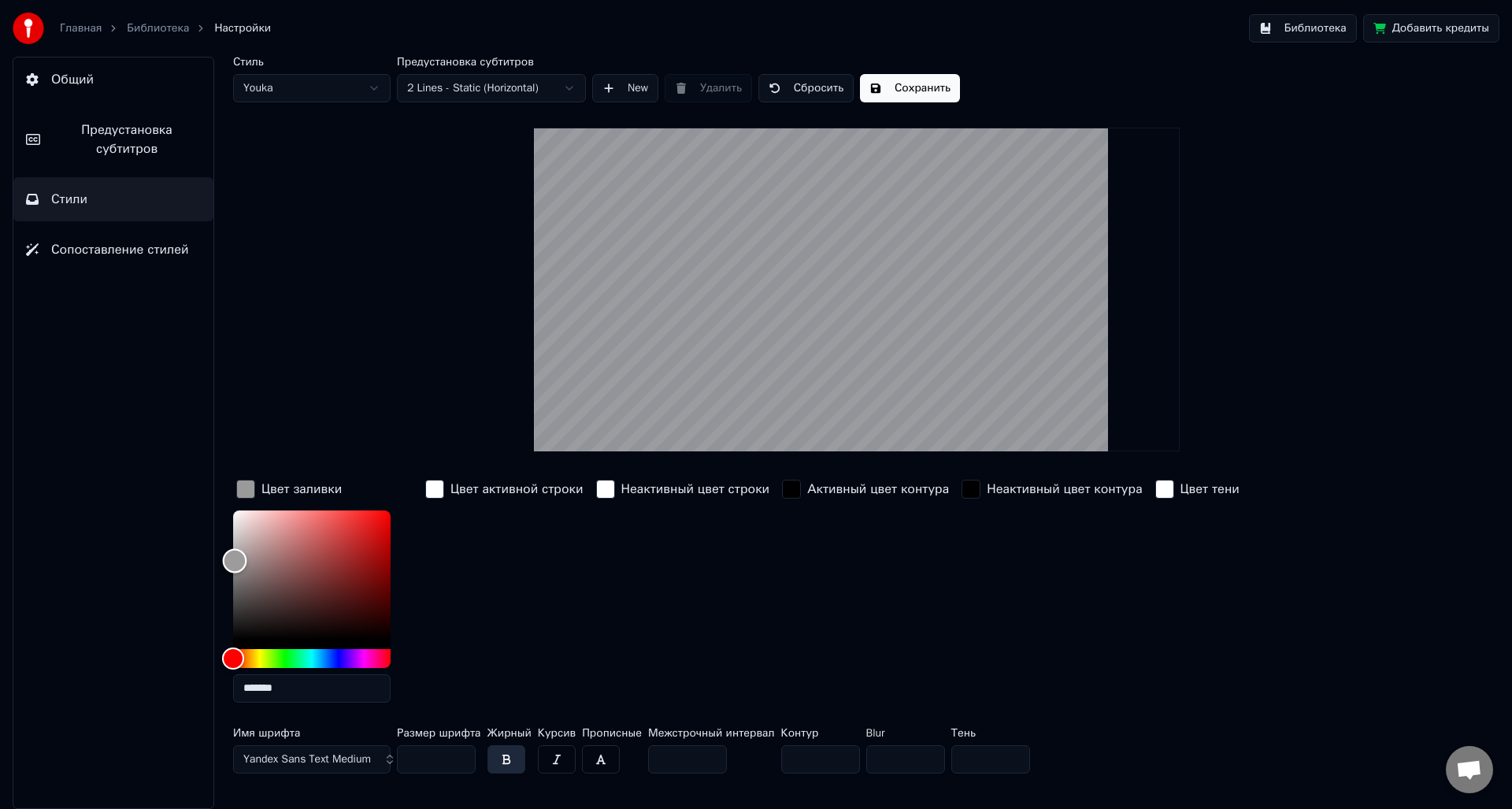 click at bounding box center [235, 561] 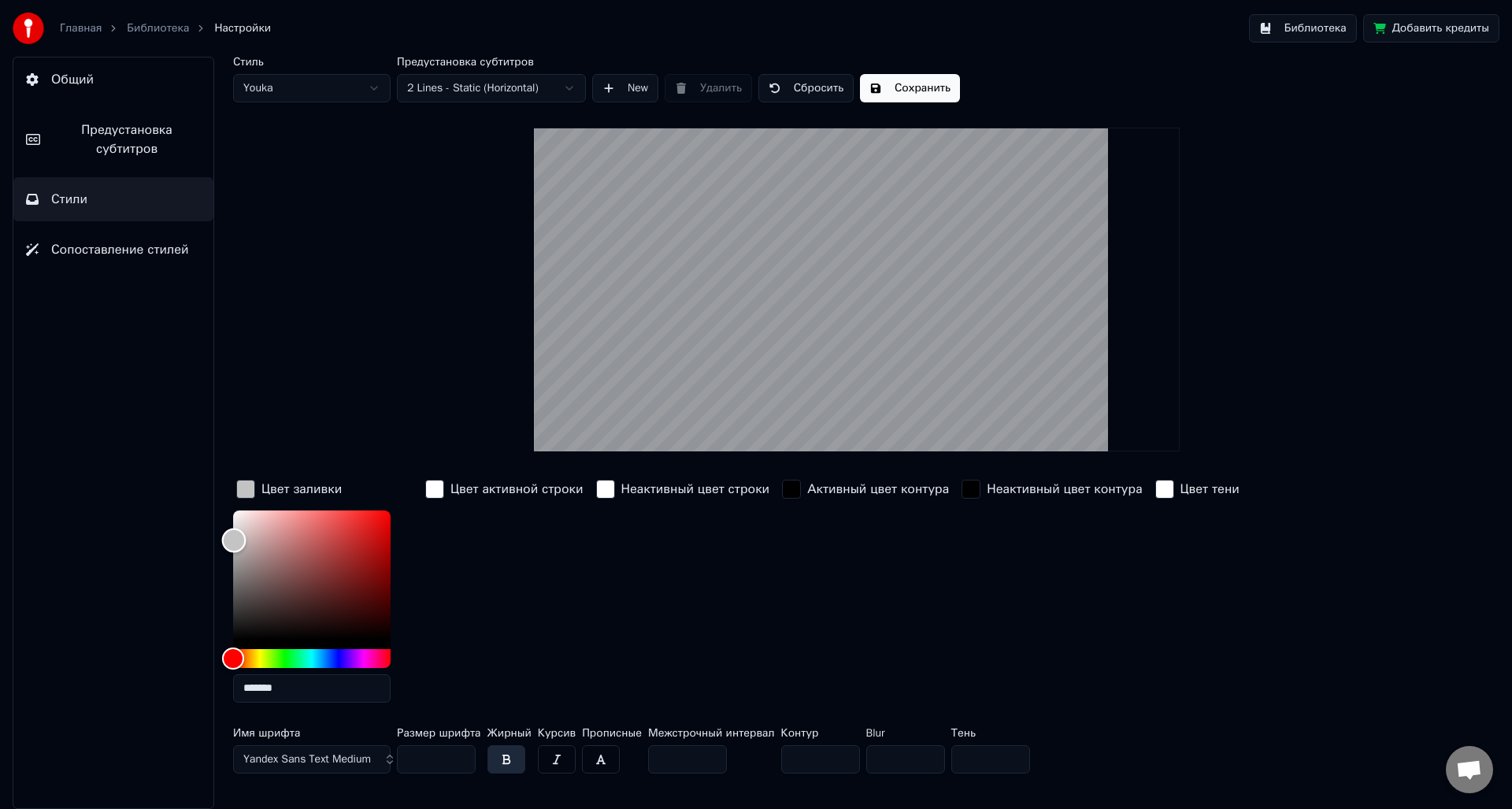 click at bounding box center [234, 540] 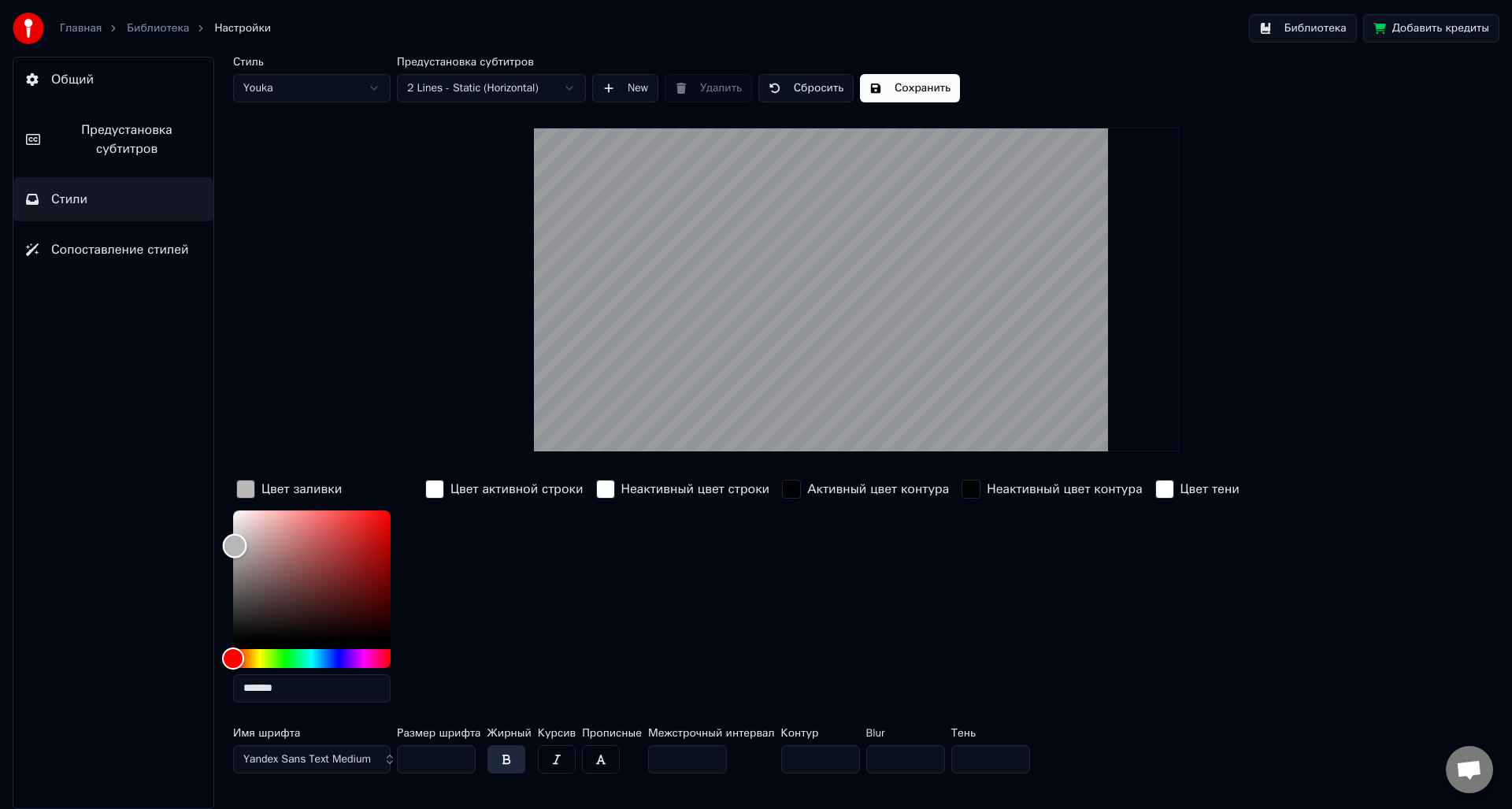 click at bounding box center [235, 546] 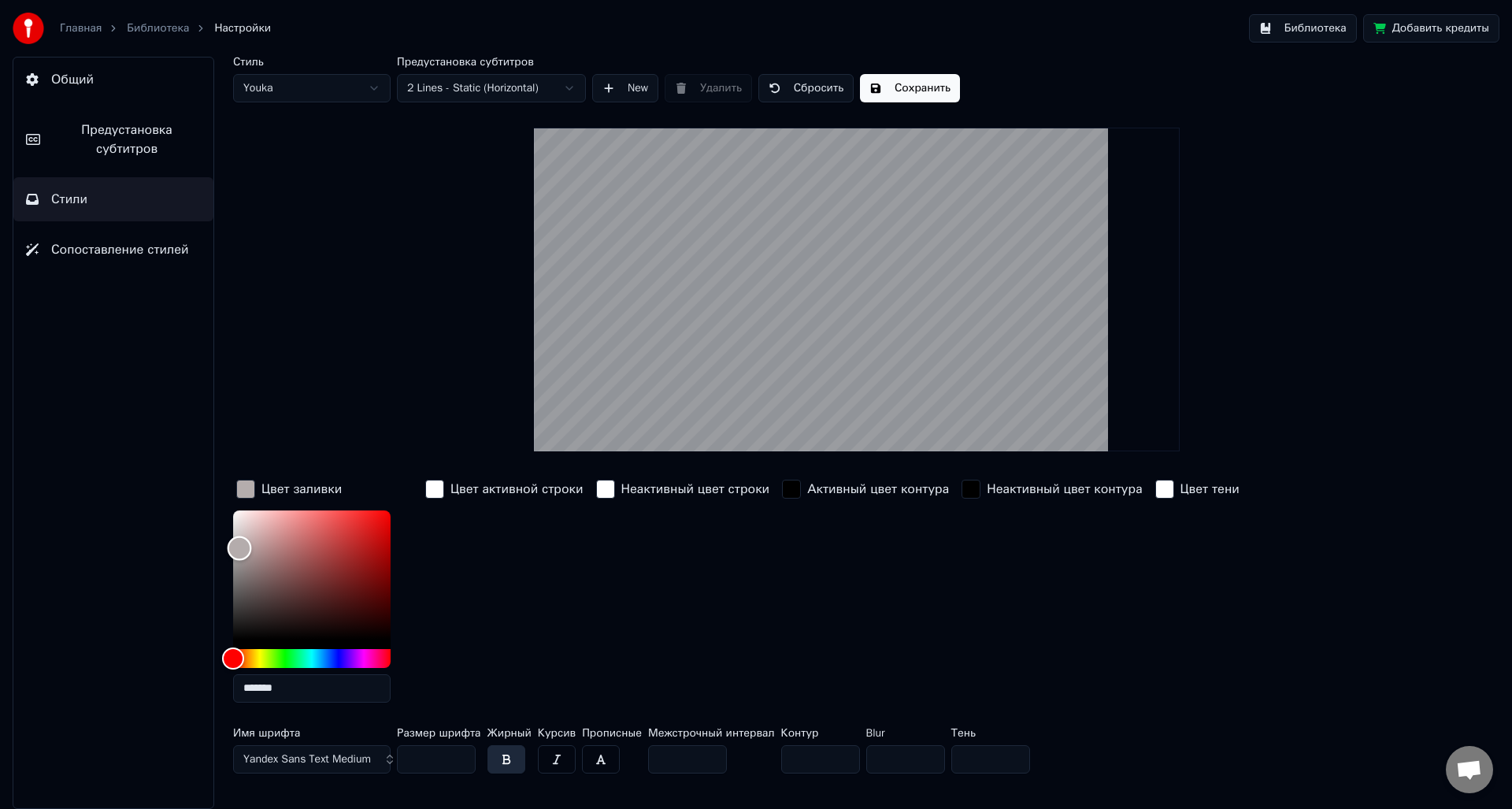 drag, startPoint x: 240, startPoint y: 548, endPoint x: 254, endPoint y: 547, distance: 14.035669 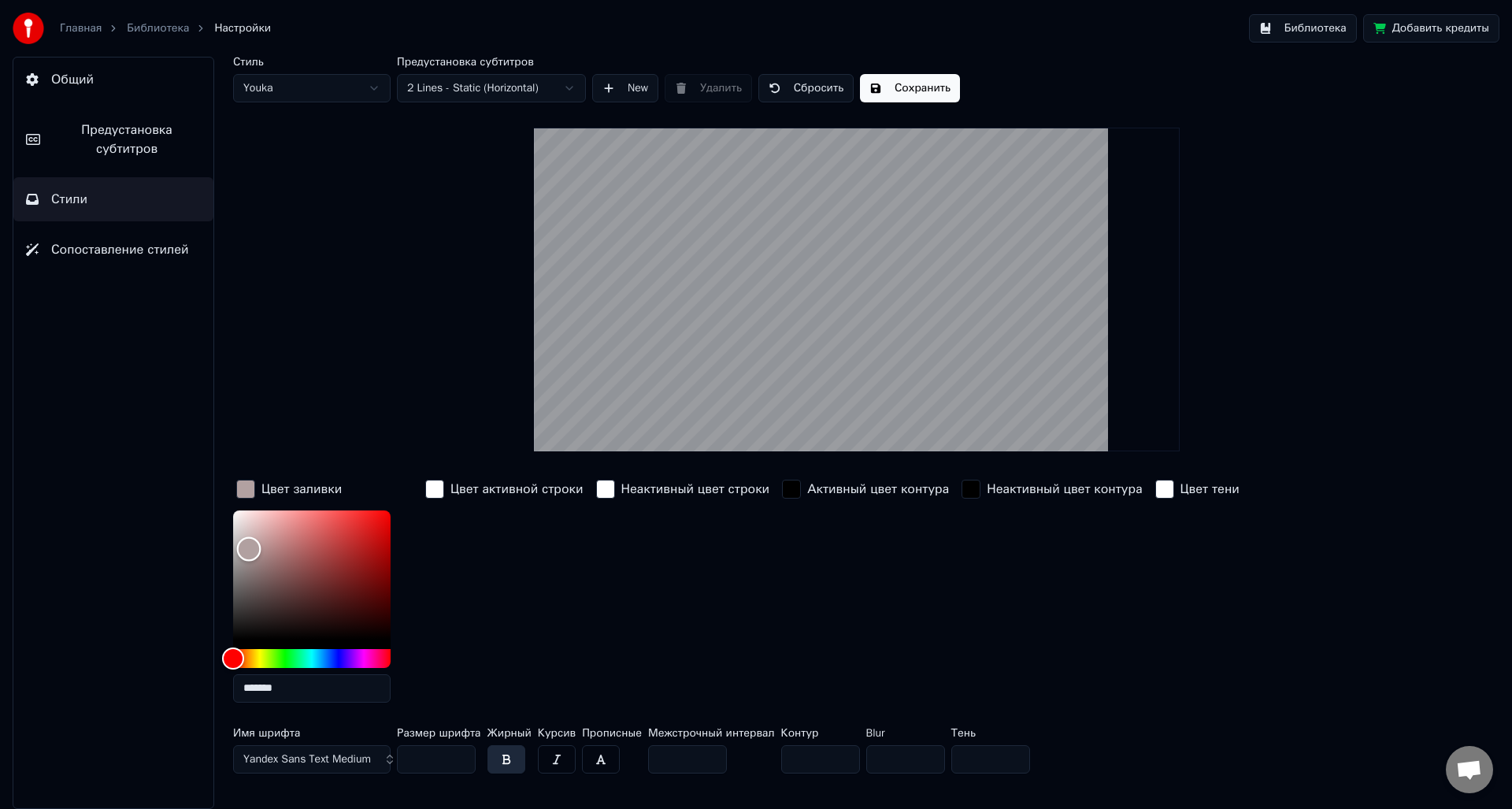 click at bounding box center [249, 549] 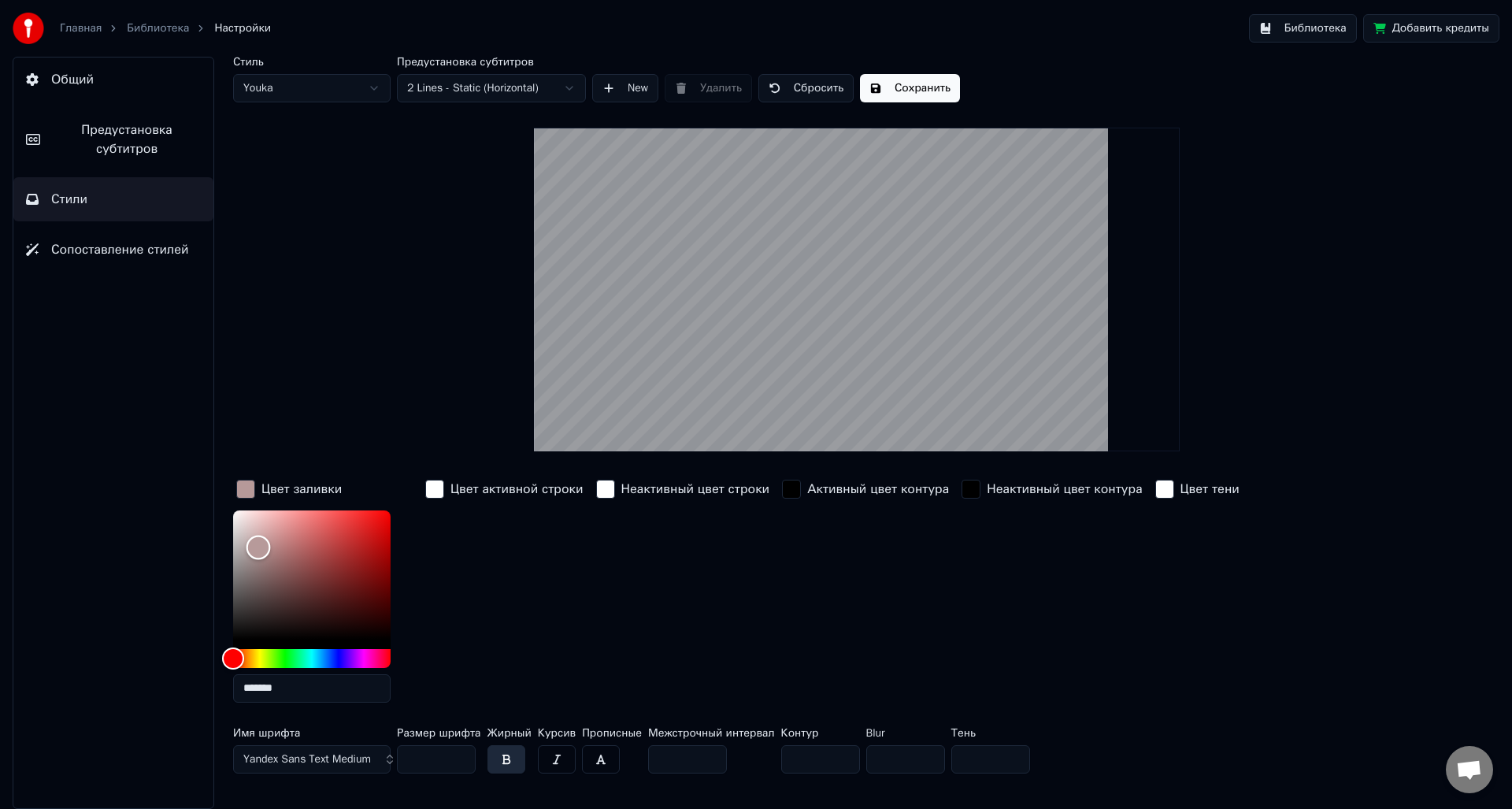 click at bounding box center [258, 547] 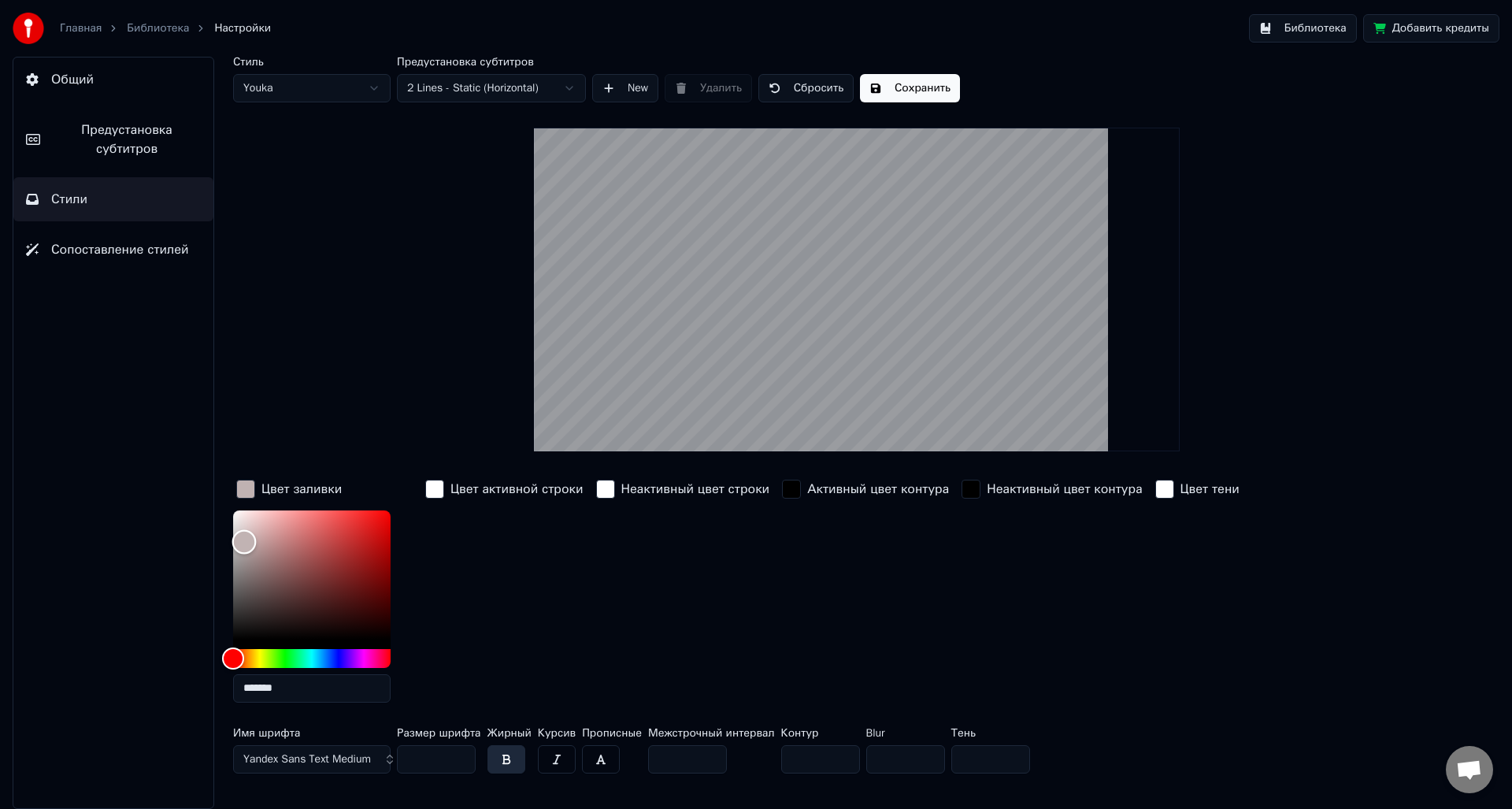 click at bounding box center [244, 542] 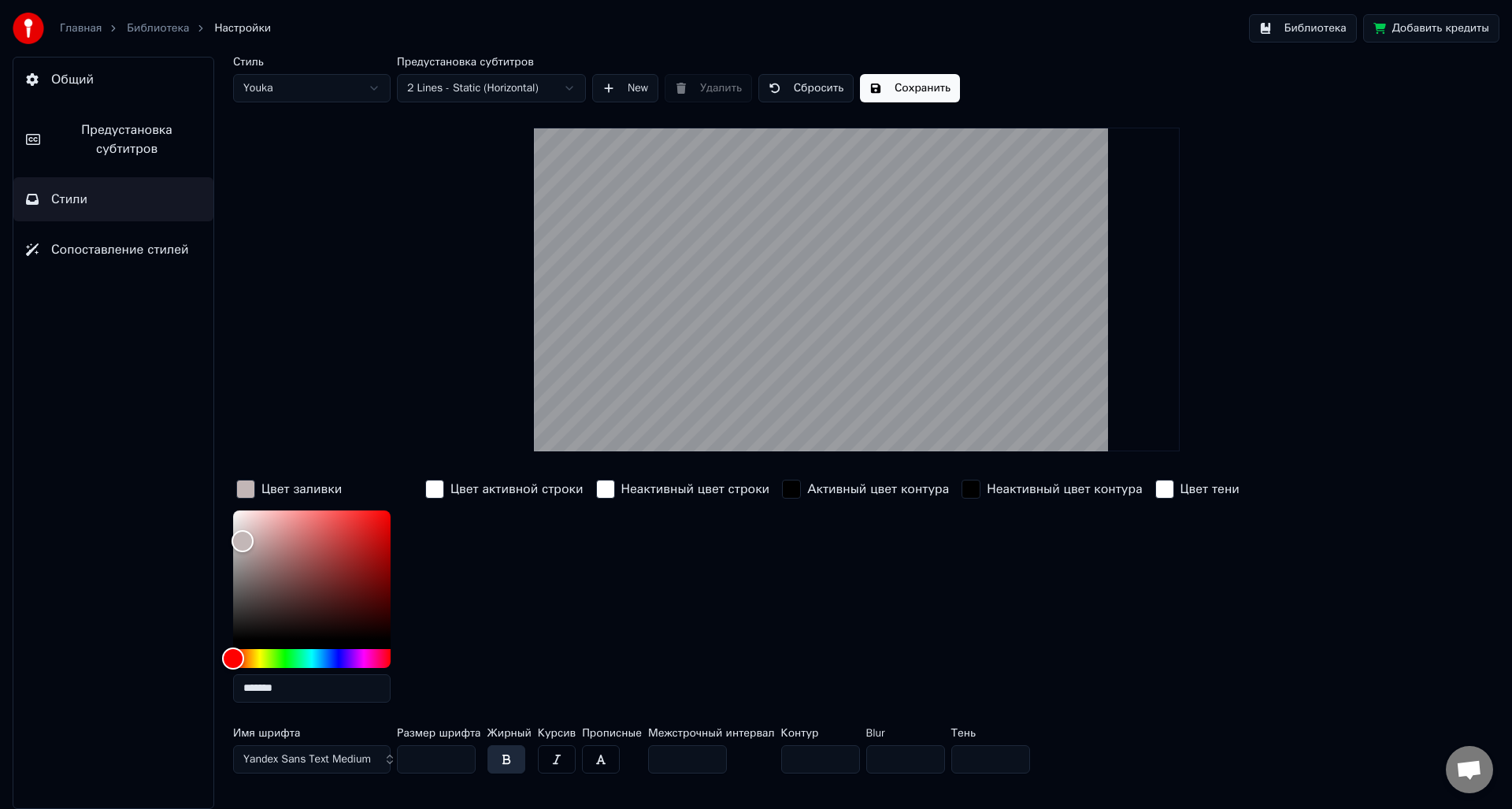 click on "Сохранить" at bounding box center [910, 88] 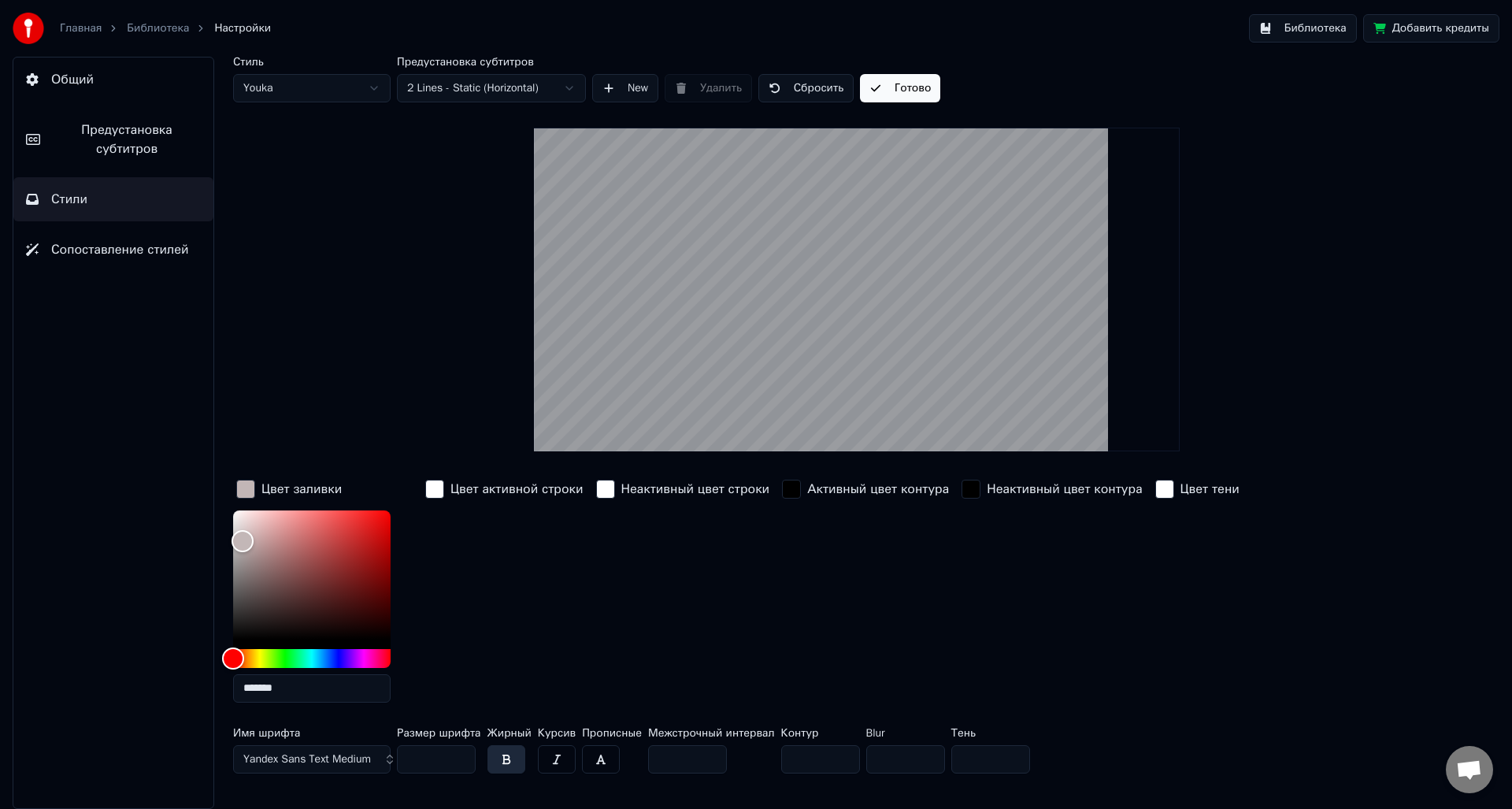 click on "Библиотека" at bounding box center (158, 28) 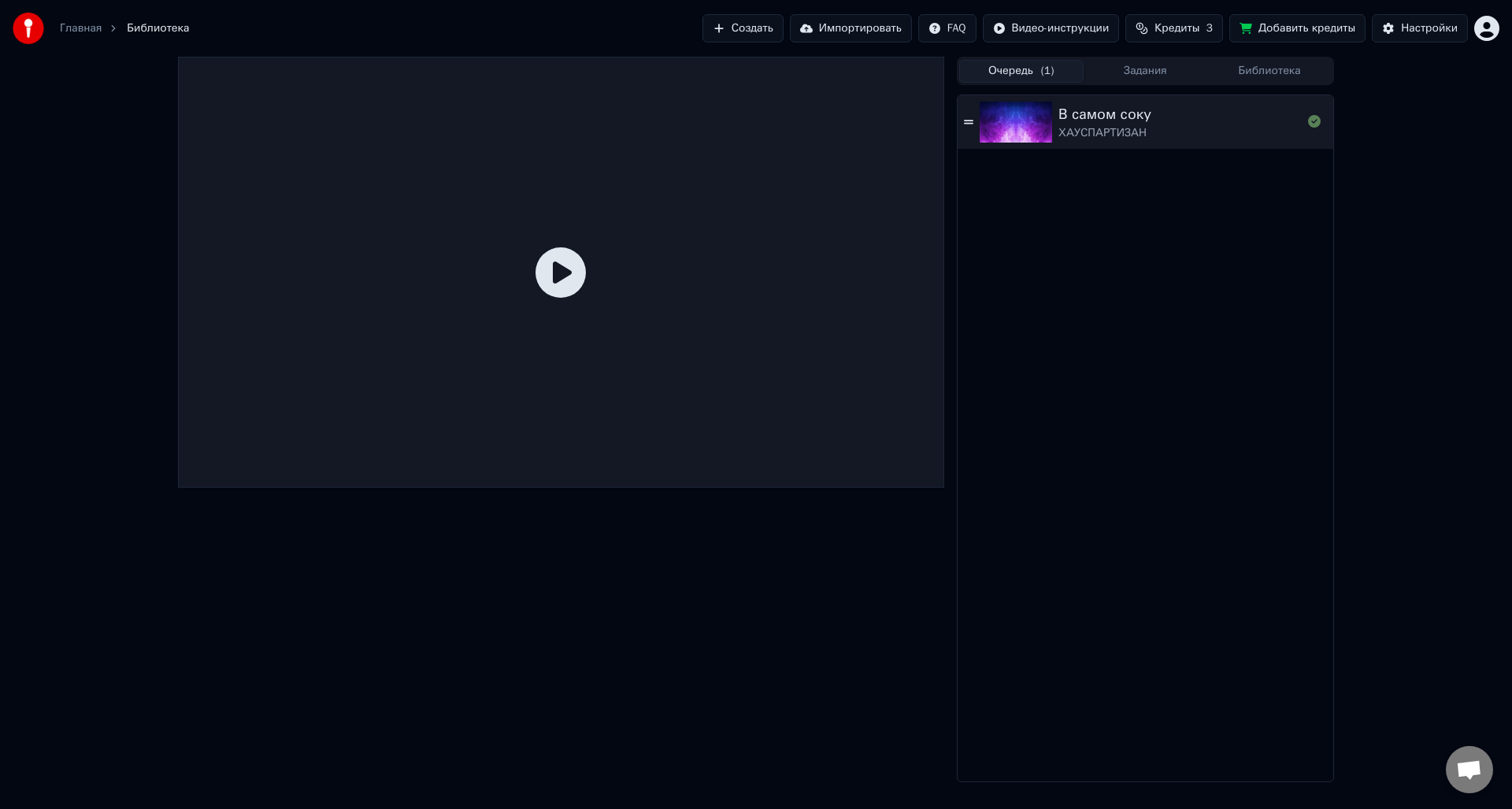 click at bounding box center (1019, 122) 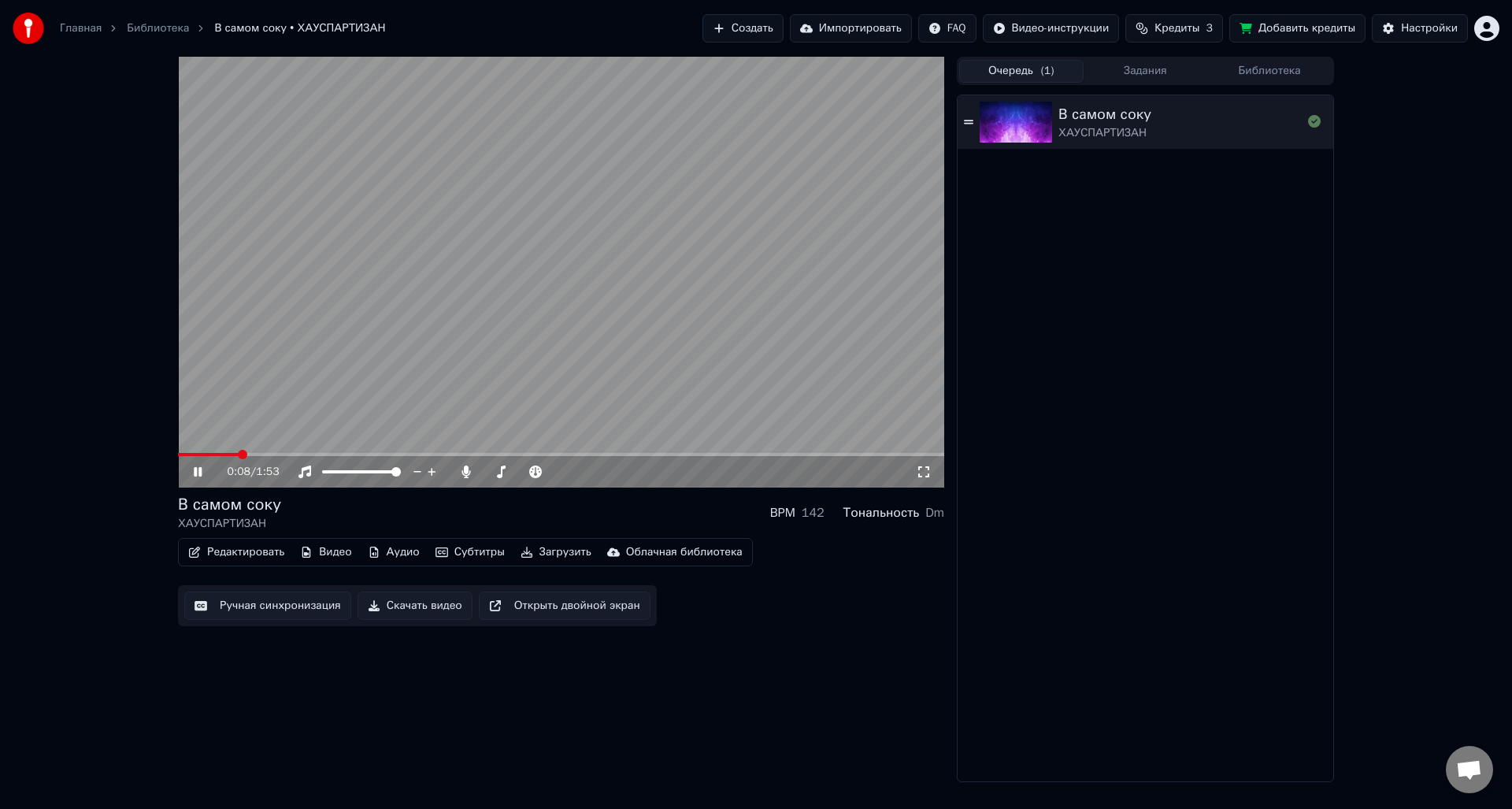 click on "Видео" at bounding box center [325, 552] 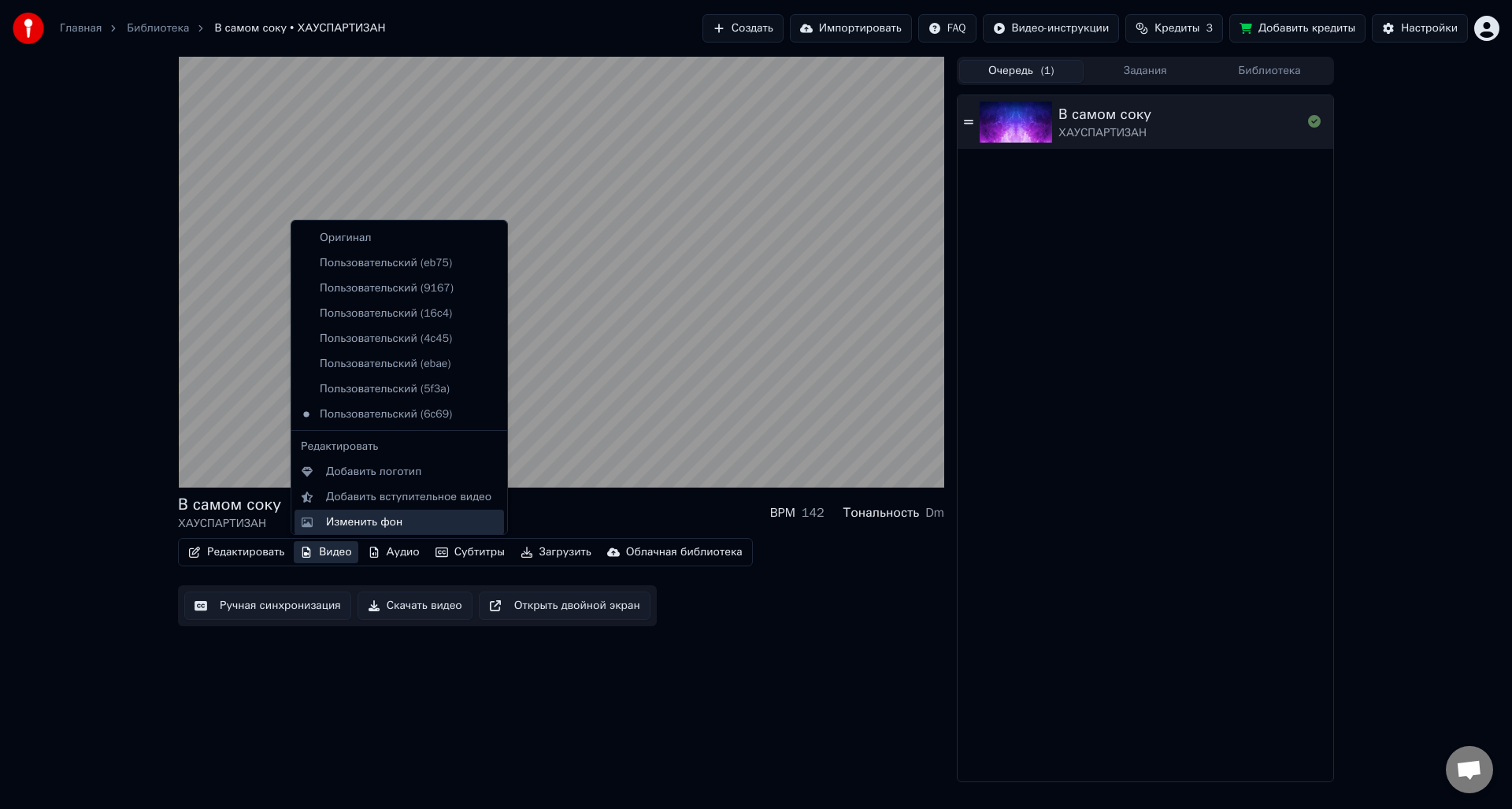 scroll, scrollTop: 53, scrollLeft: 0, axis: vertical 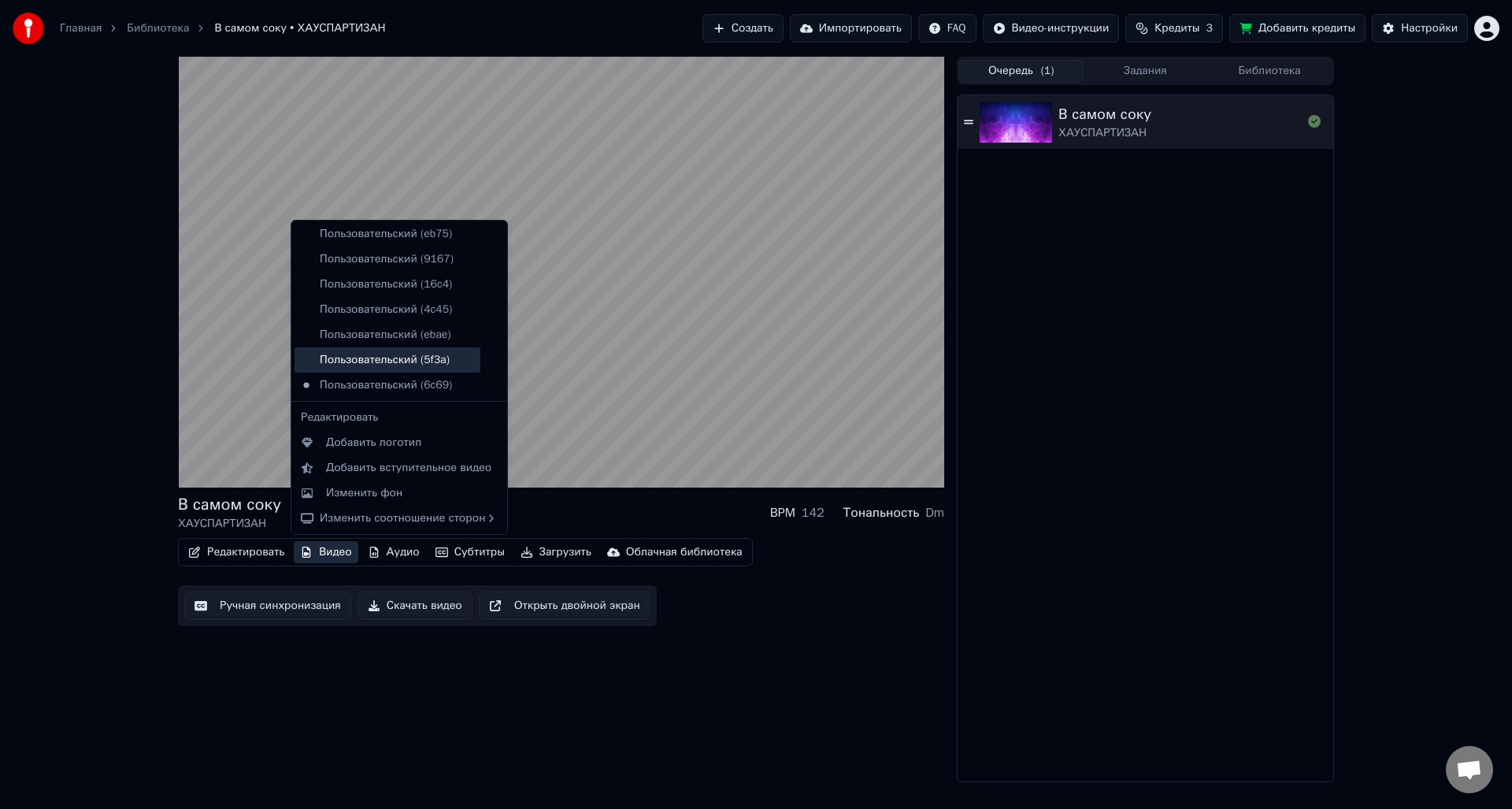 click on "Пользовательский (5f3a)" at bounding box center (387, 360) 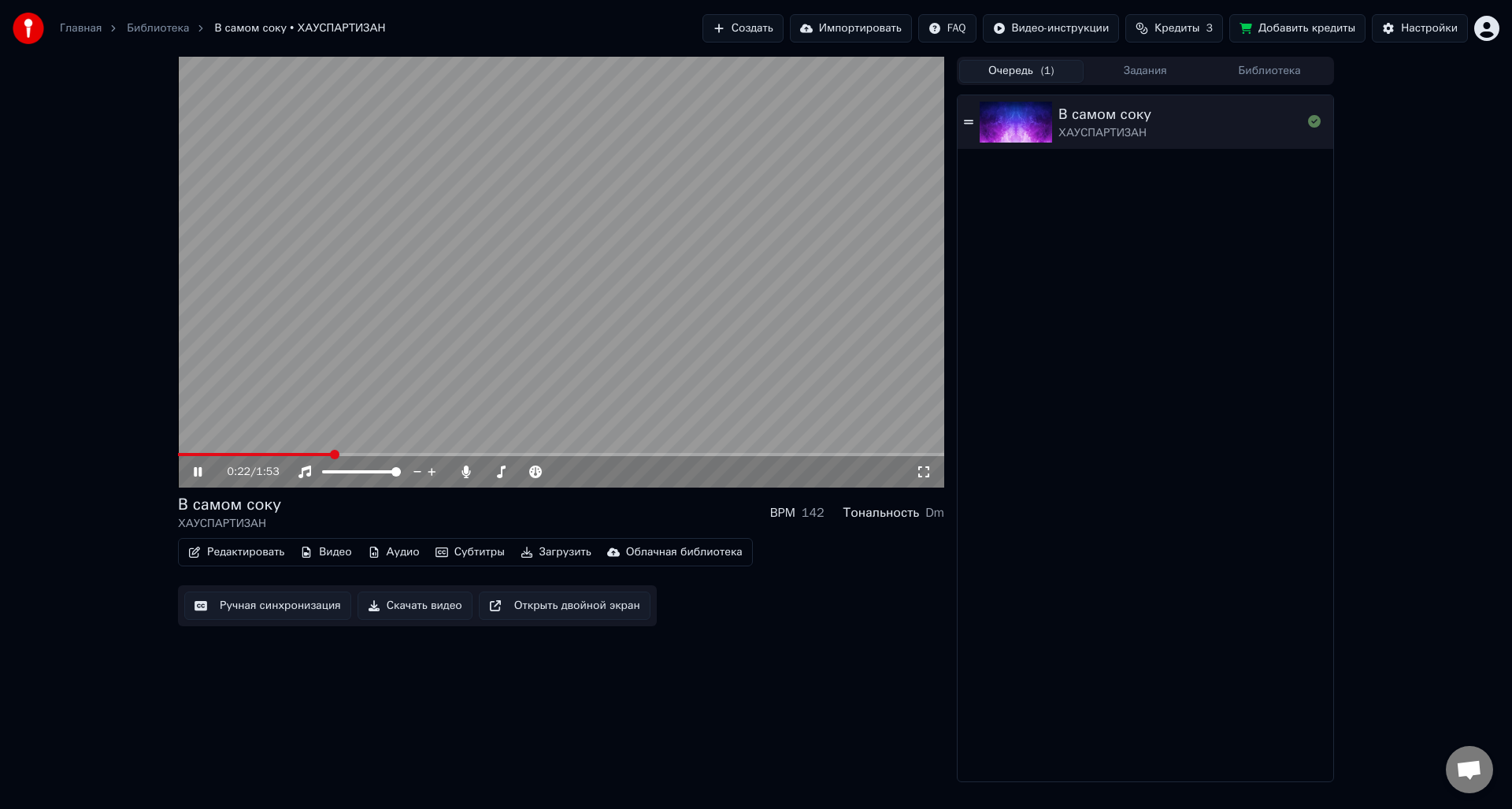 click on "В самом соку ХАУСПАРТИЗАН BPM 142 Тональность Dm" at bounding box center (561, 513) 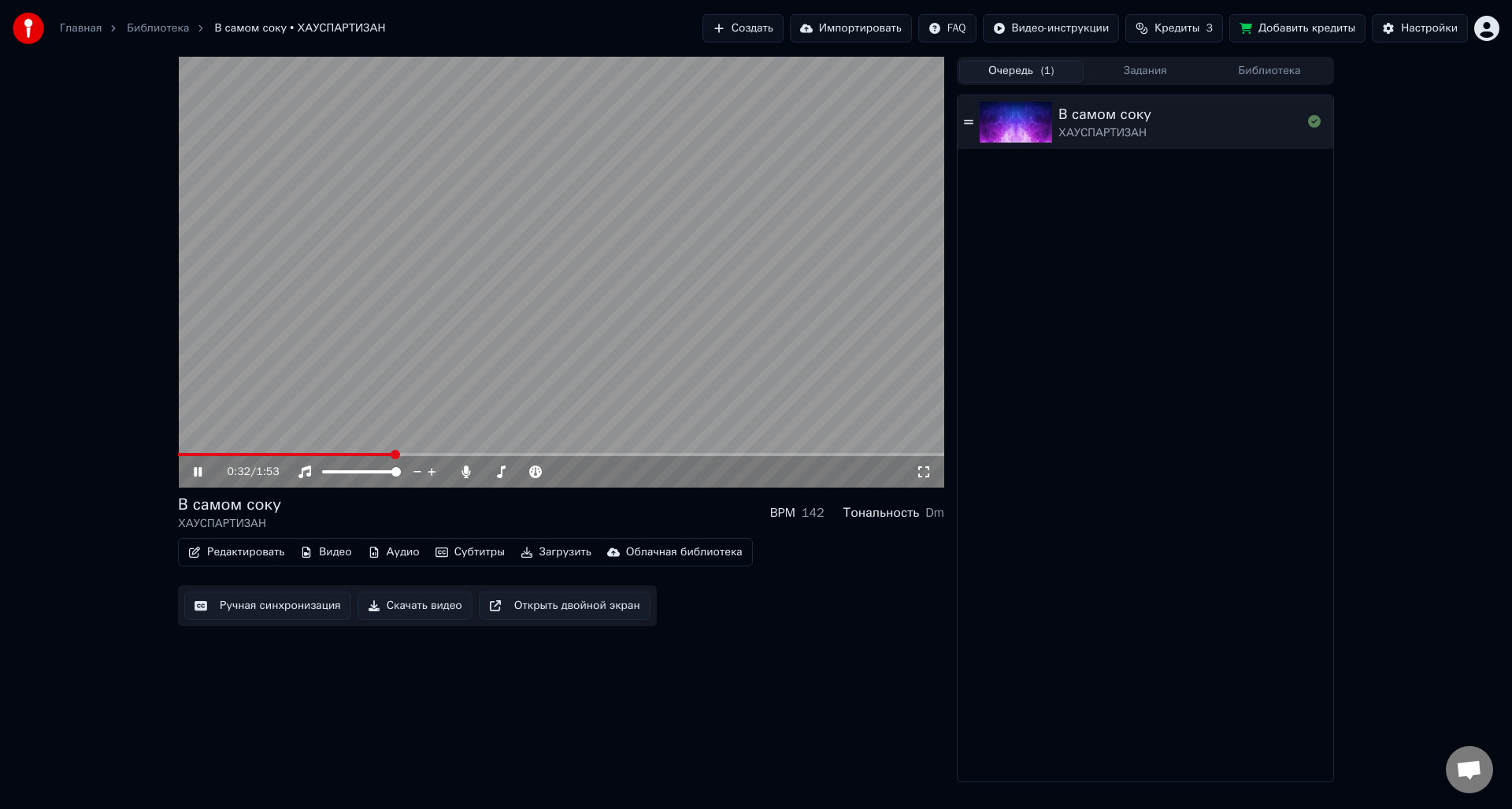 click on "Скачать видео" at bounding box center (415, 606) 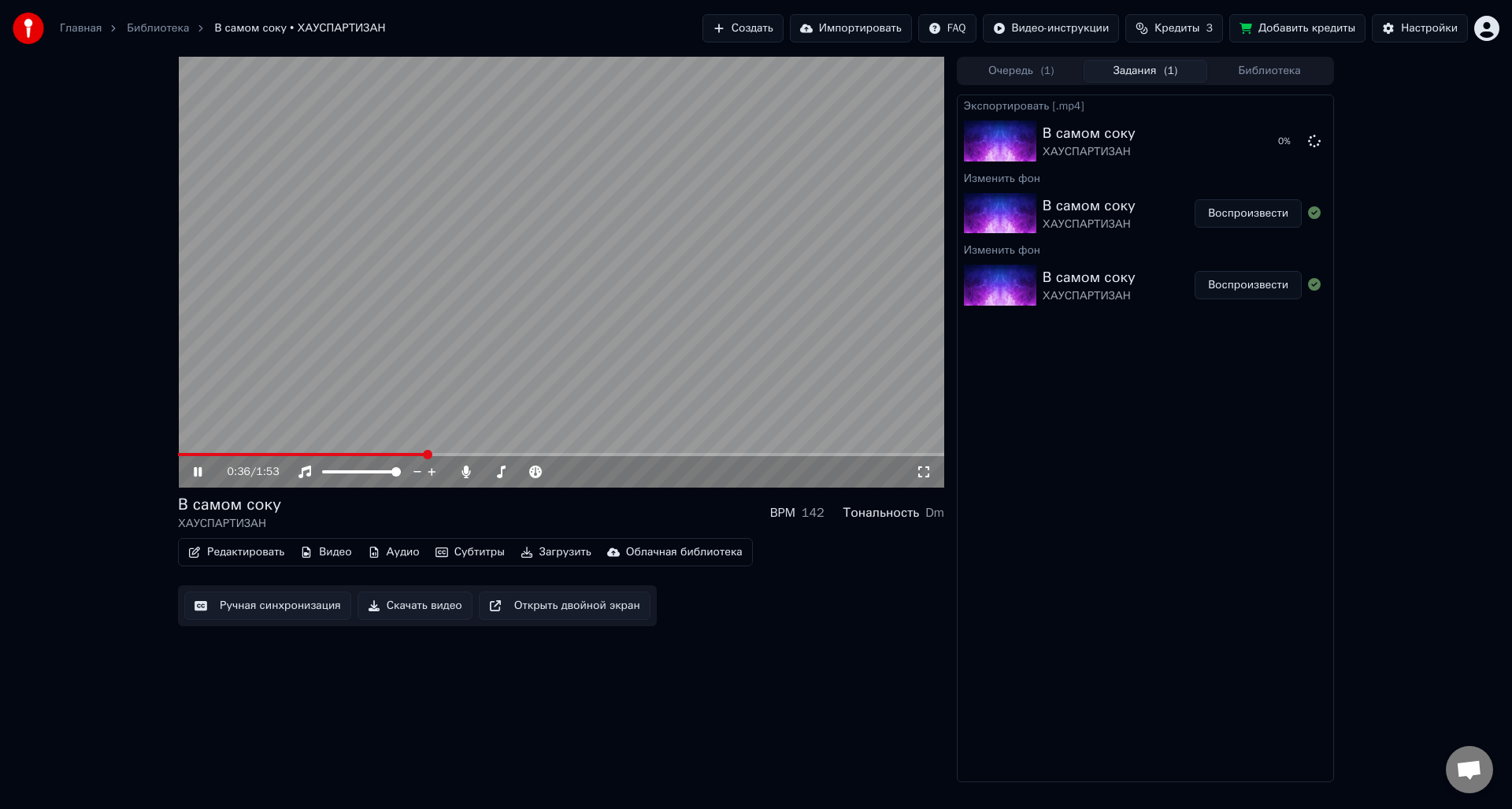 click 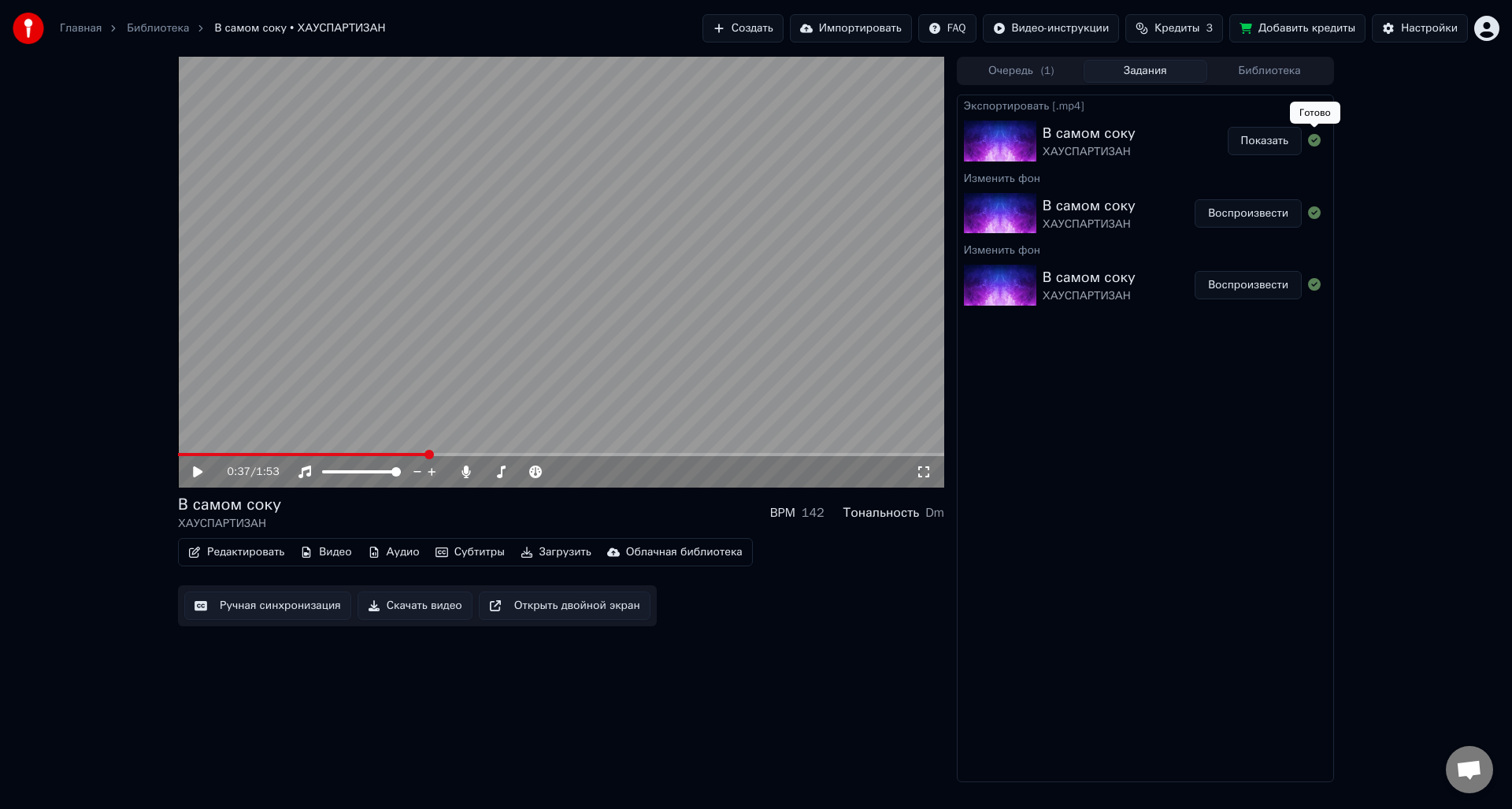 click on "Показать" at bounding box center (1265, 141) 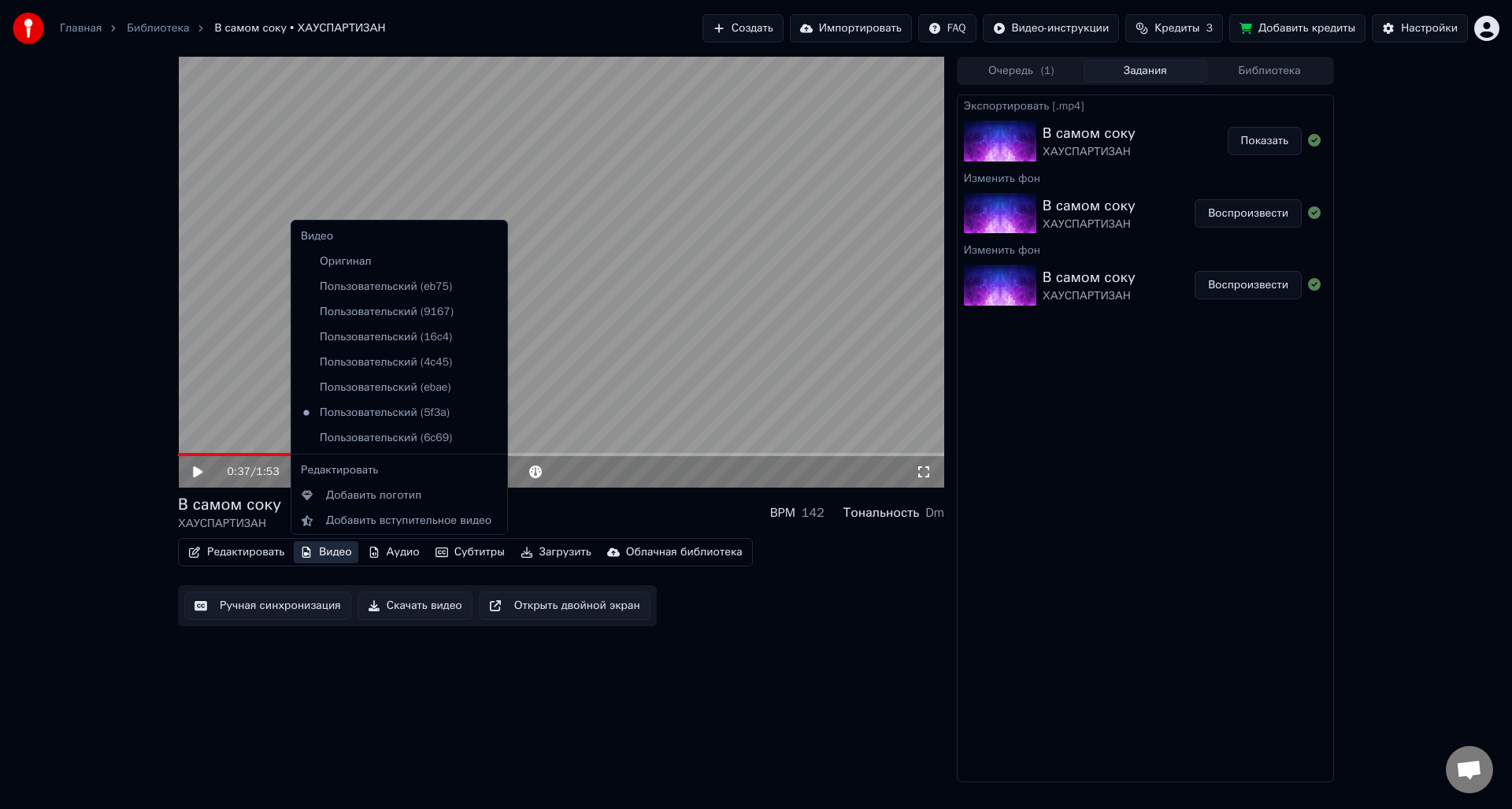 click on "Видео" at bounding box center [325, 552] 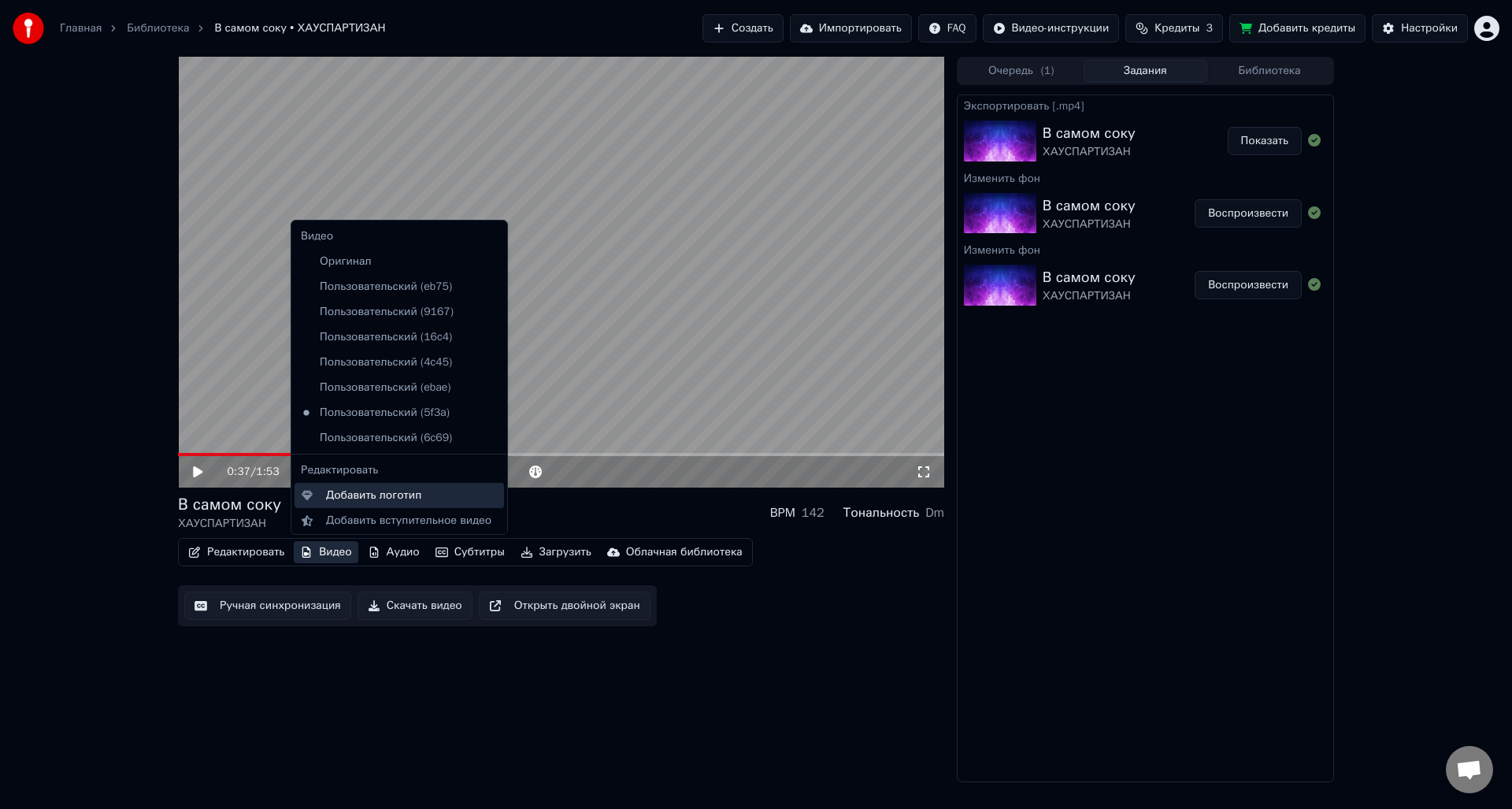 scroll, scrollTop: 53, scrollLeft: 0, axis: vertical 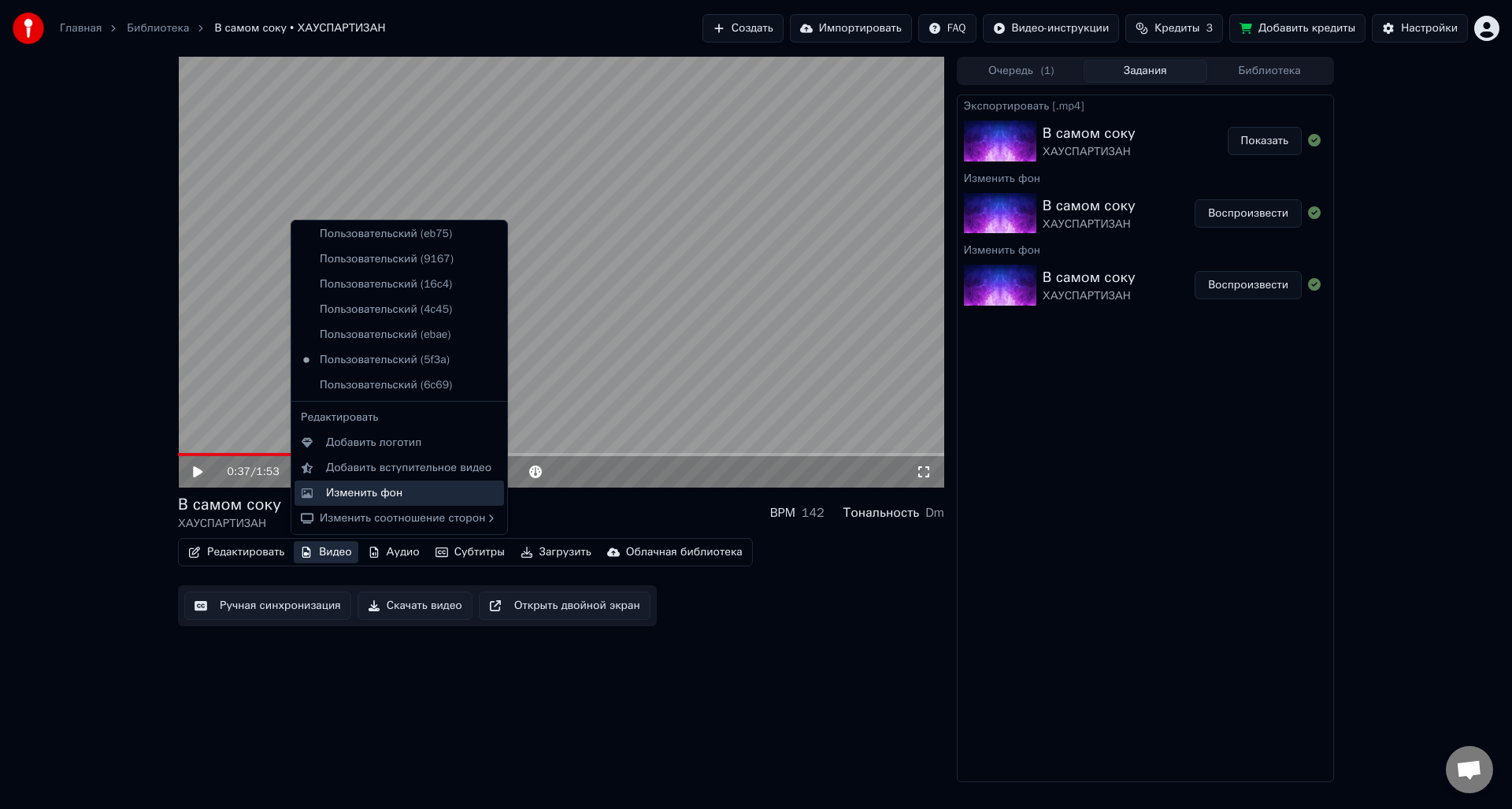click on "Изменить фон" at bounding box center (364, 493) 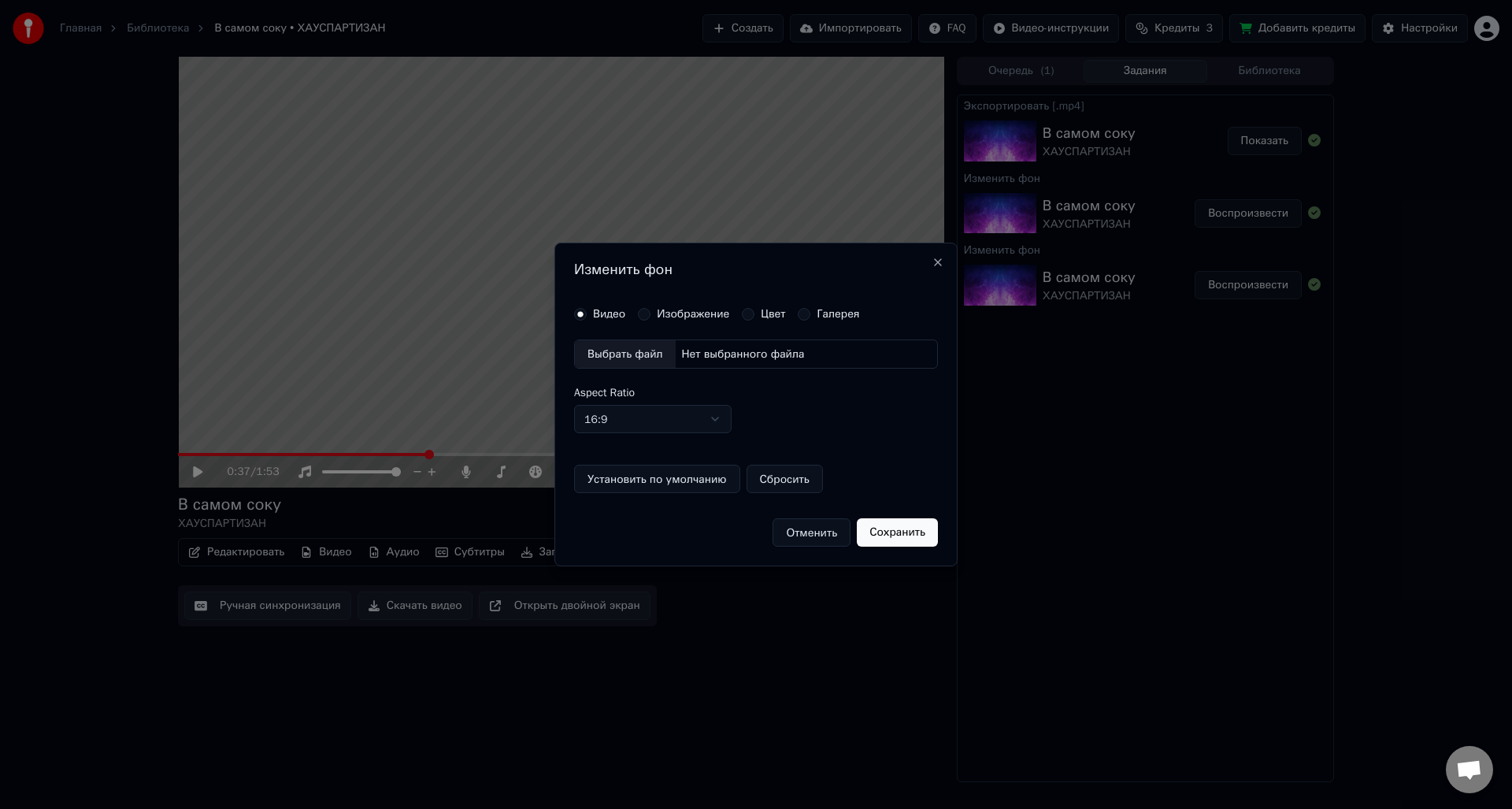 click on "Цвет" at bounding box center (748, 314) 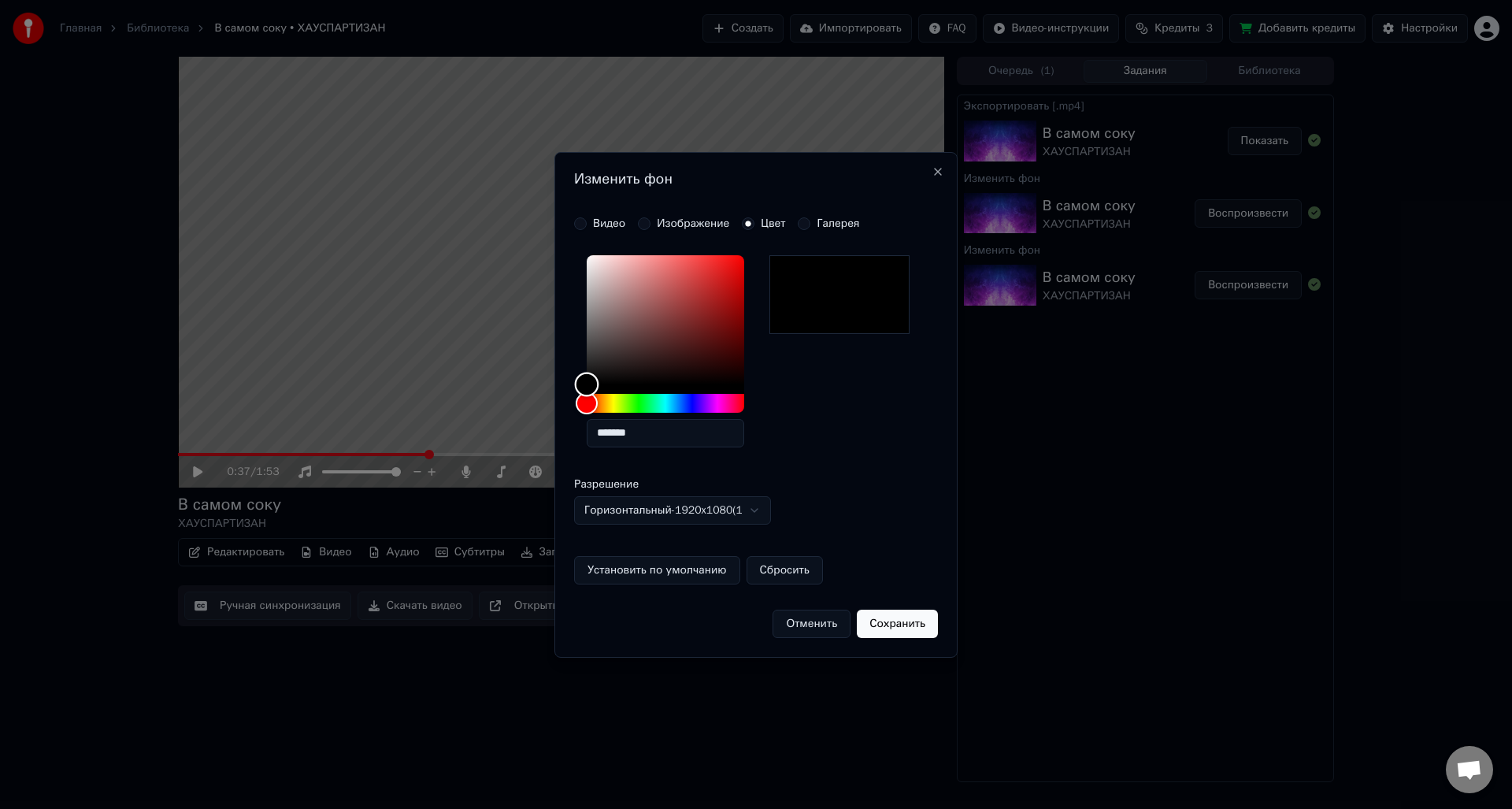 click at bounding box center (665, 320) 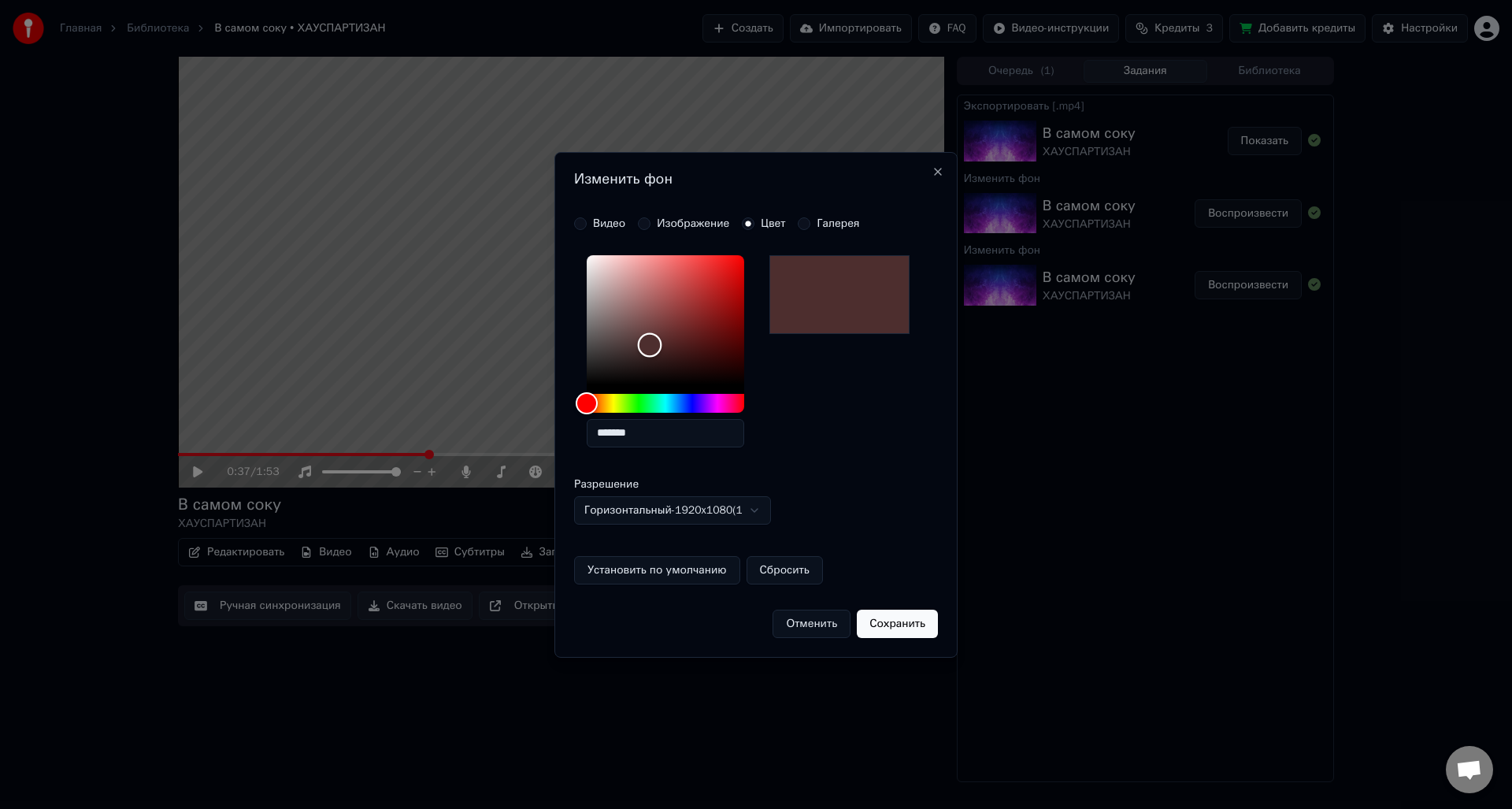 drag, startPoint x: 641, startPoint y: 341, endPoint x: 647, endPoint y: 325, distance: 17.088007 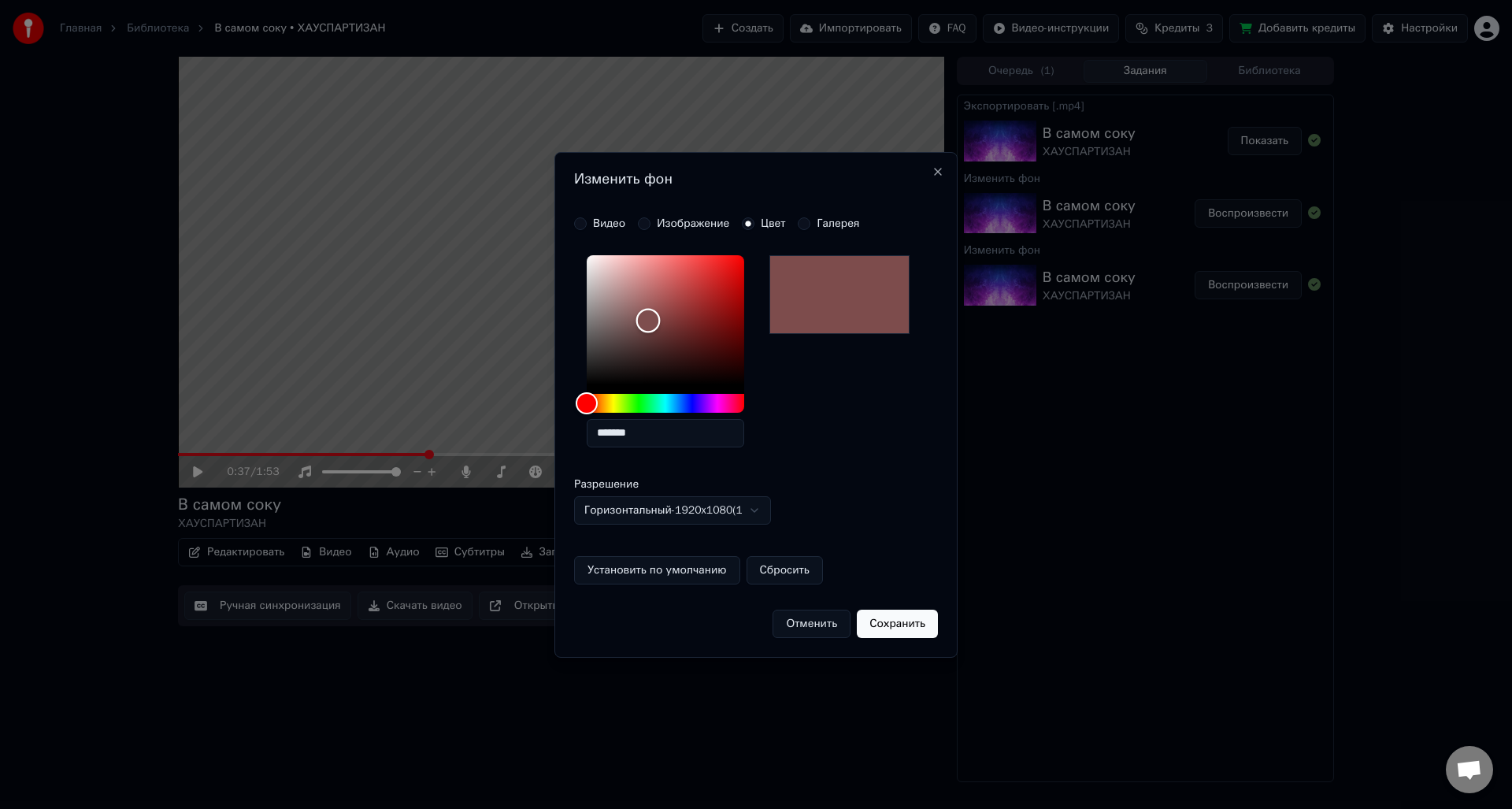 click at bounding box center (665, 320) 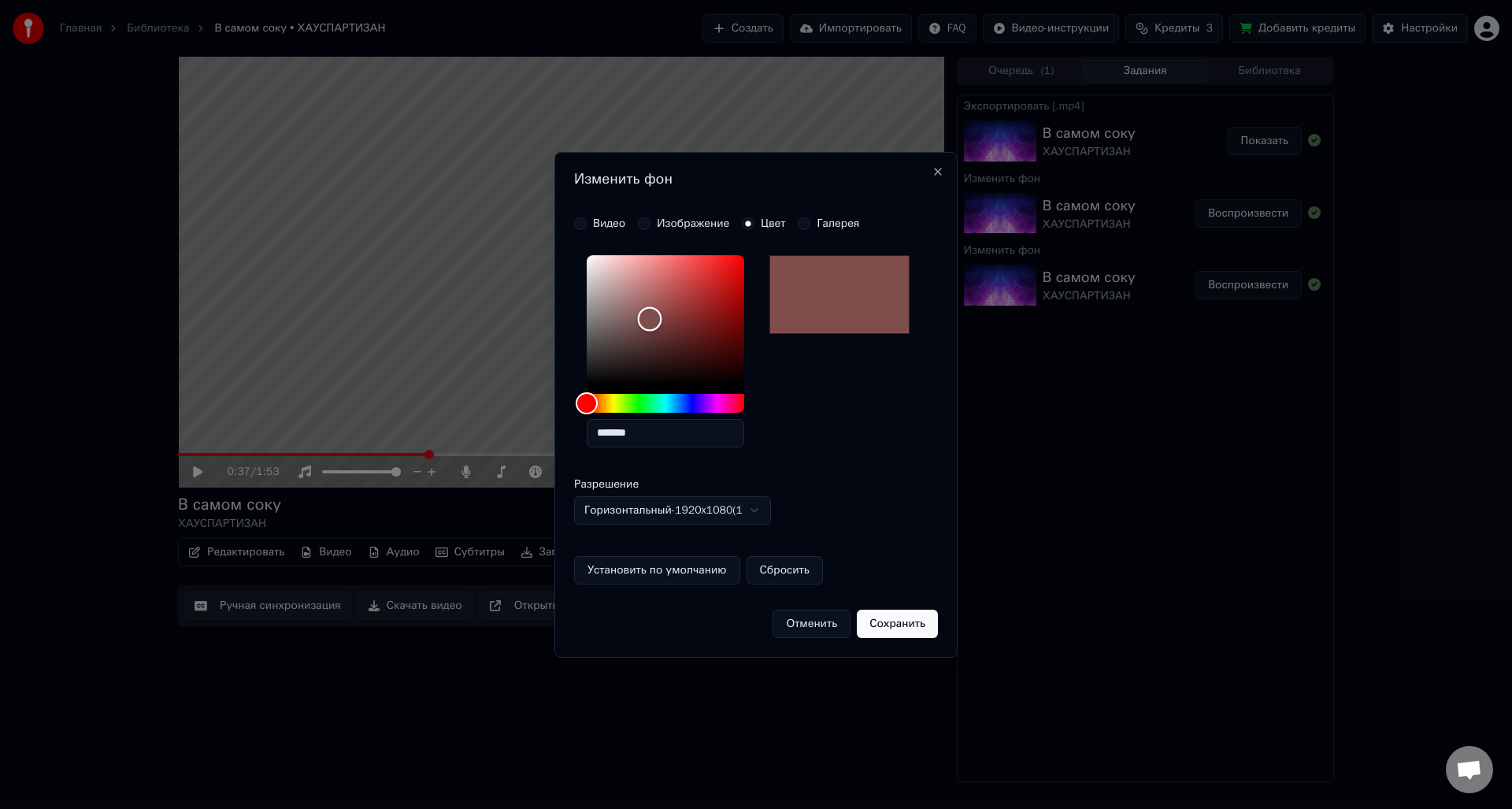 click at bounding box center [650, 319] 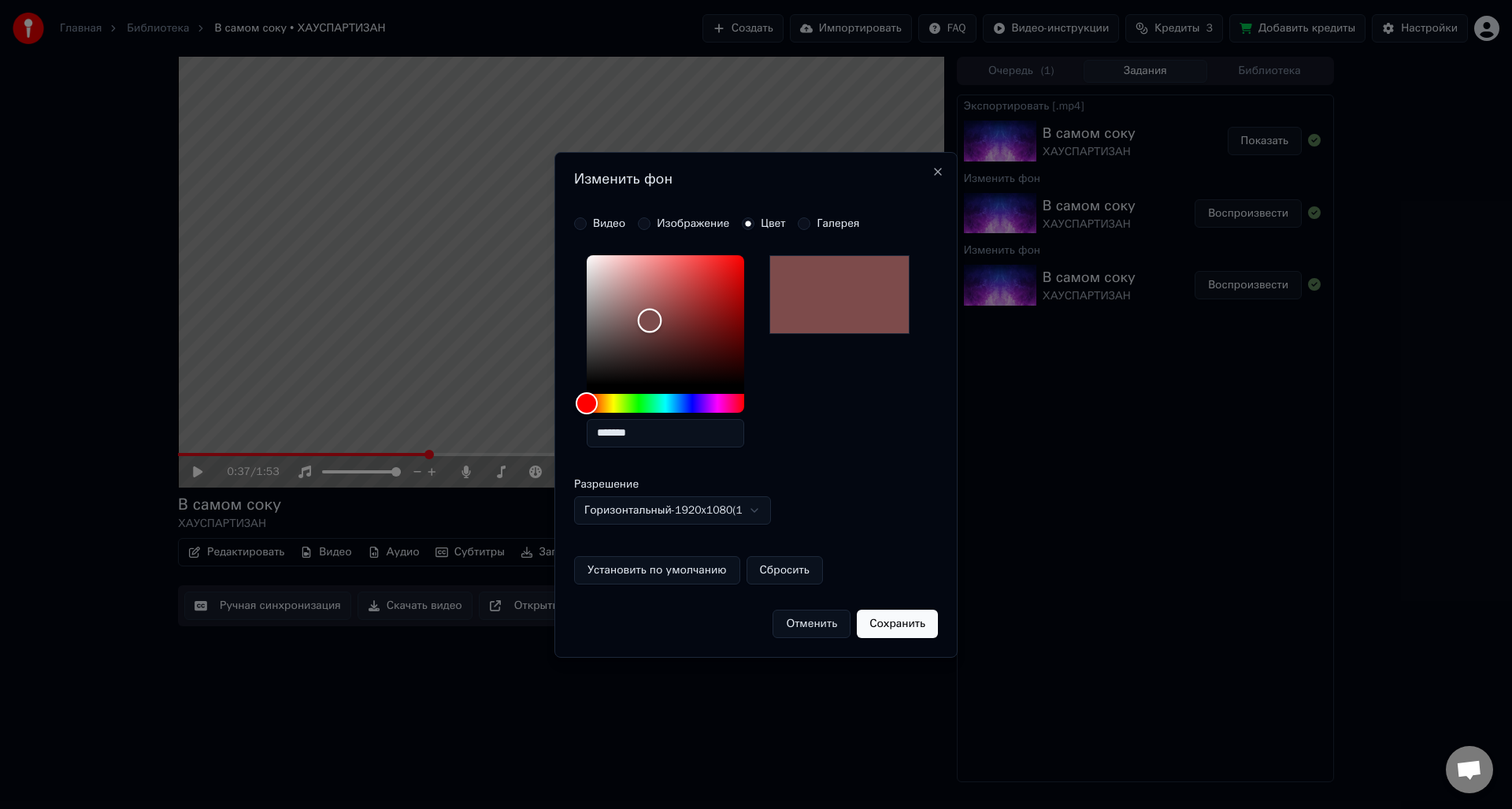 click at bounding box center (650, 321) 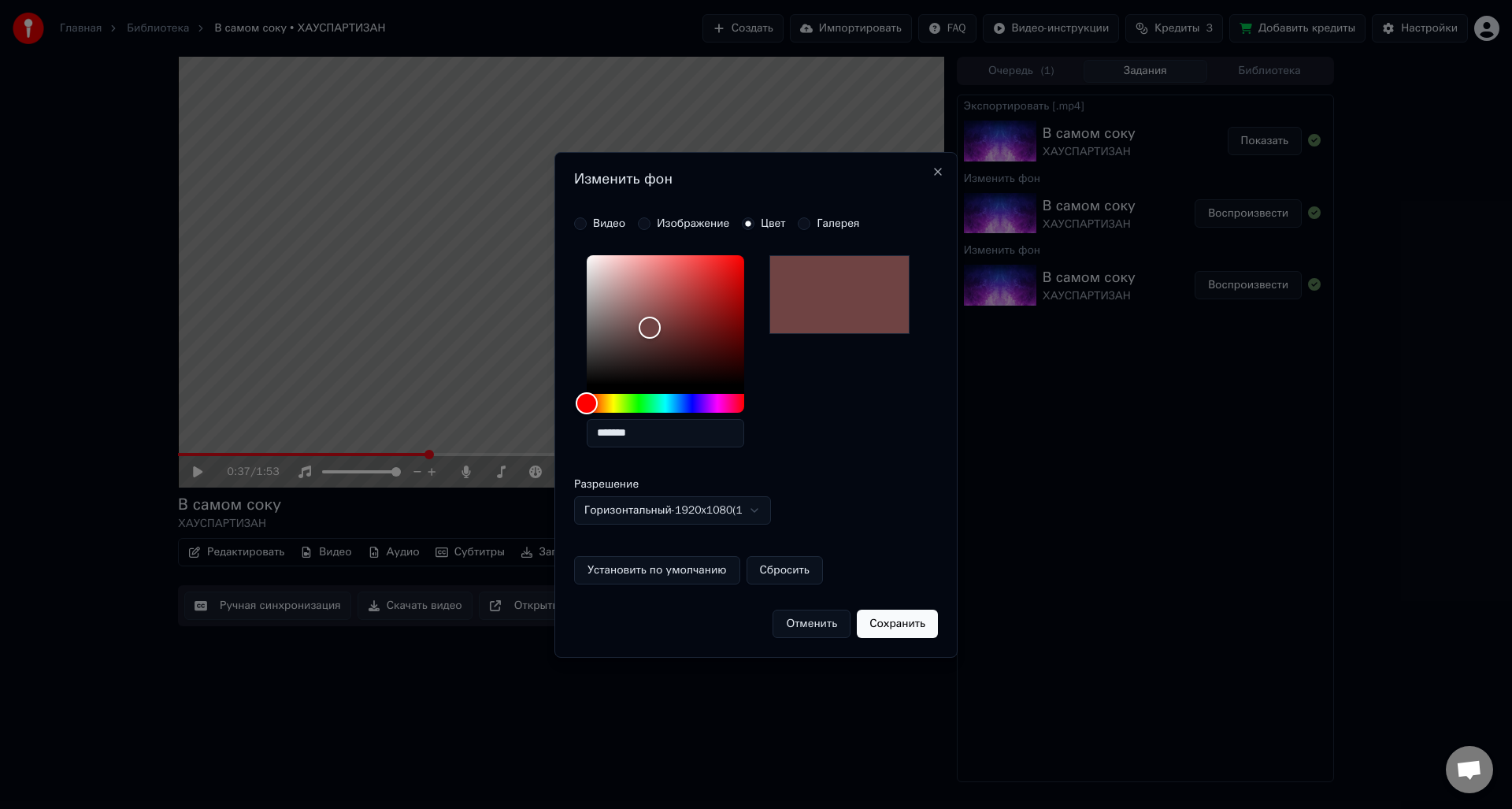 click on "Сохранить" at bounding box center [897, 624] 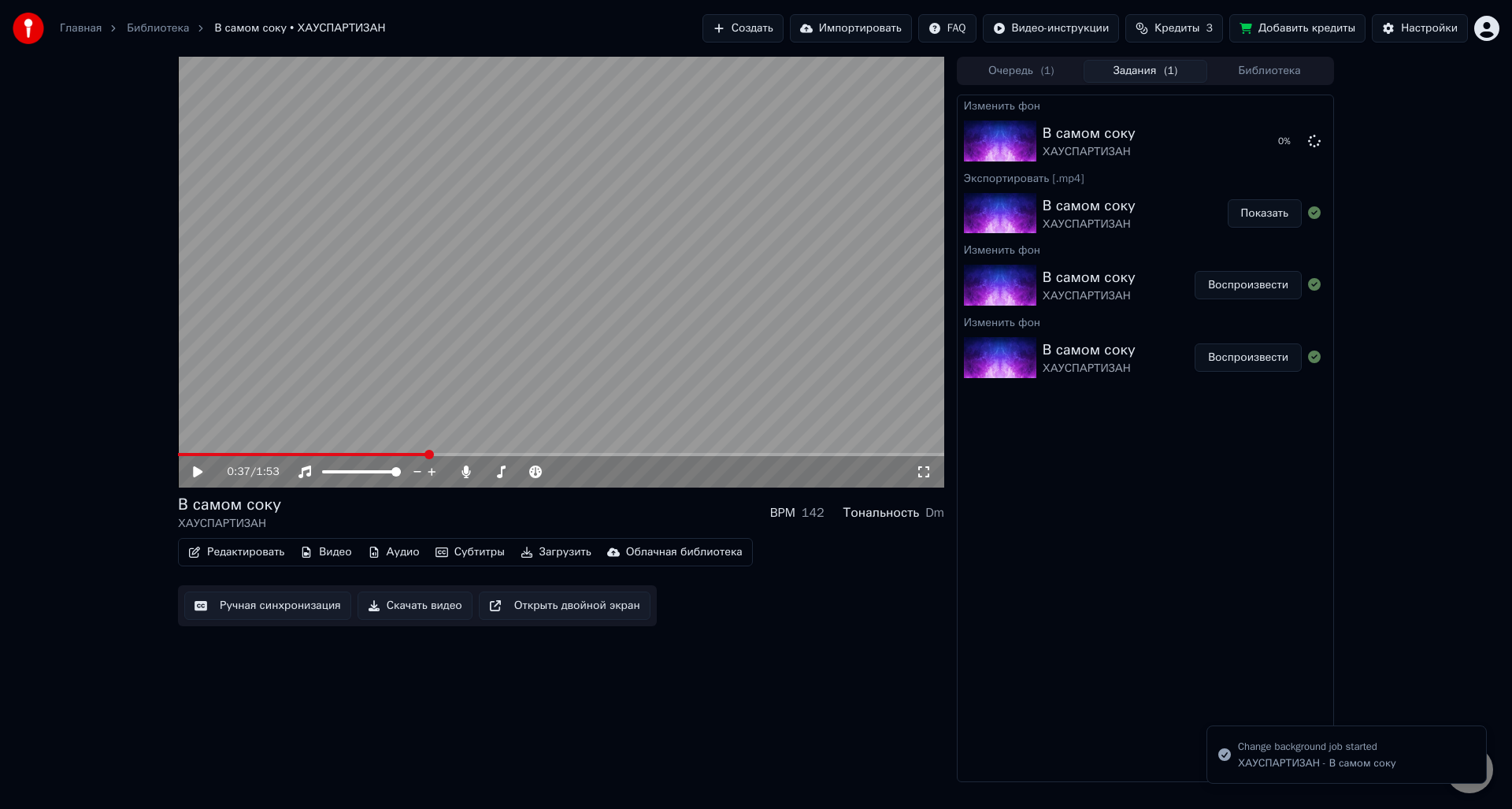 click on "Главная Библиотека В самом соку • ХАУСПАРТИЗАН Создать Импортировать FAQ Видео-инструкции Кредиты 3 Добавить кредиты Настройки" at bounding box center (756, 28) 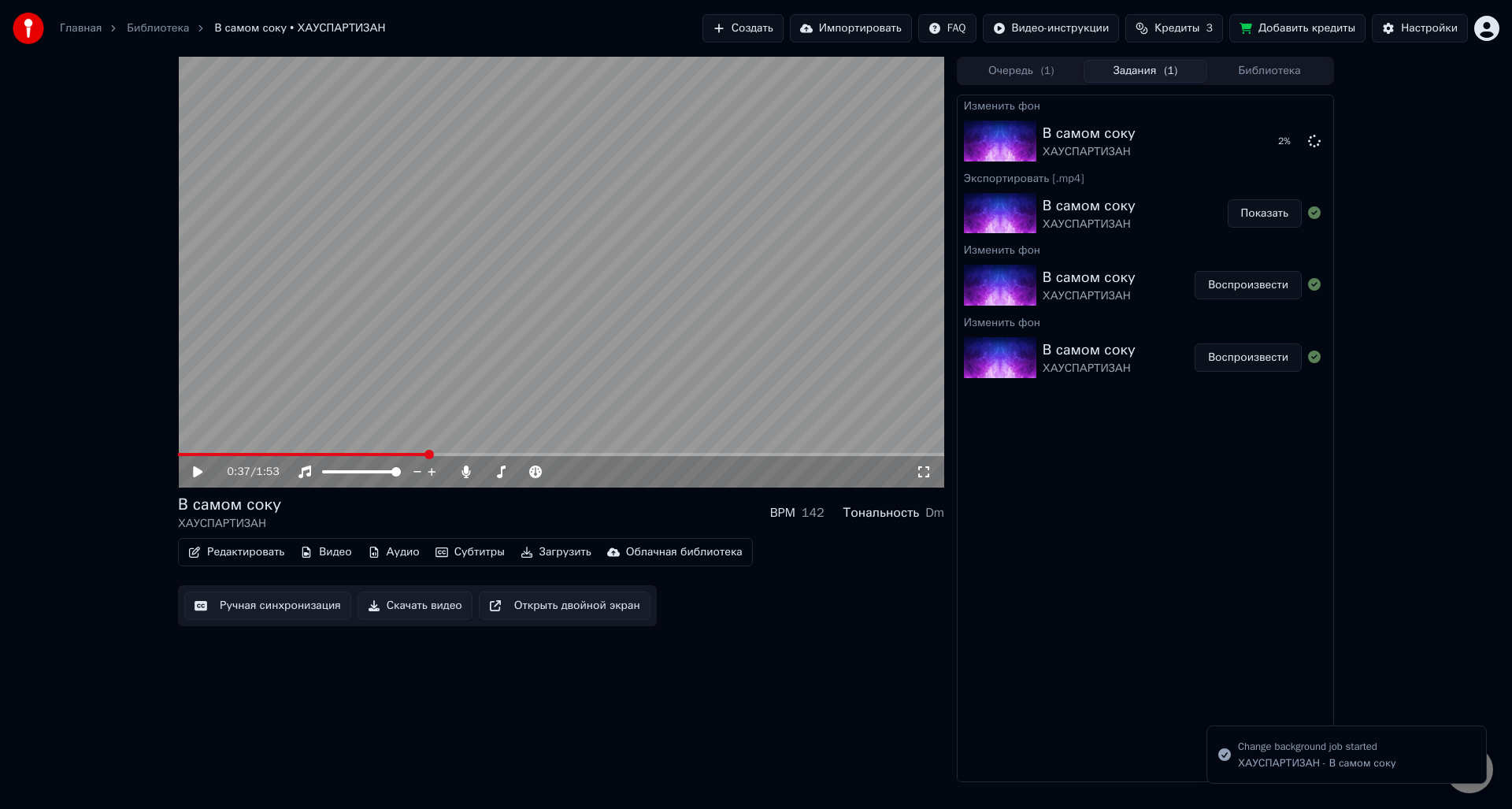 click on "Очередь ( 1 )" at bounding box center (1021, 71) 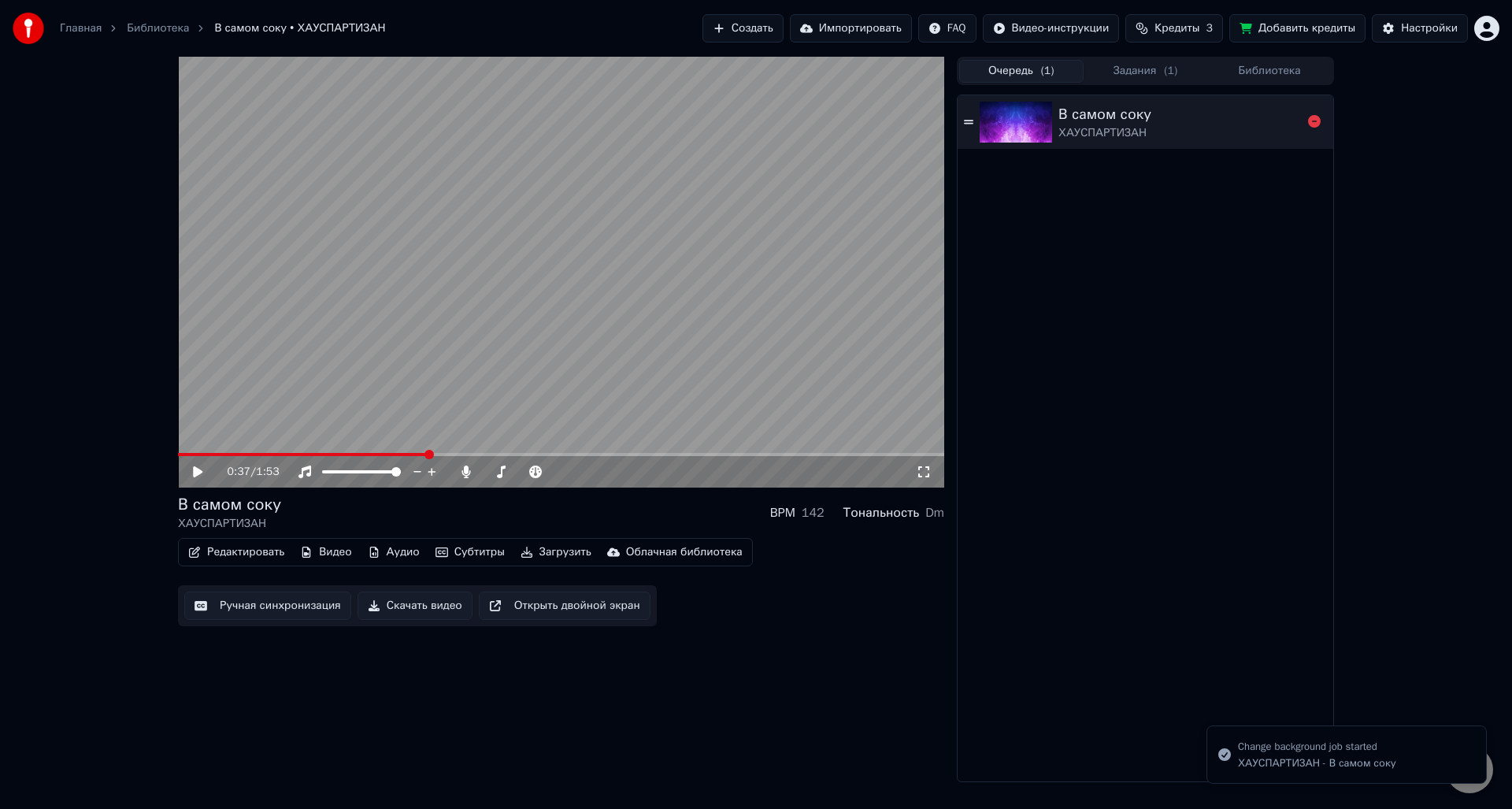 click at bounding box center (1016, 122) 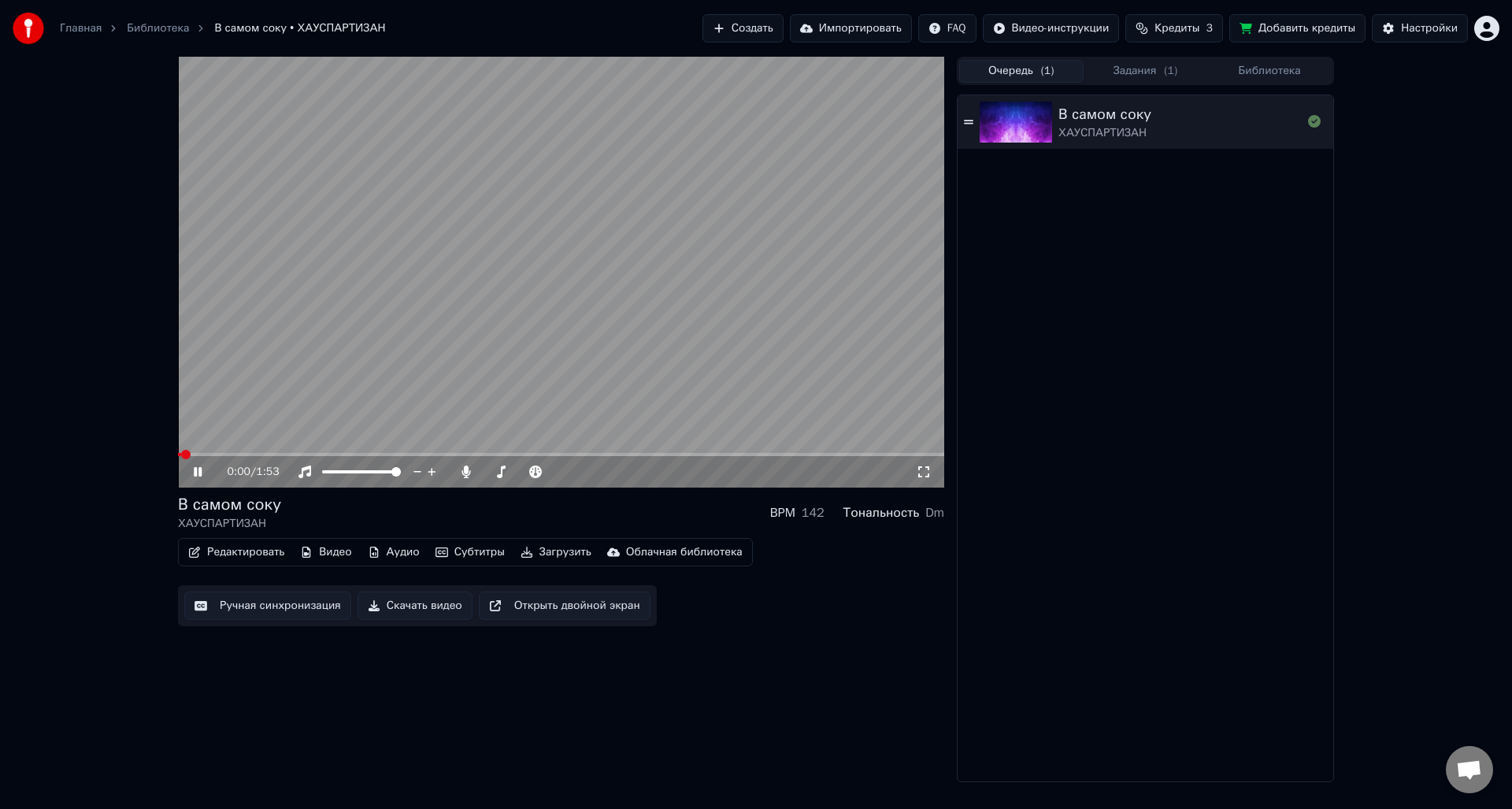click at bounding box center (561, 272) 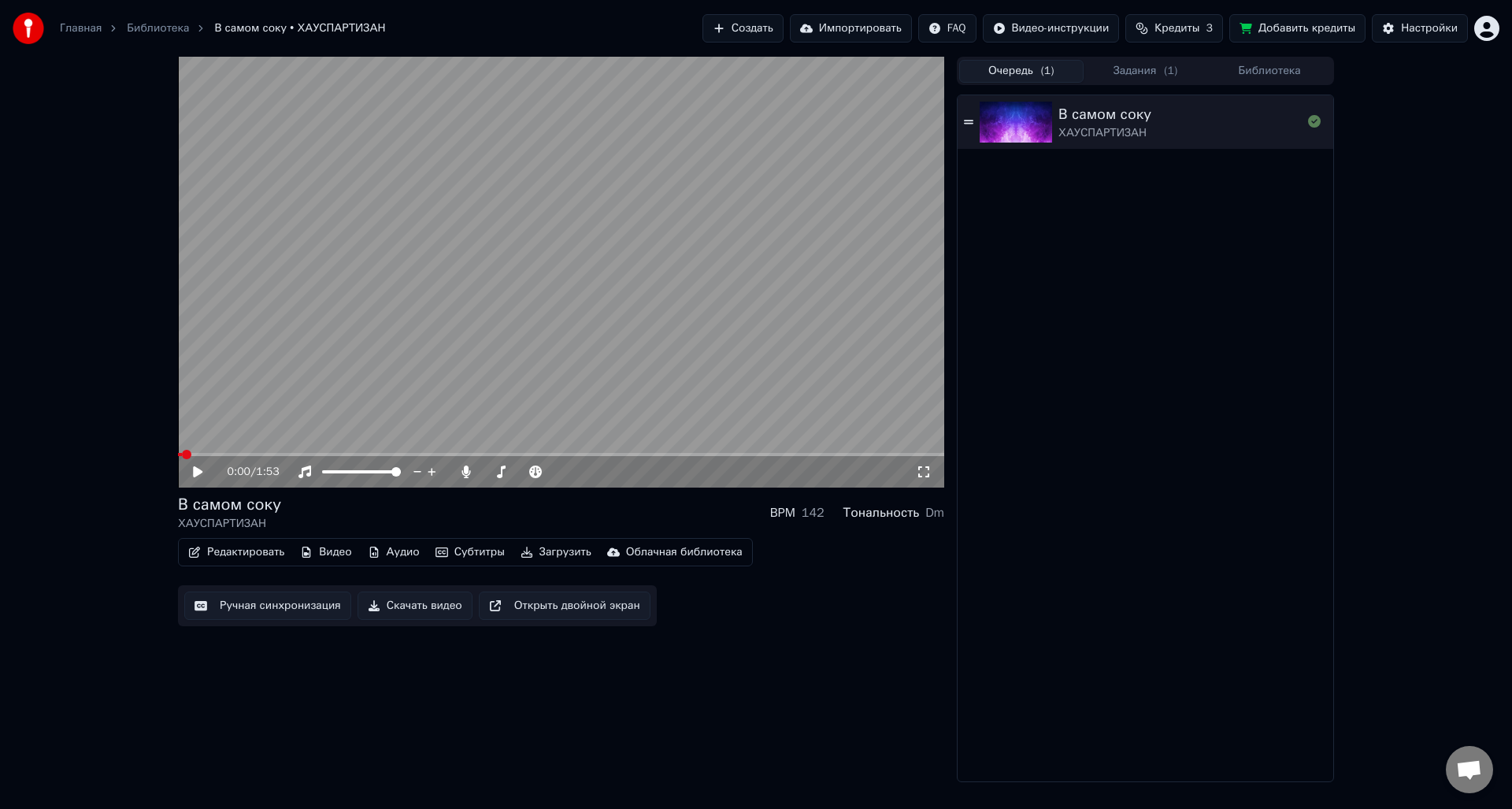 click on "Редактировать" at bounding box center [236, 552] 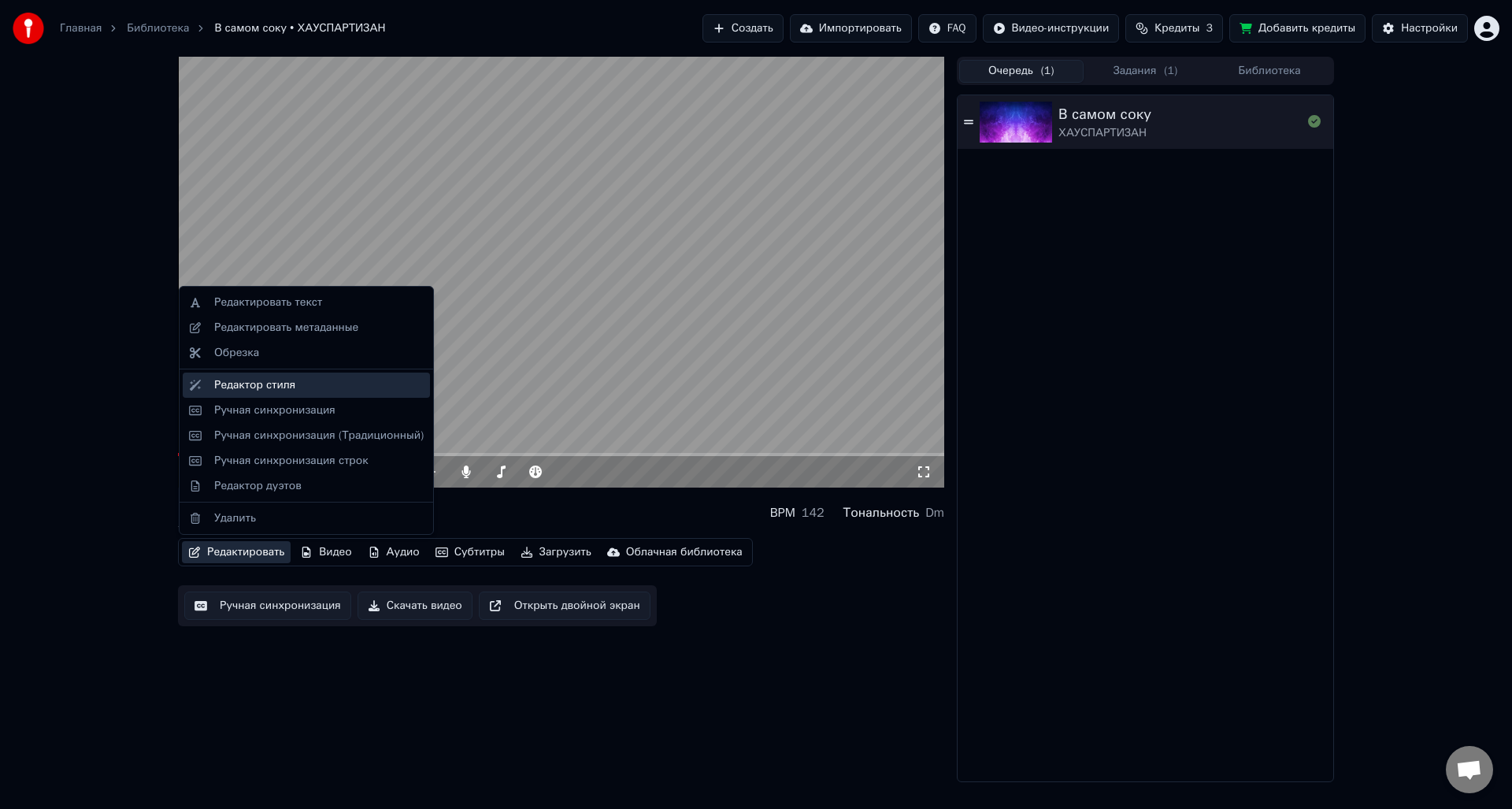 click on "Редактор стиля" at bounding box center (254, 385) 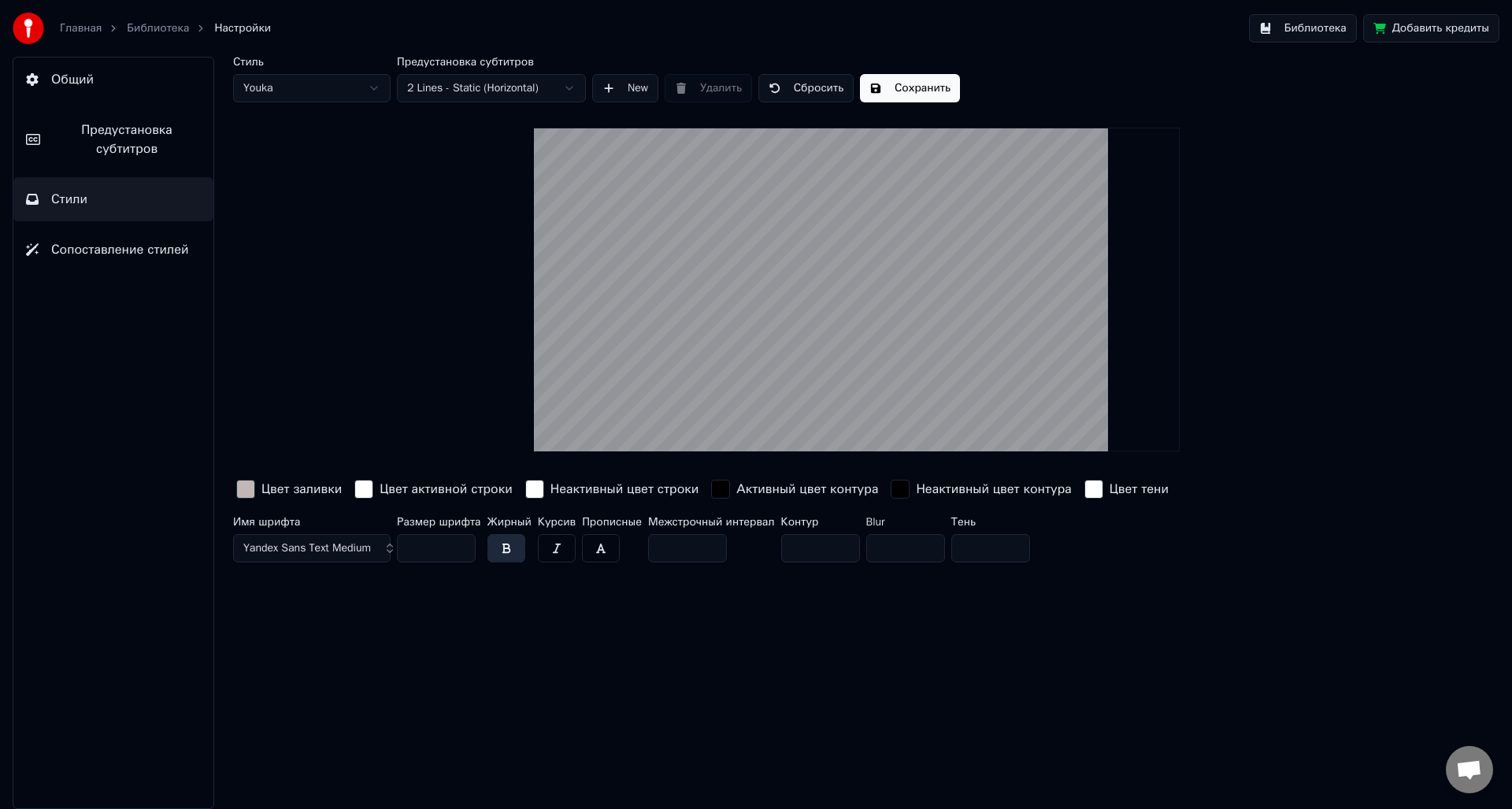 click at bounding box center [246, 489] 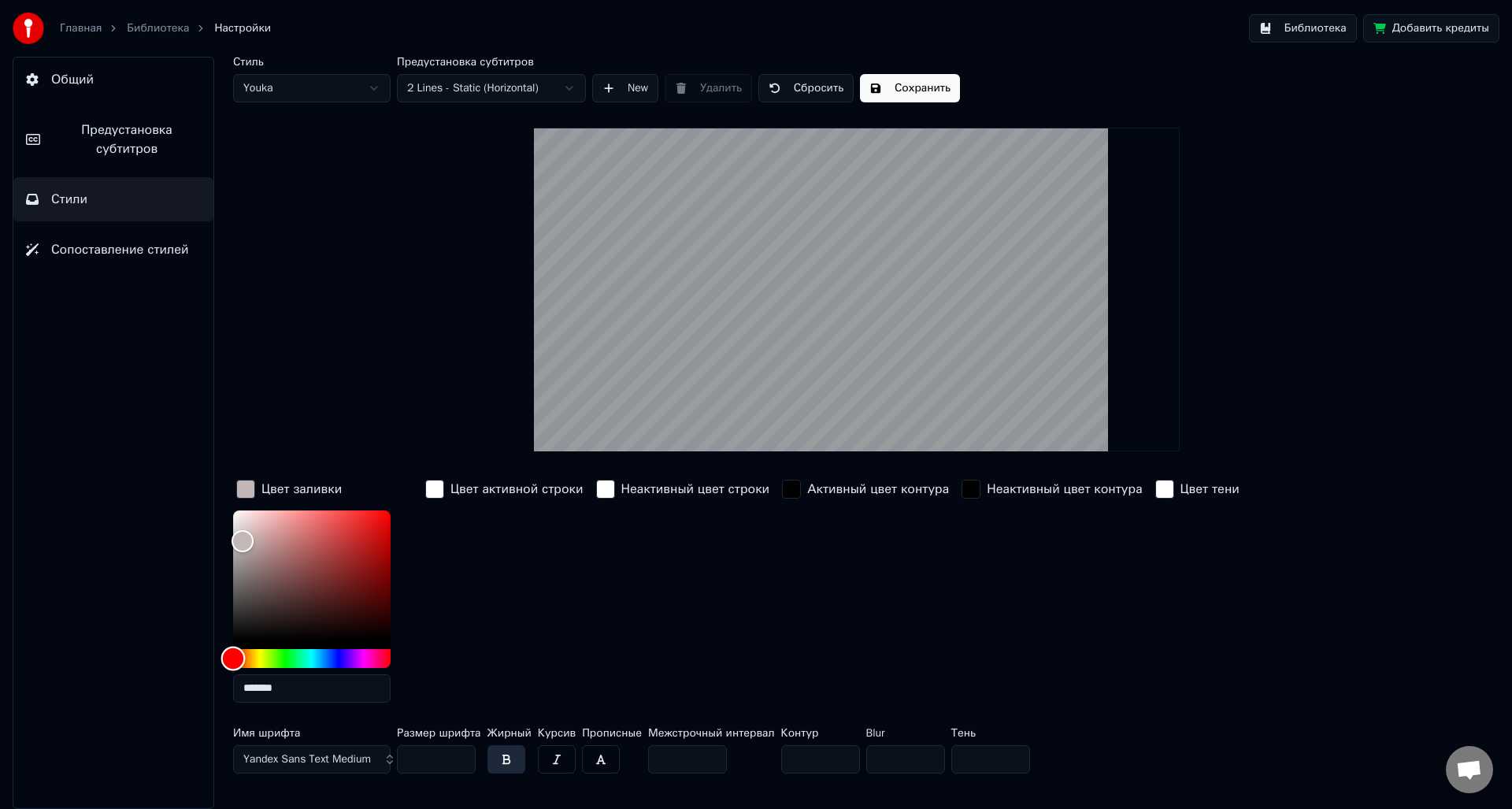 click at bounding box center [312, 659] 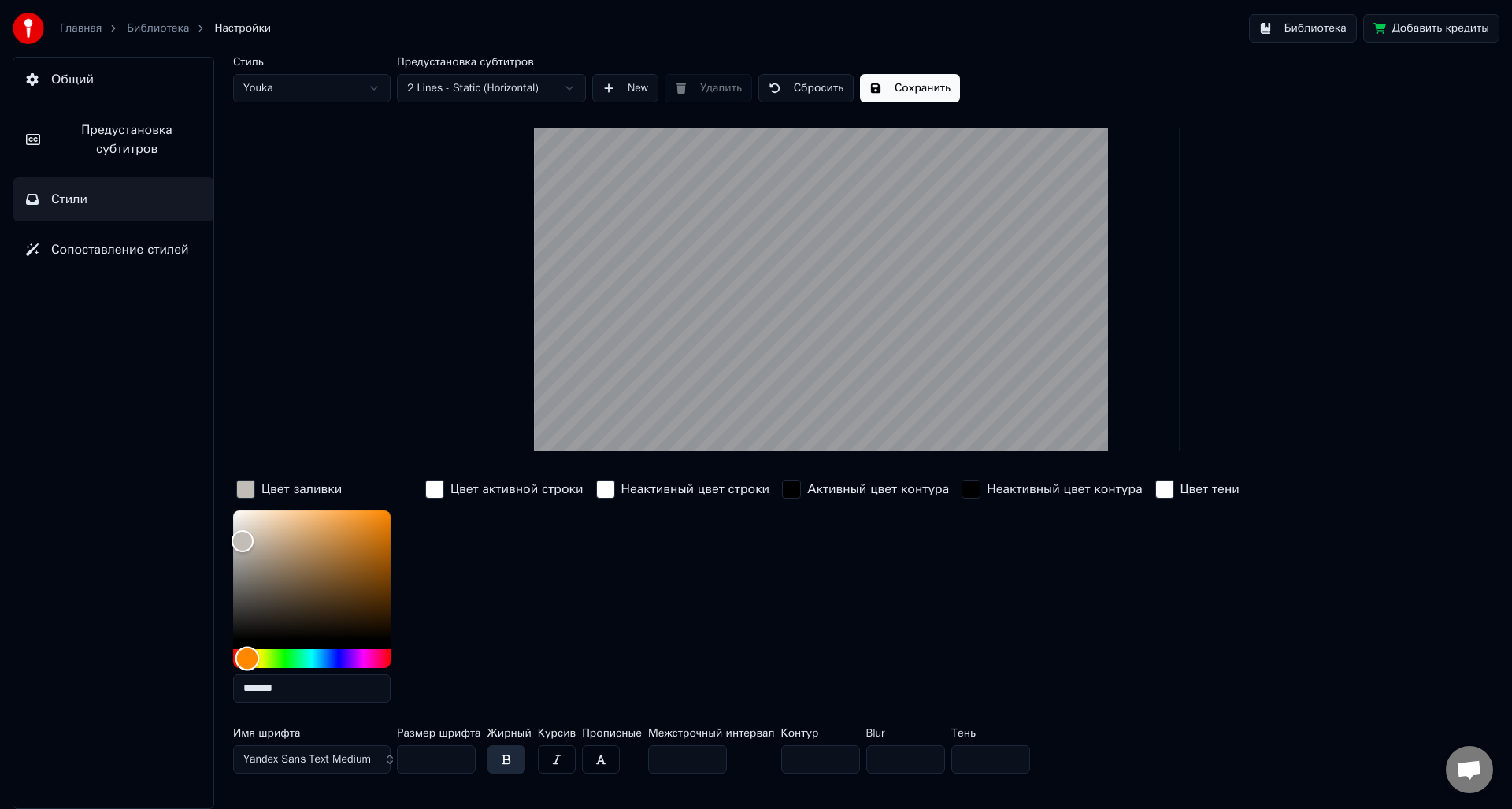 click at bounding box center (247, 658) 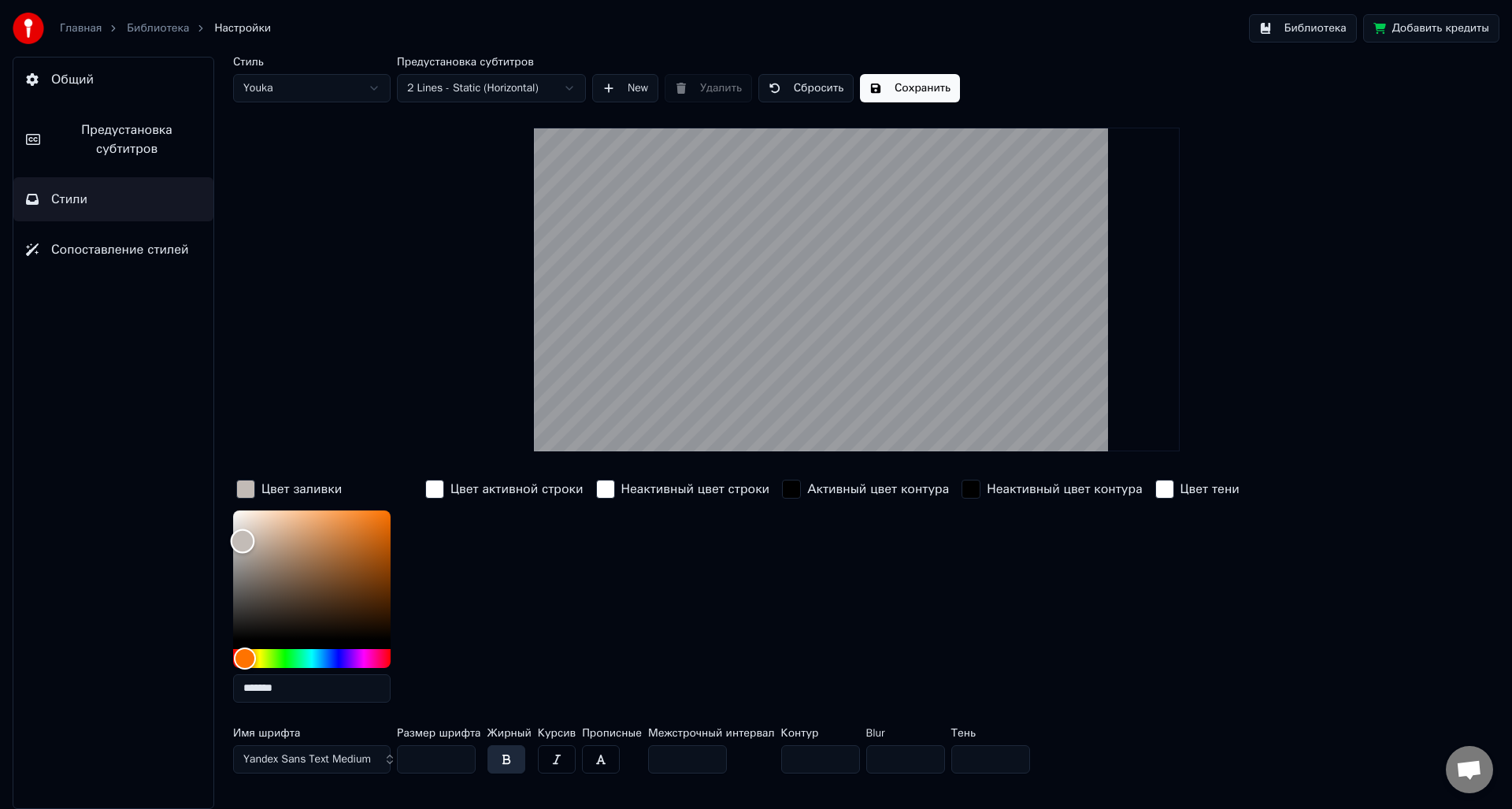 drag, startPoint x: 301, startPoint y: 525, endPoint x: 317, endPoint y: 525, distance: 16 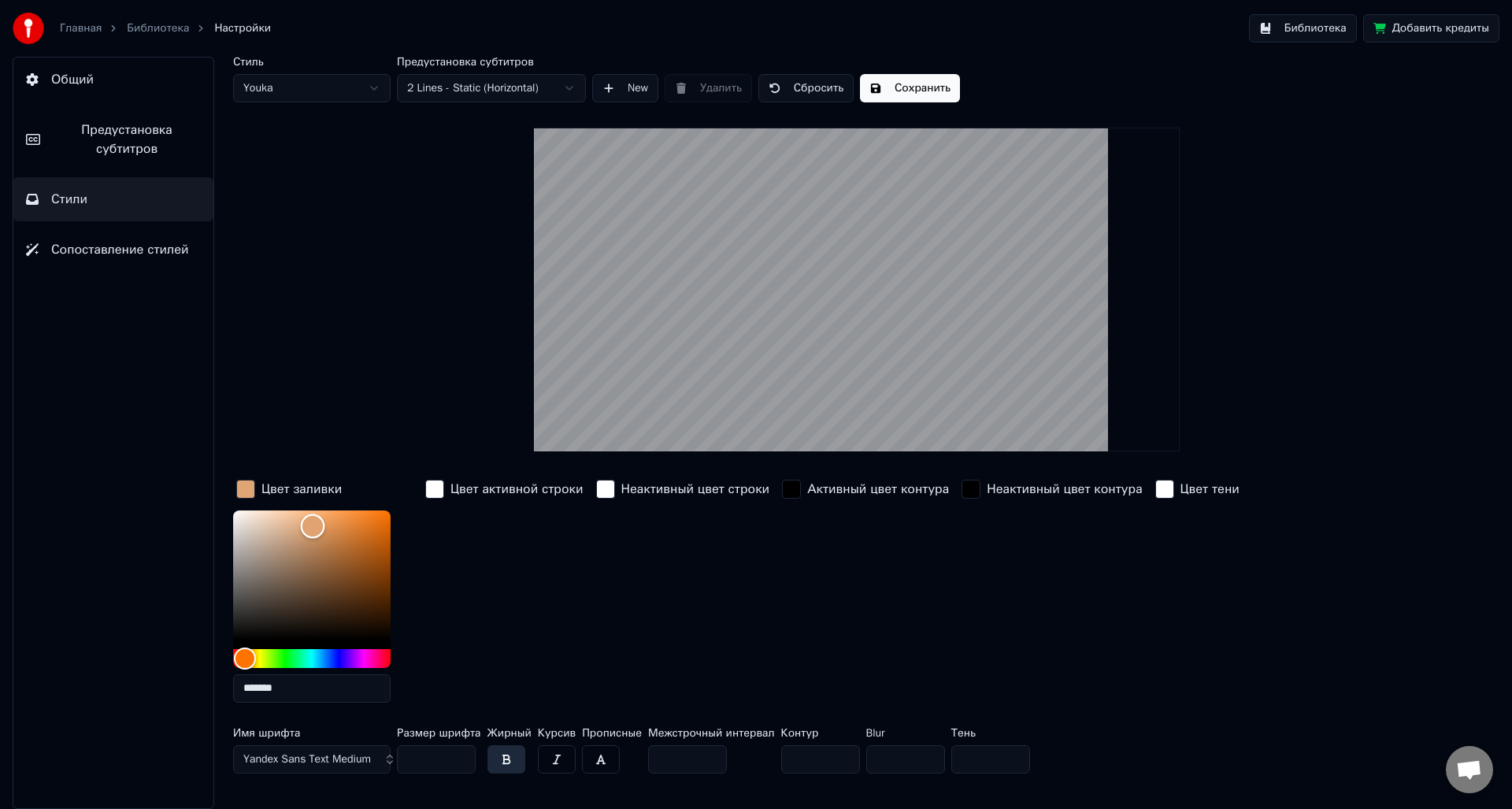 click at bounding box center (312, 575) 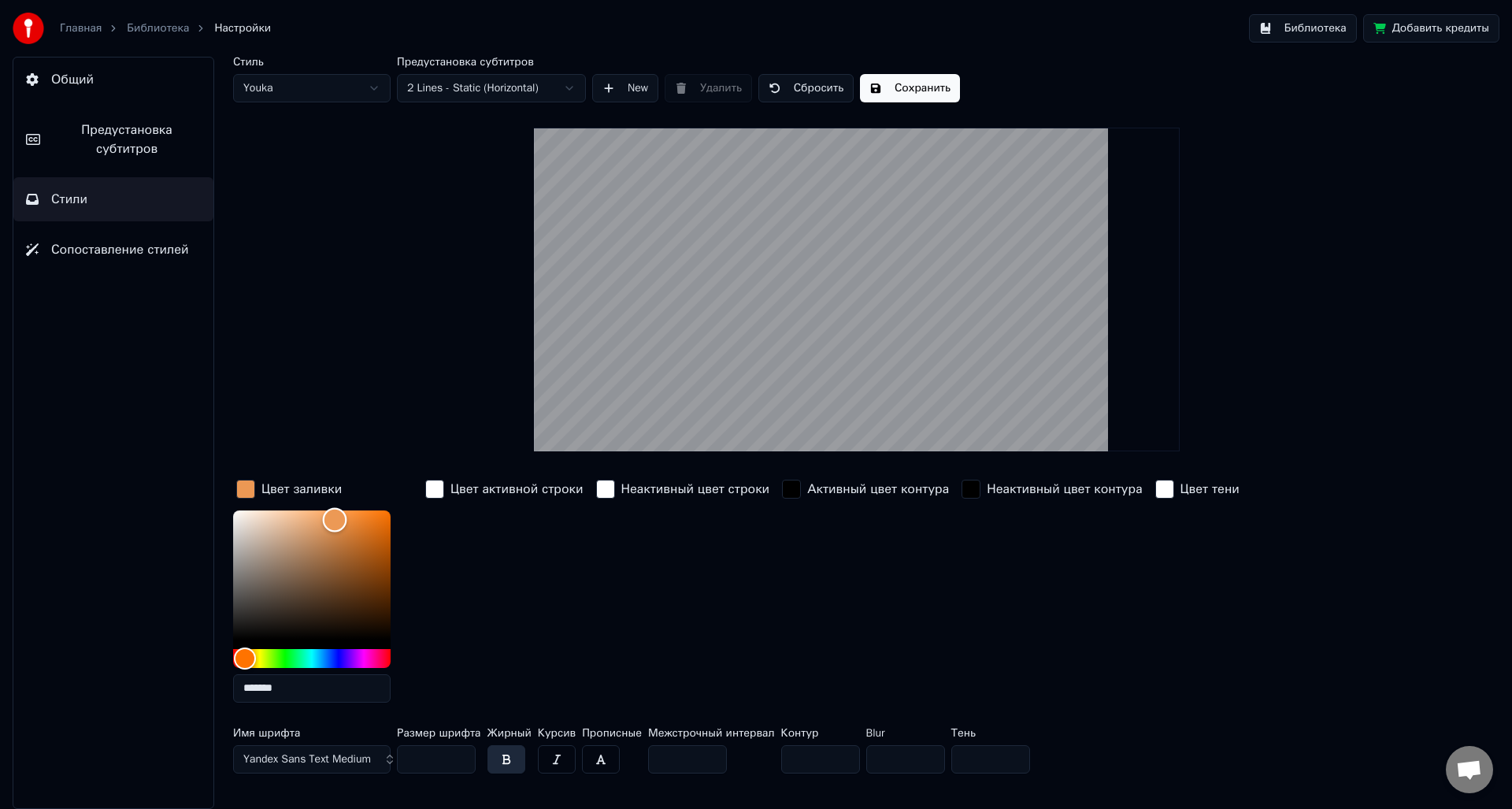 click at bounding box center (335, 520) 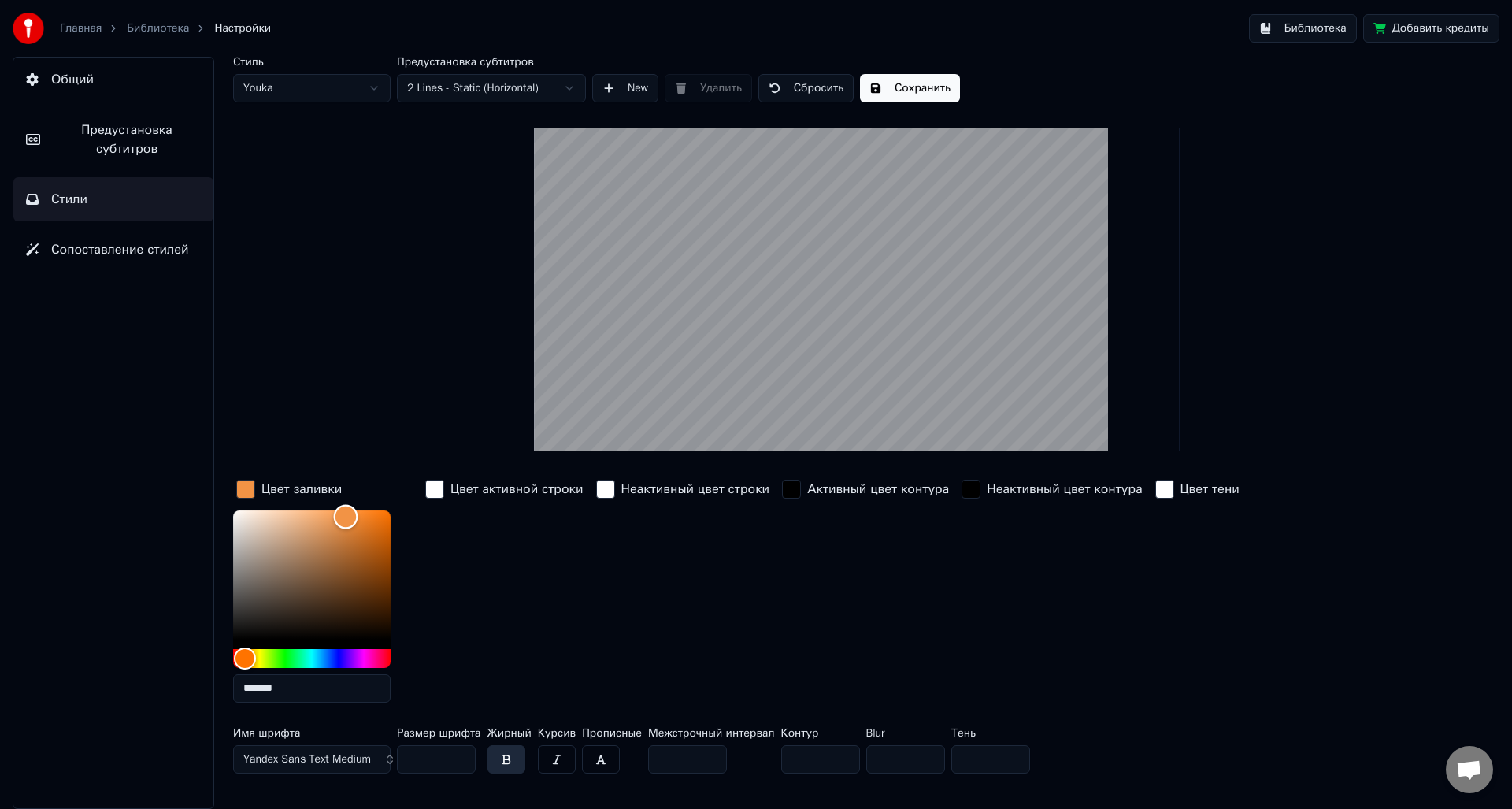click at bounding box center (346, 517) 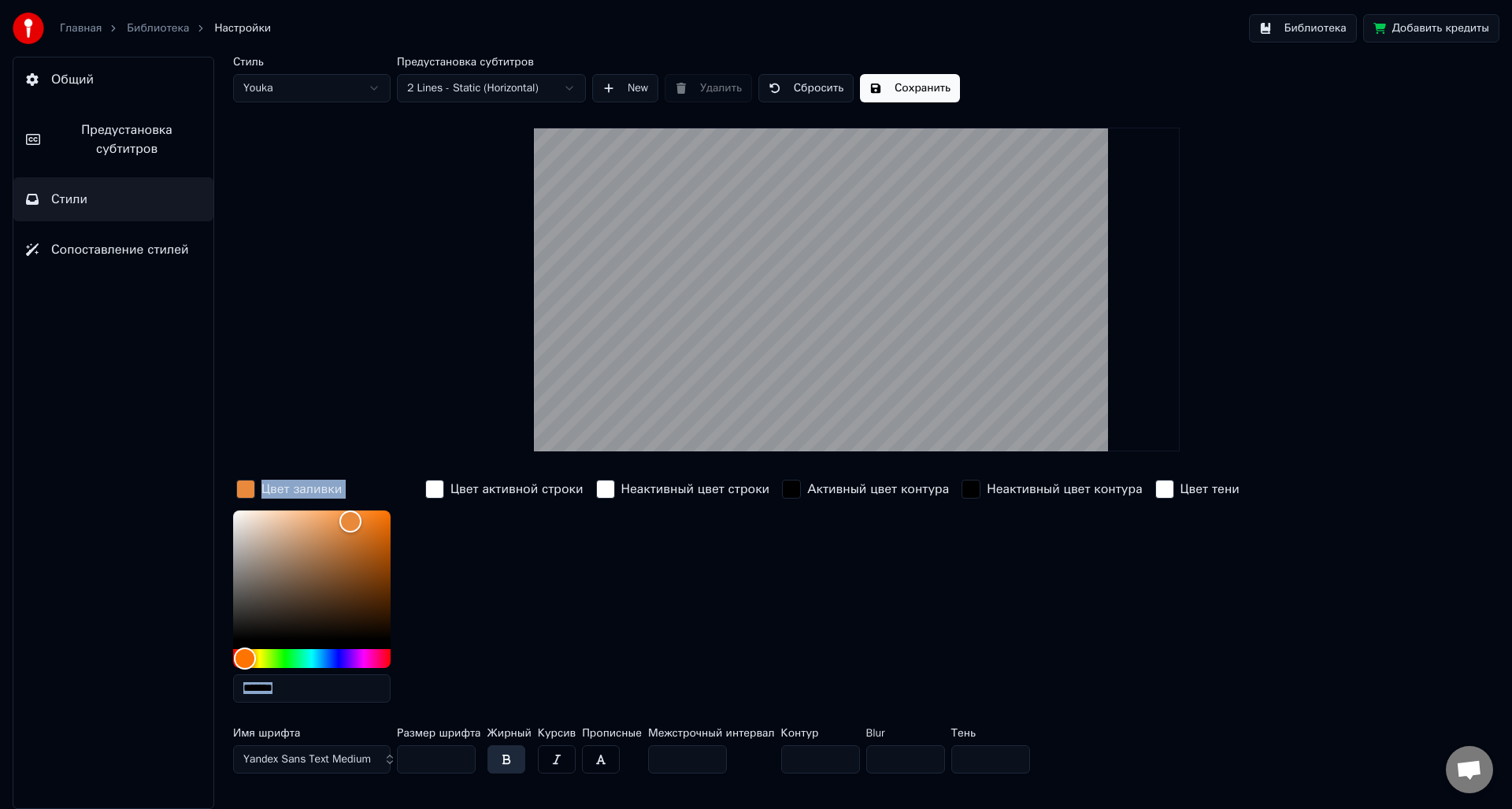 click on "Стиль Youka Предустановка субтитров 2 Lines - Static (Horizontal) New Удалить Сбросить Сохранить Цвет заливки ******* Цвет активной строки Неактивный цвет строки Активный цвет контура Неактивный цвет контура Цвет тени Имя шрифта Yandex Sans Text Medium Размер шрифта *** Жирный Курсив Прописные Межстрочный интервал * Контур * Blur * Тень *" at bounding box center [857, 418] 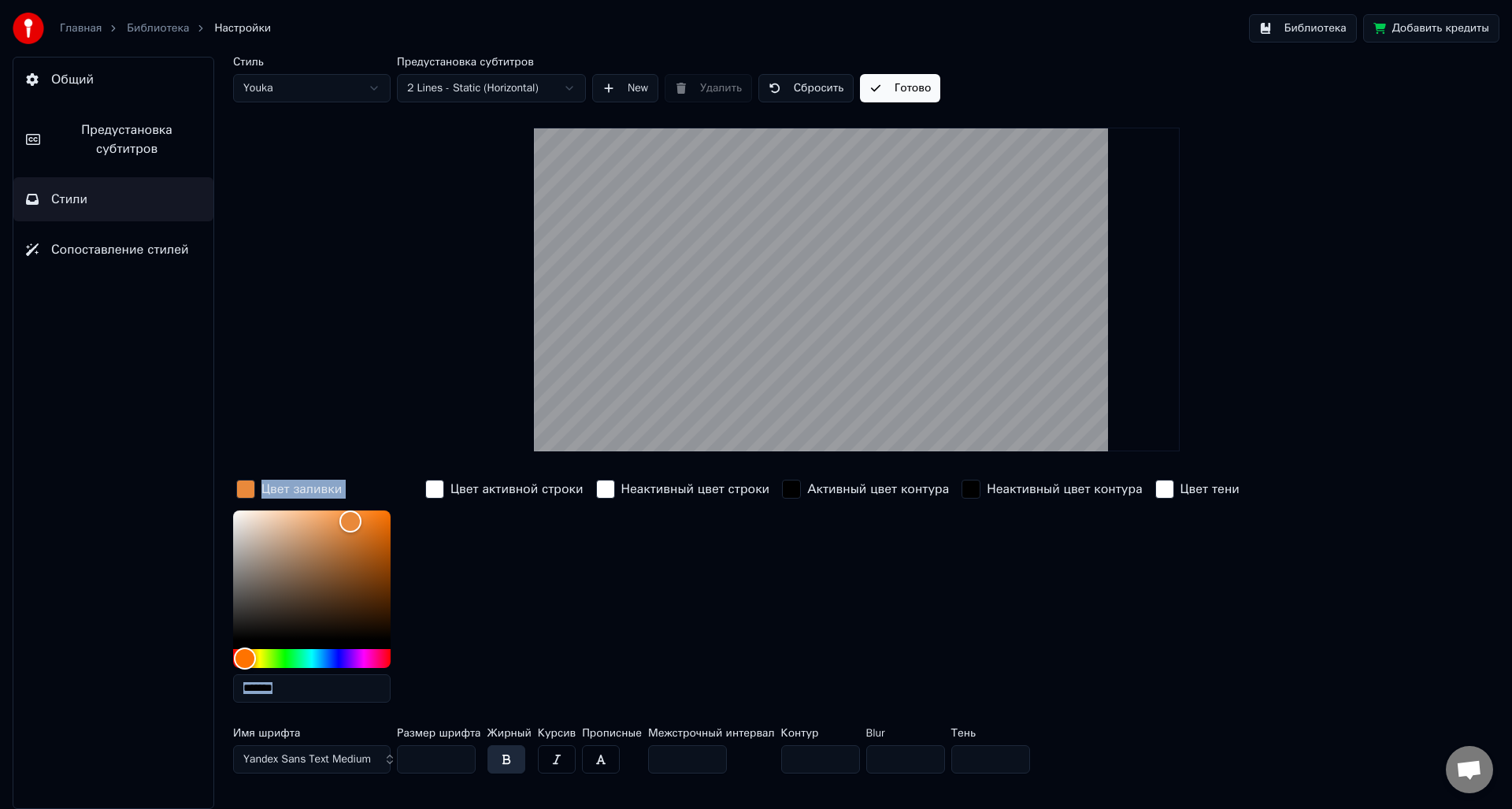 click on "Библиотека" at bounding box center [158, 28] 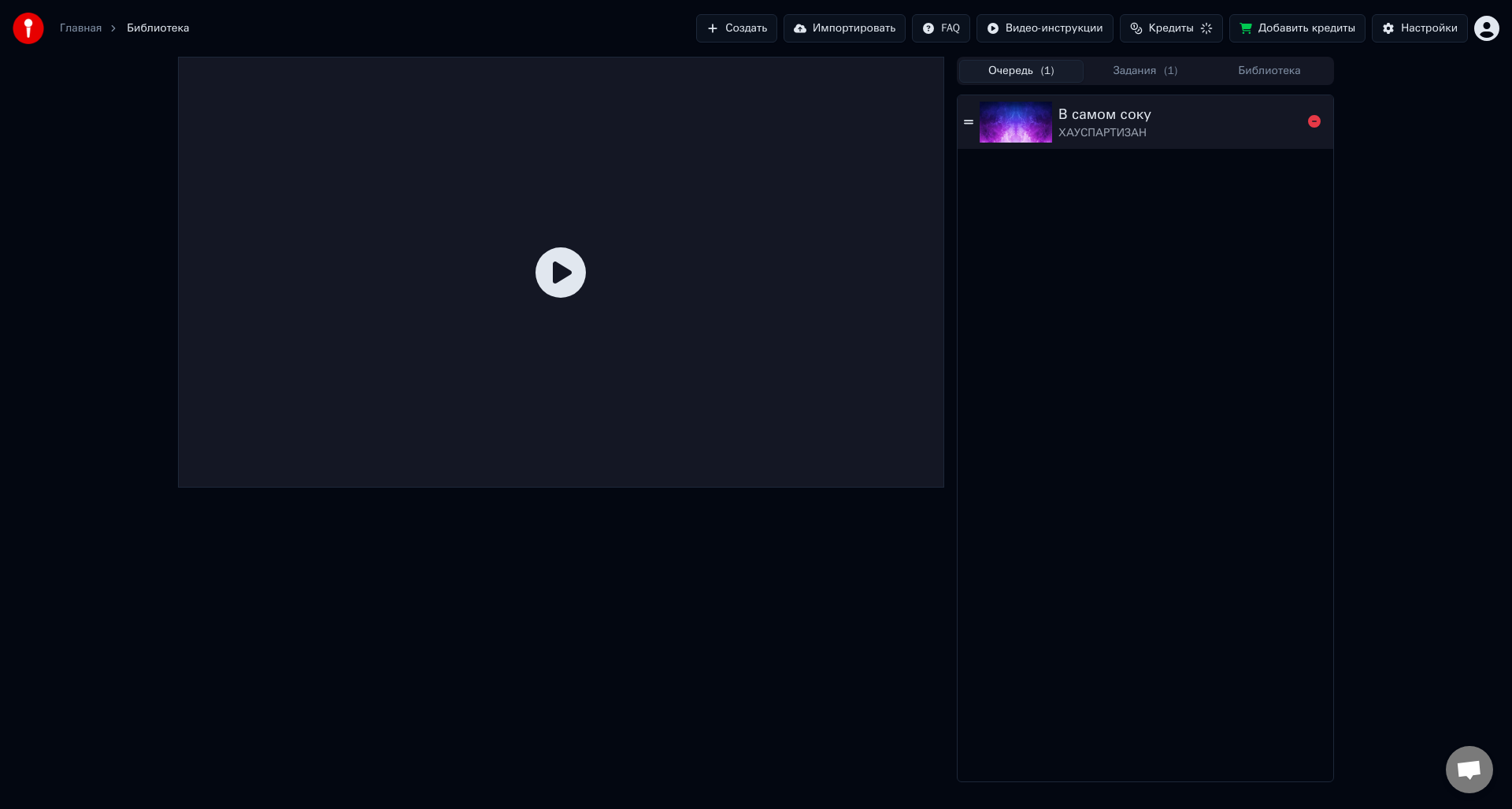 click at bounding box center (1016, 122) 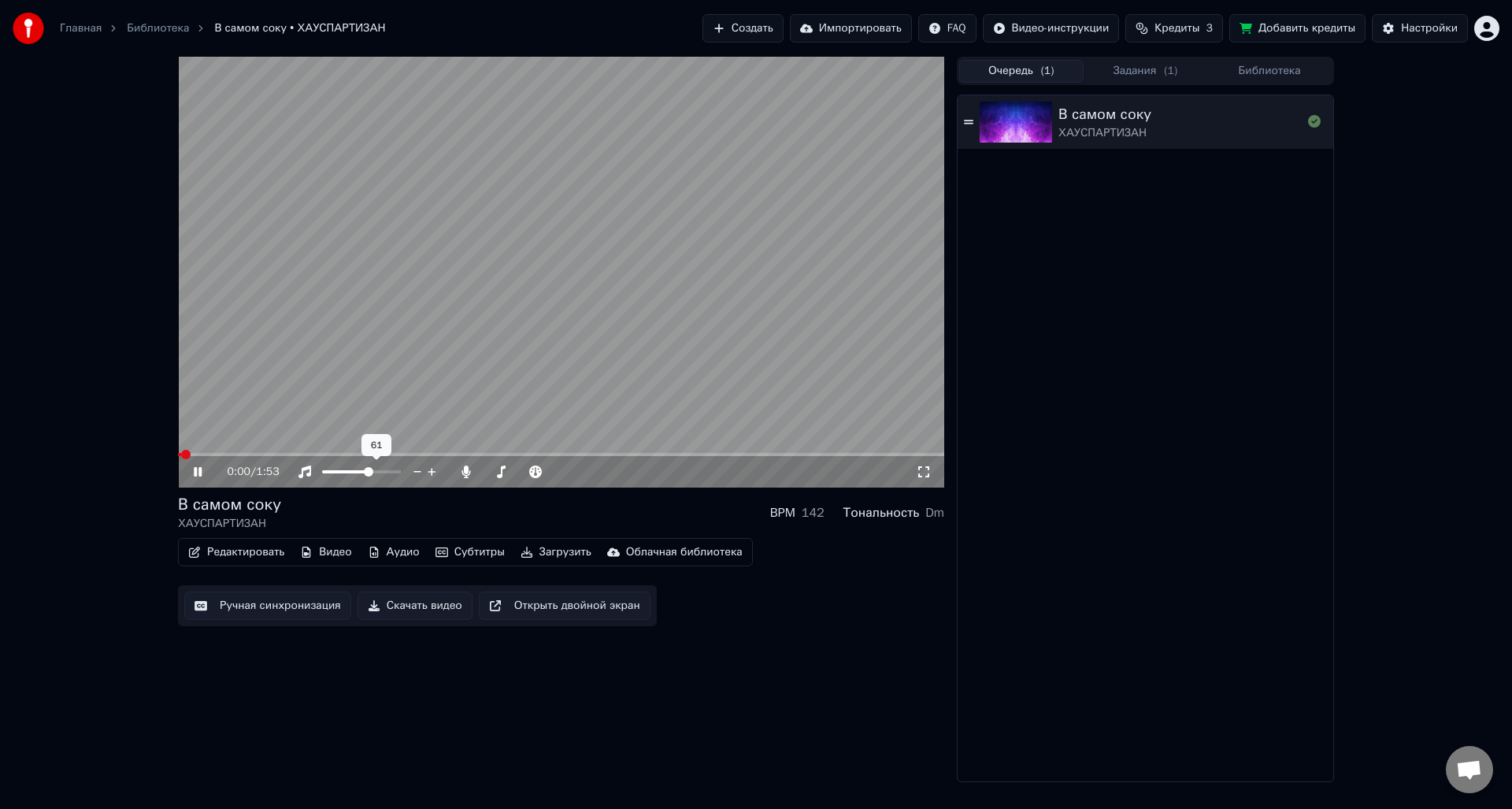 click at bounding box center [346, 472] 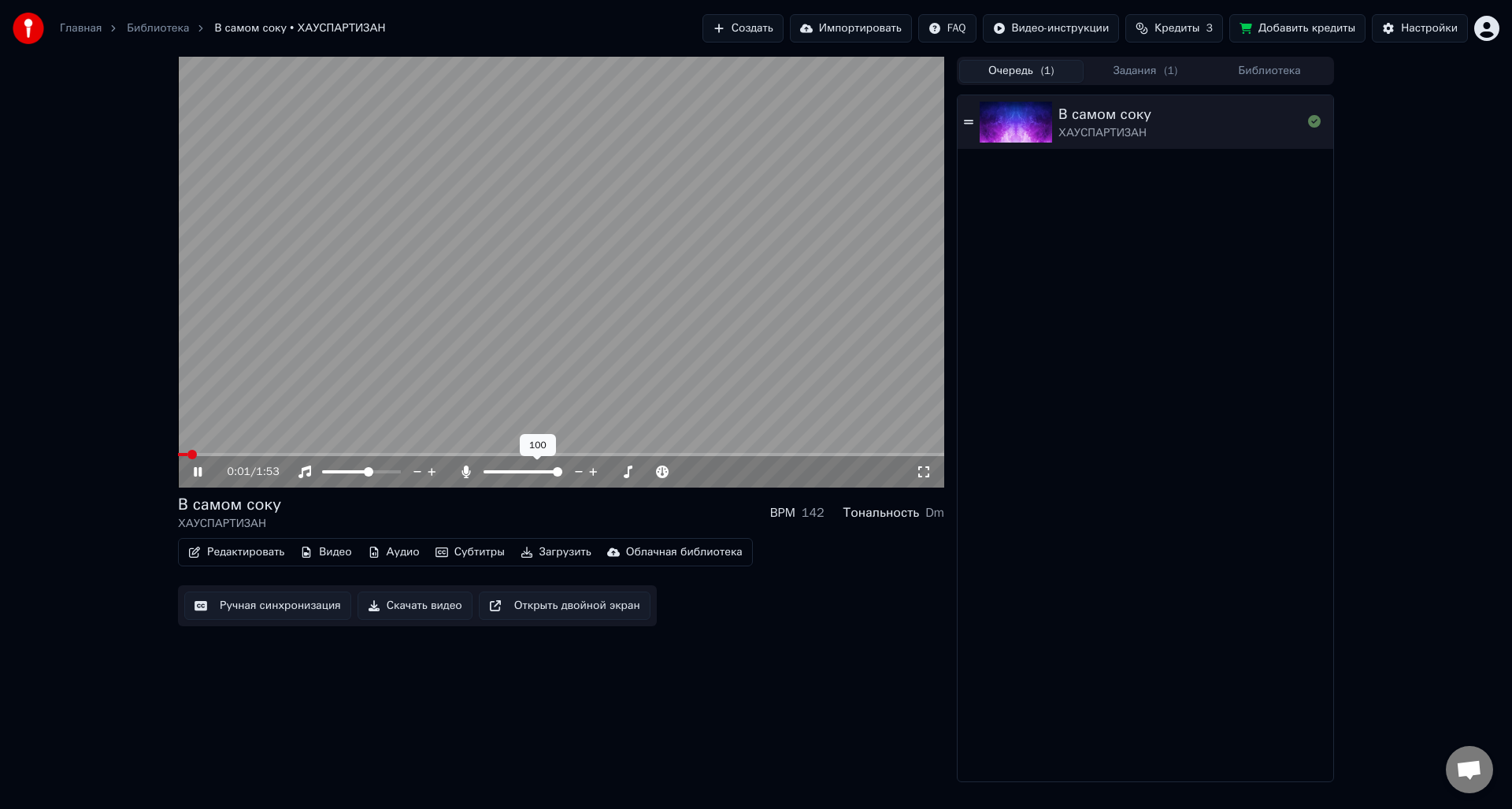 click at bounding box center (537, 472) 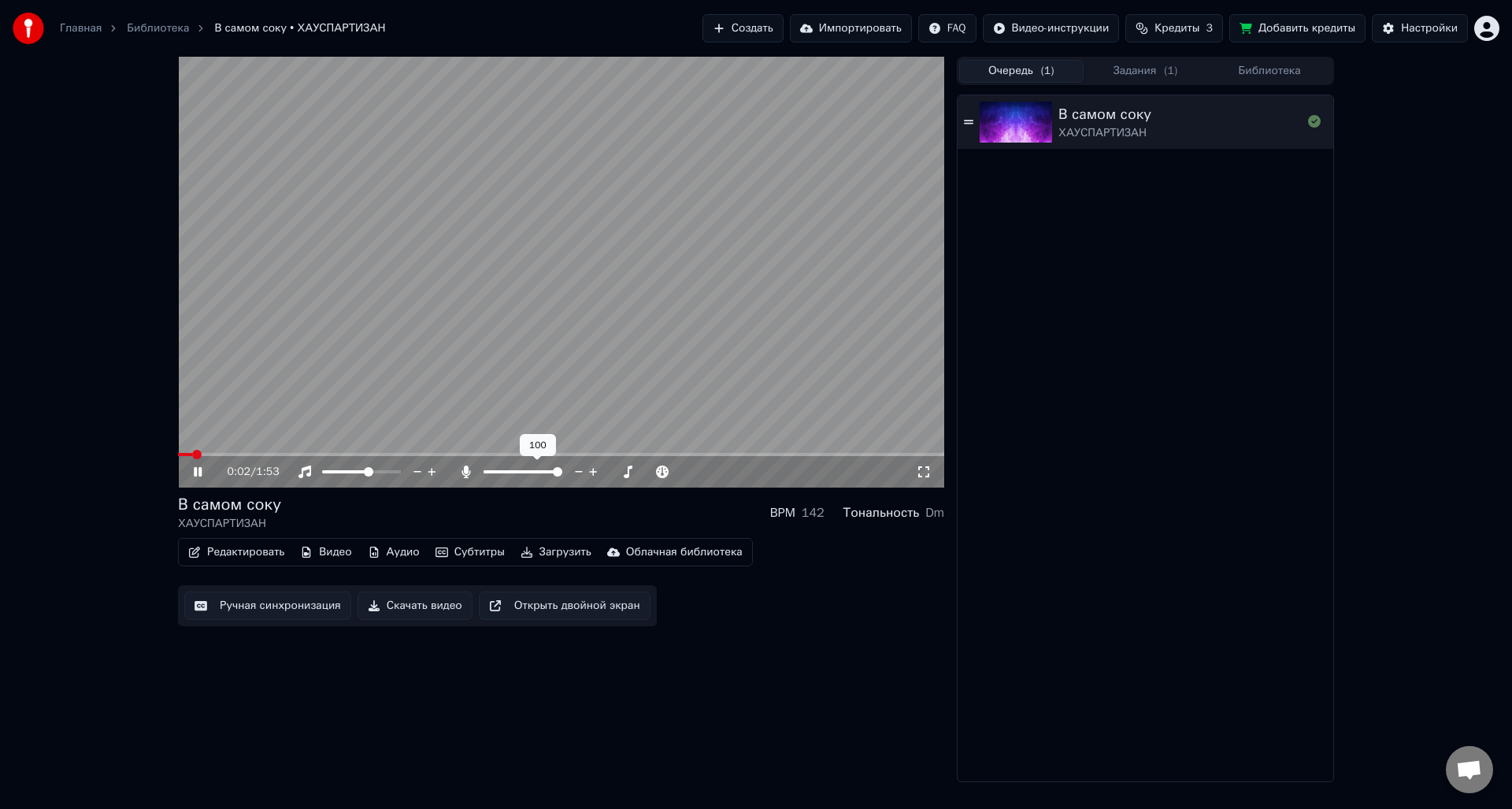 click at bounding box center [523, 472] 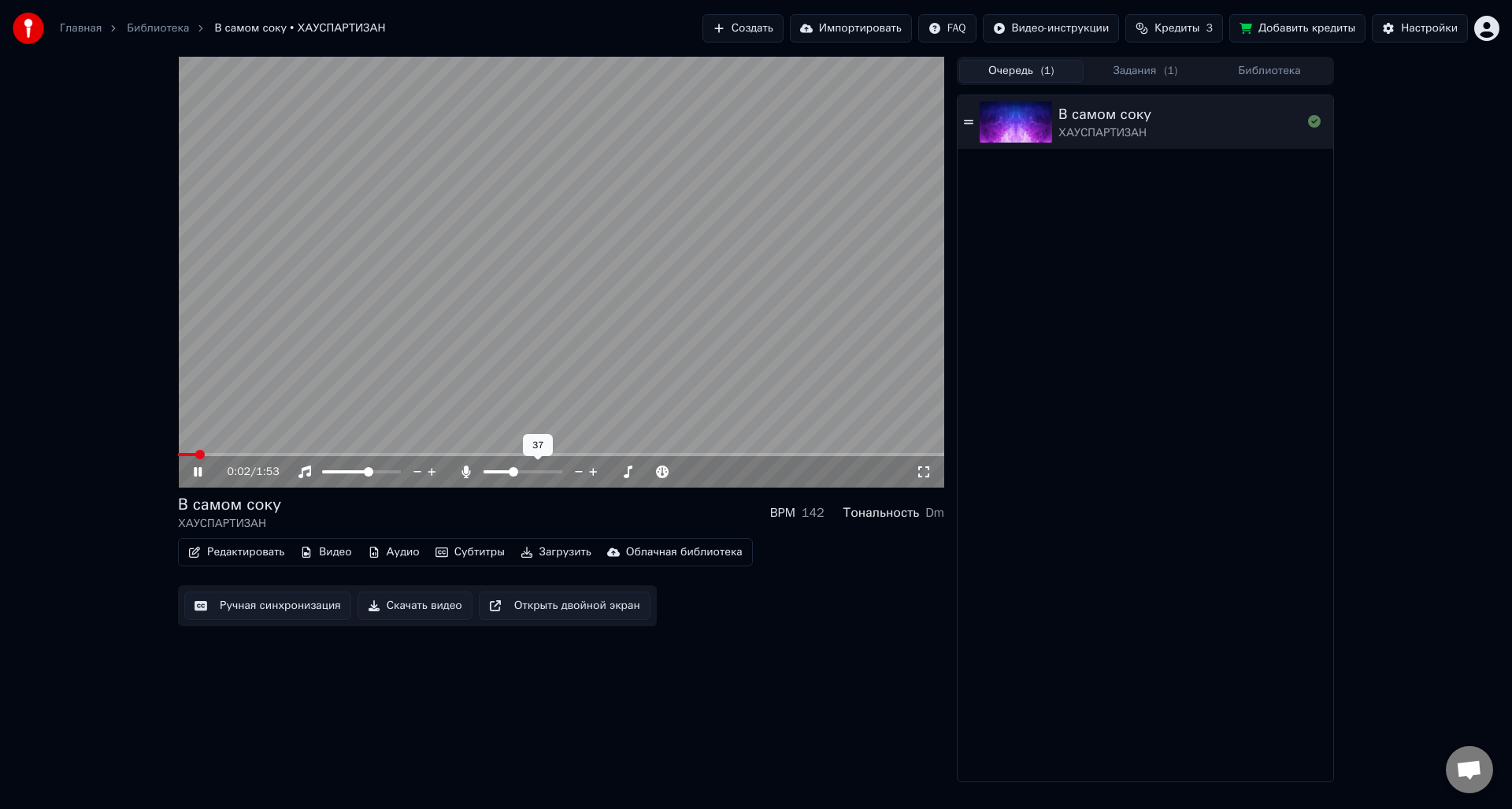 click on "В самом соку ХАУСПАРТИЗАН BPM 142 Тональность Dm" at bounding box center [561, 513] 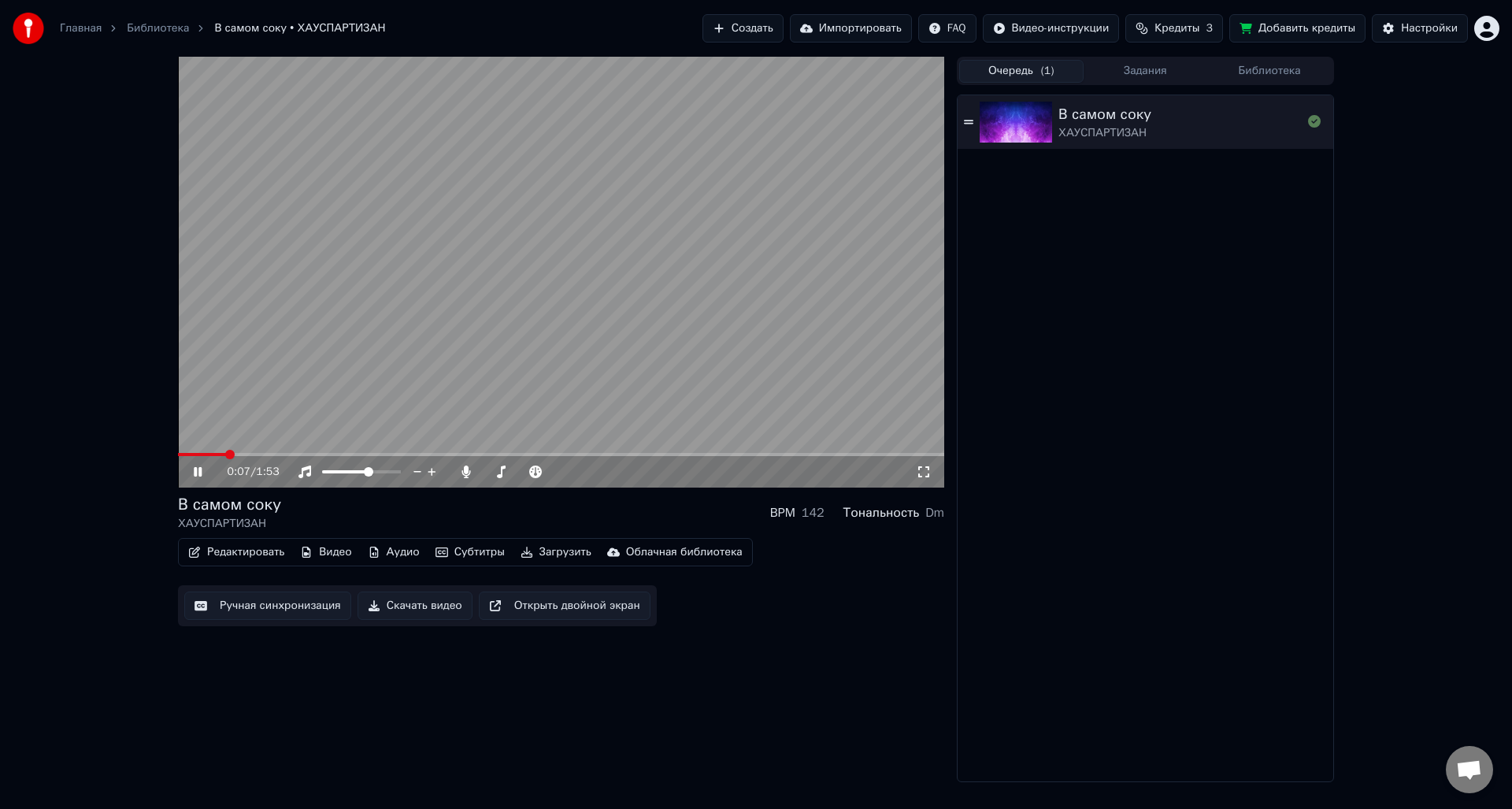 drag, startPoint x: 195, startPoint y: 473, endPoint x: 243, endPoint y: 387, distance: 98.488578 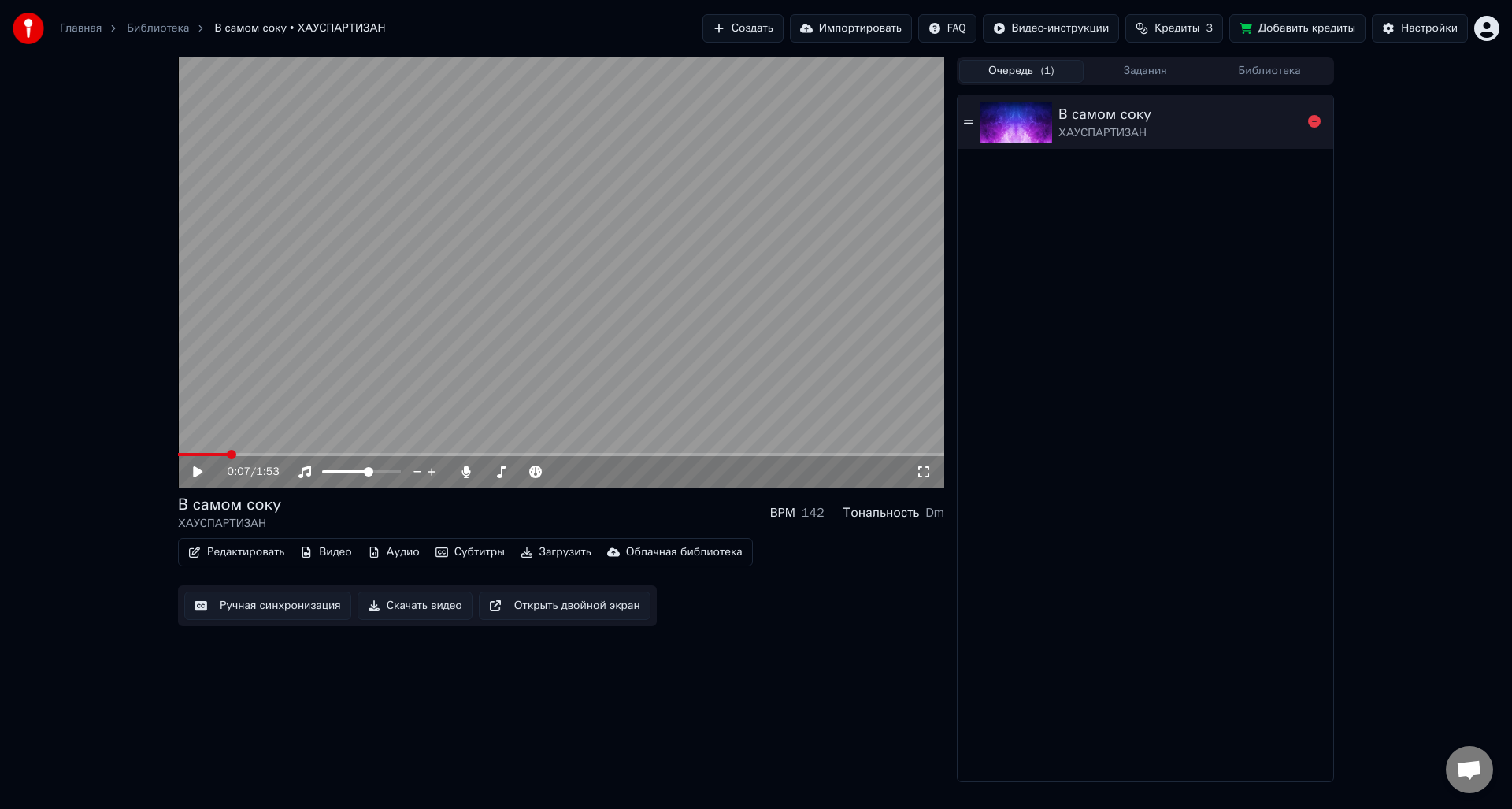 click at bounding box center [1016, 122] 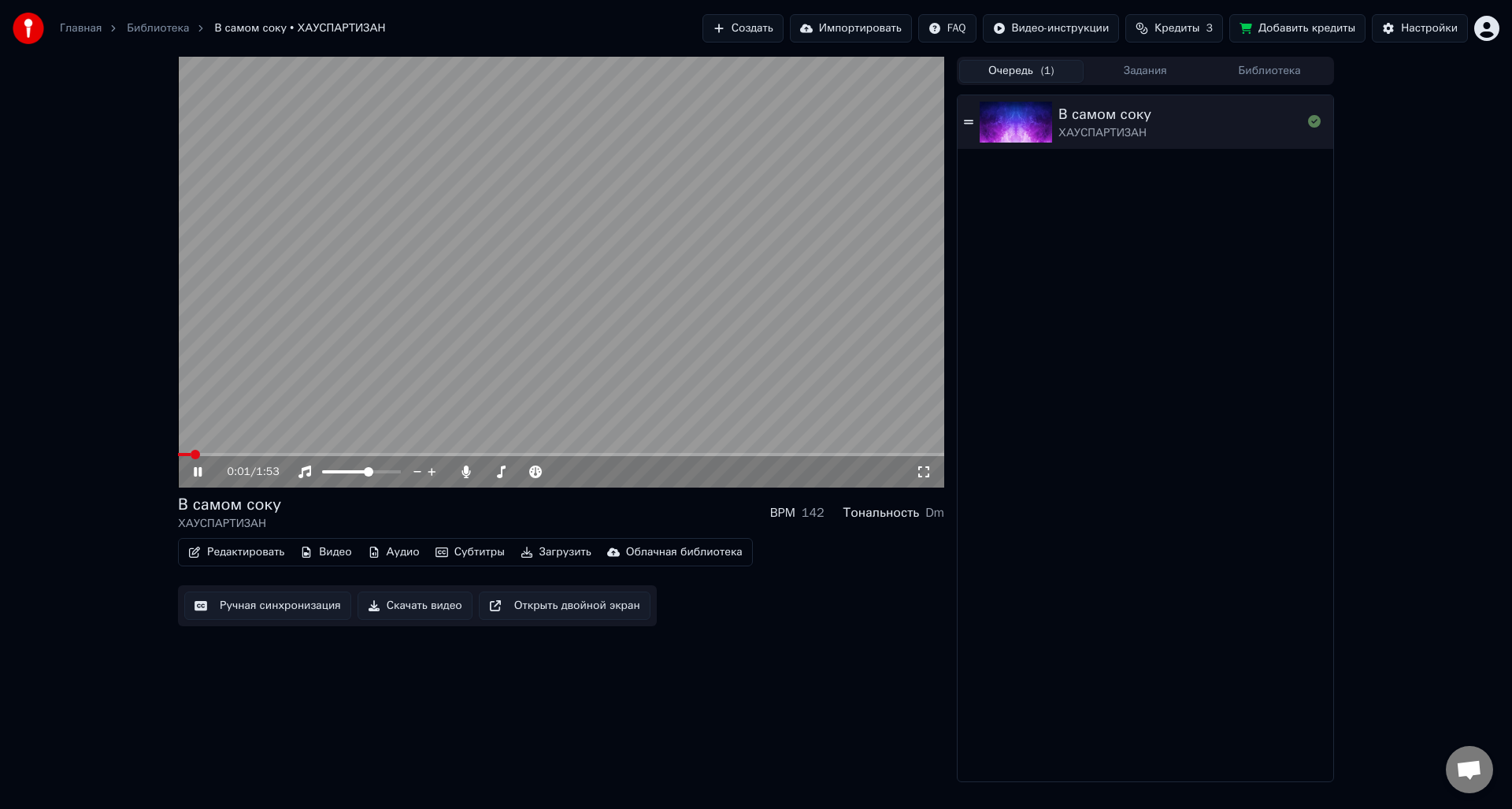 click 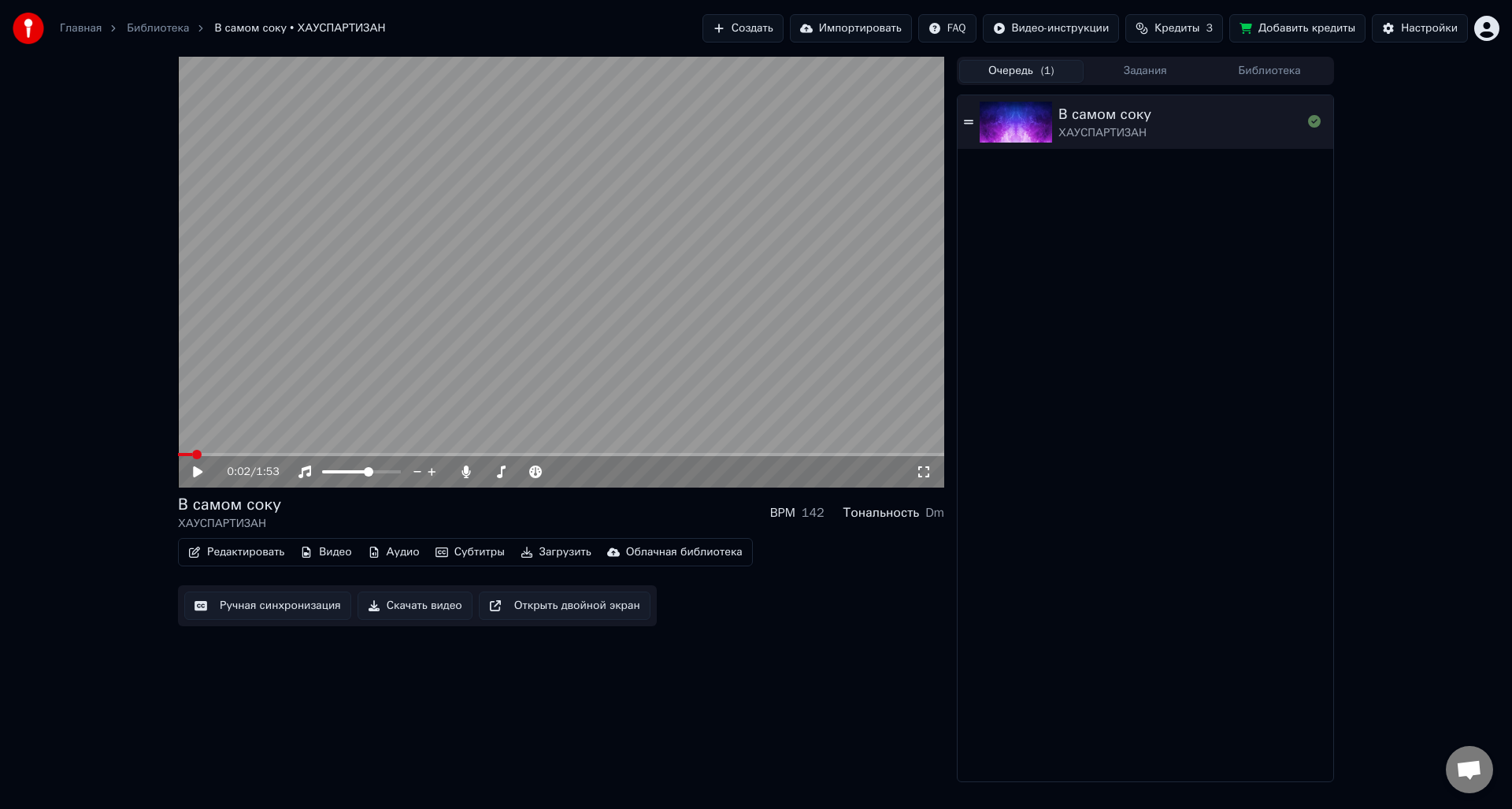 click on "Скачать видео" at bounding box center [415, 606] 